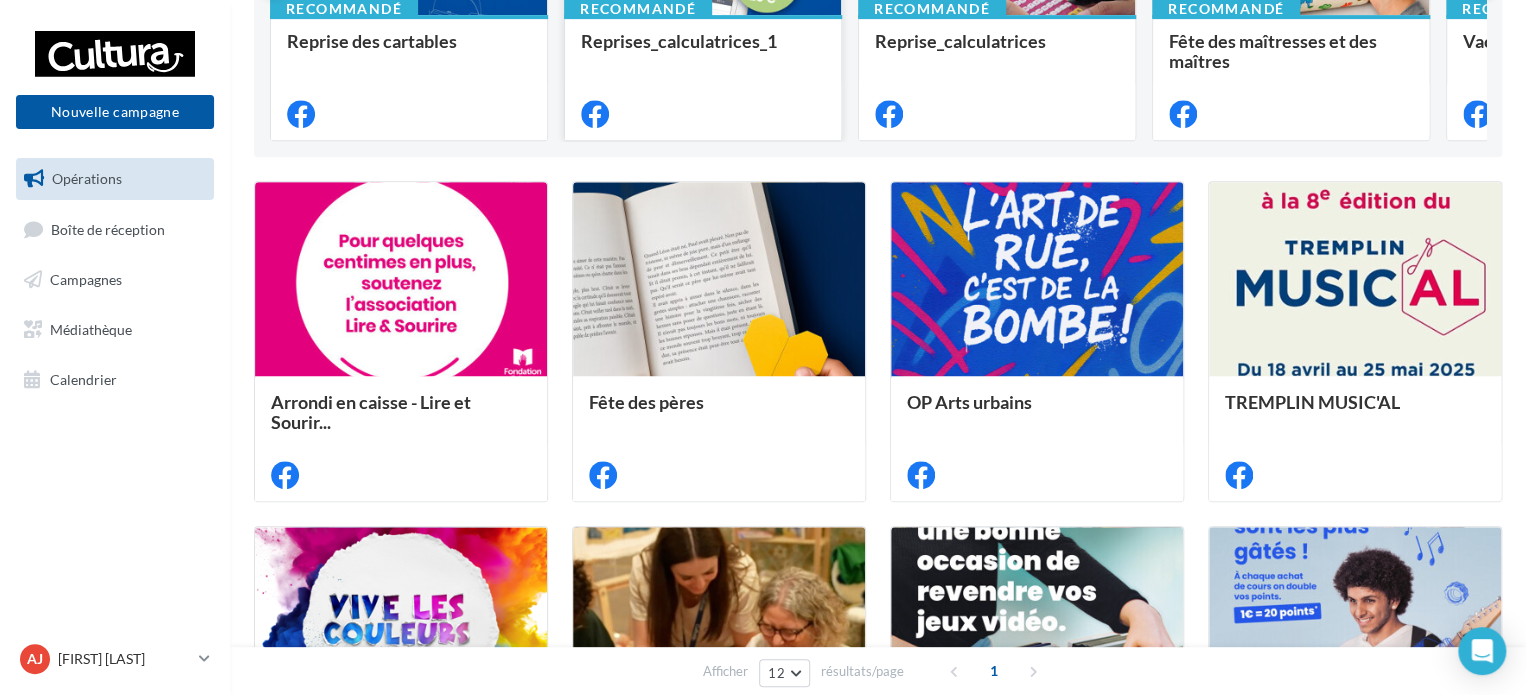 scroll, scrollTop: 0, scrollLeft: 0, axis: both 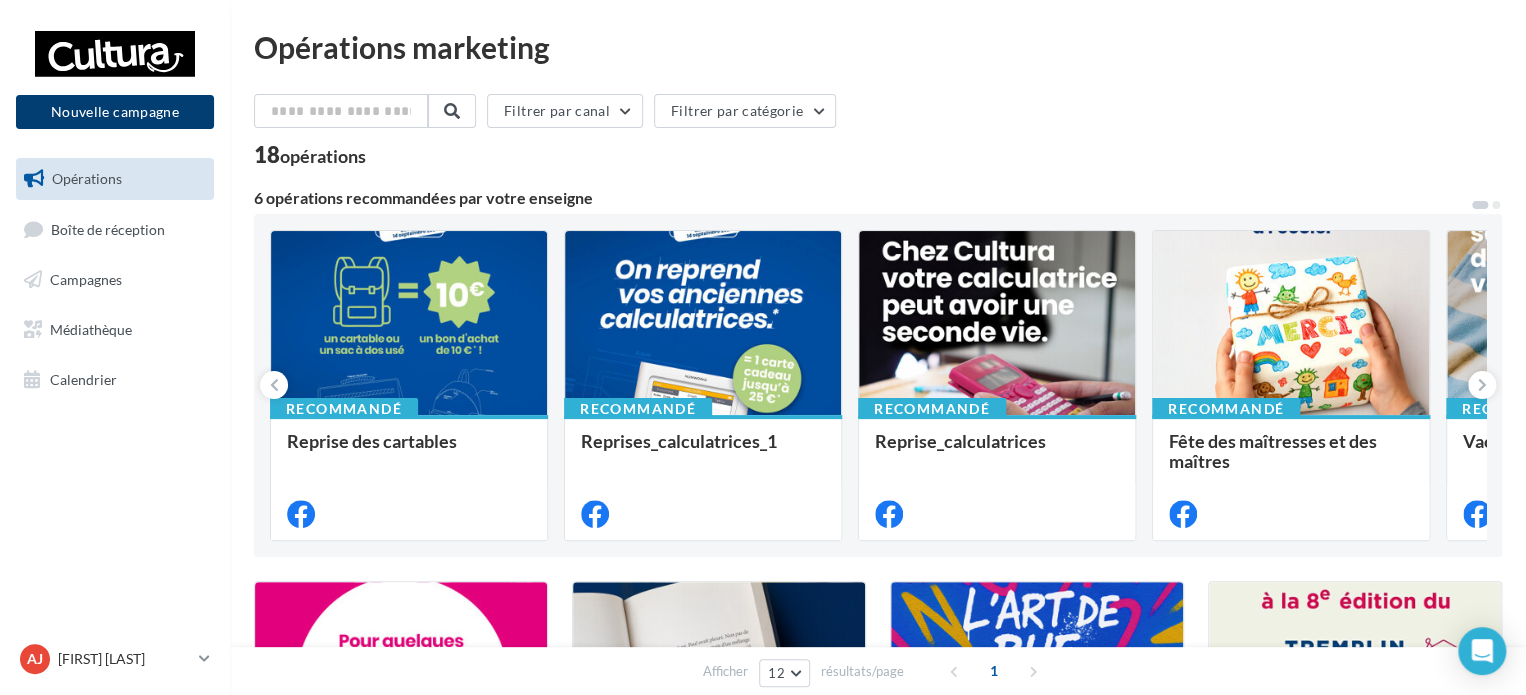 click on "Nouvelle campagne" at bounding box center (115, 112) 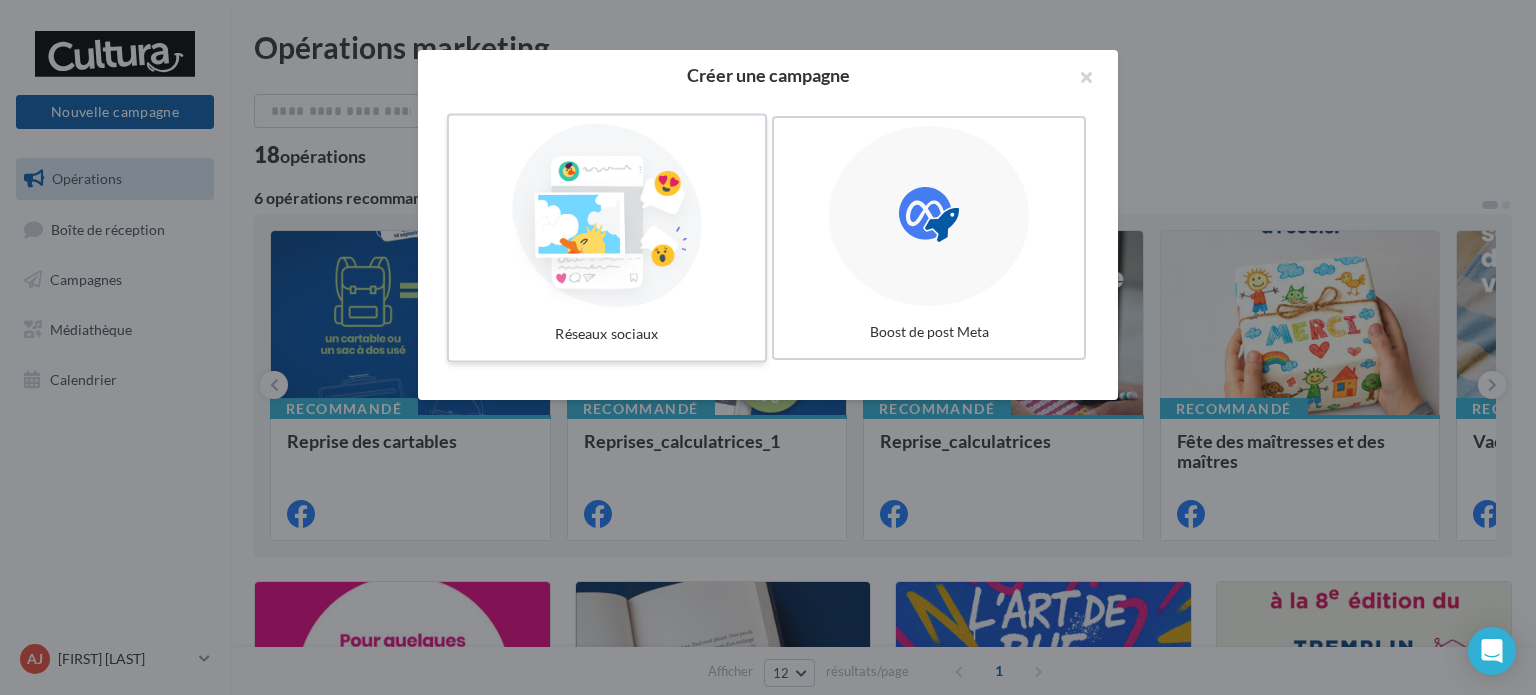 click at bounding box center (607, 216) 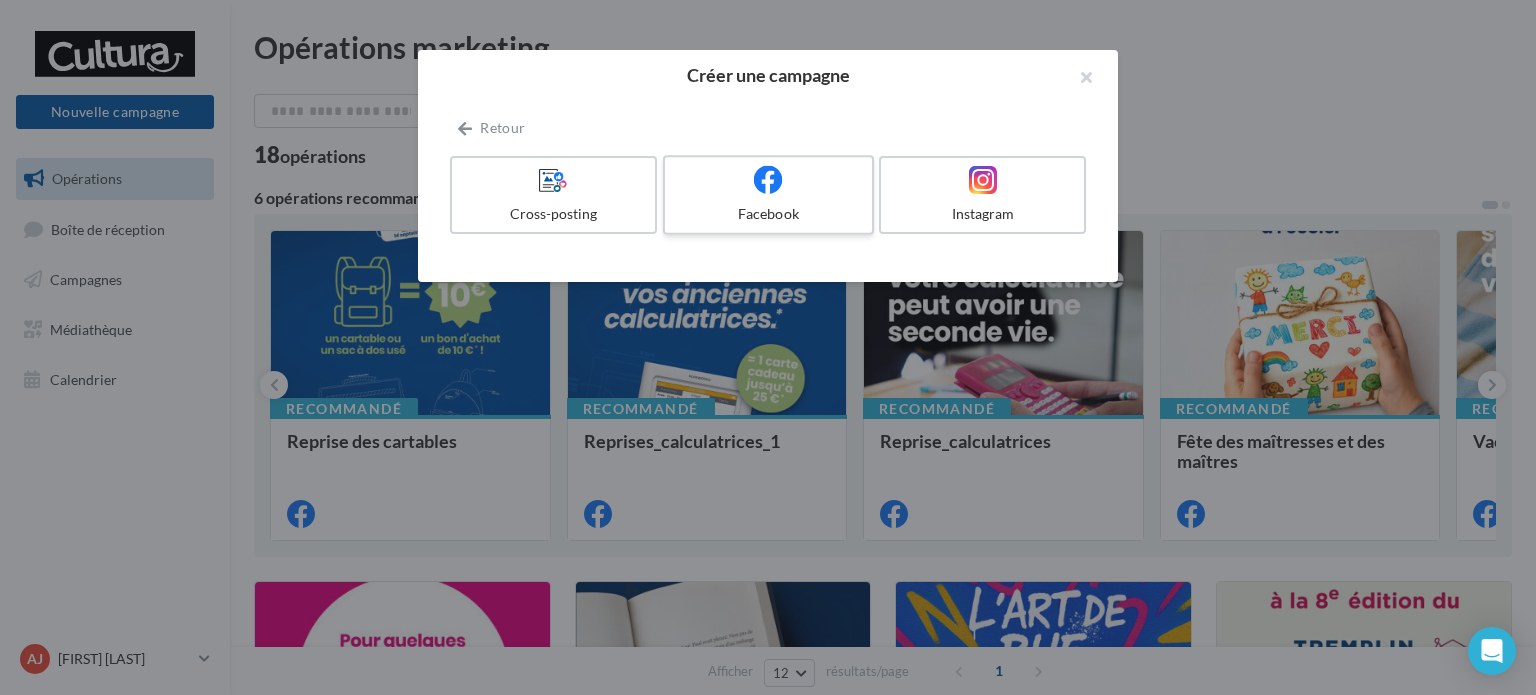click at bounding box center (768, 179) 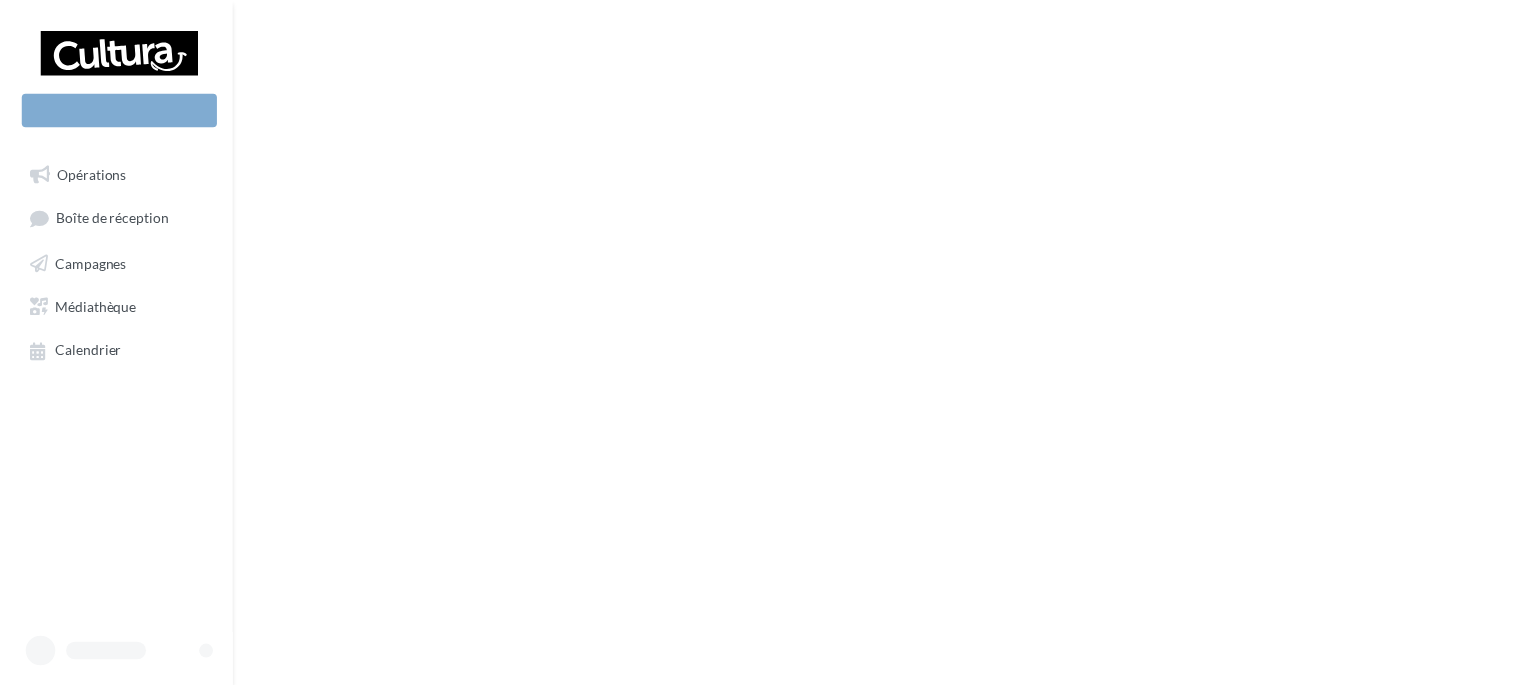 scroll, scrollTop: 0, scrollLeft: 0, axis: both 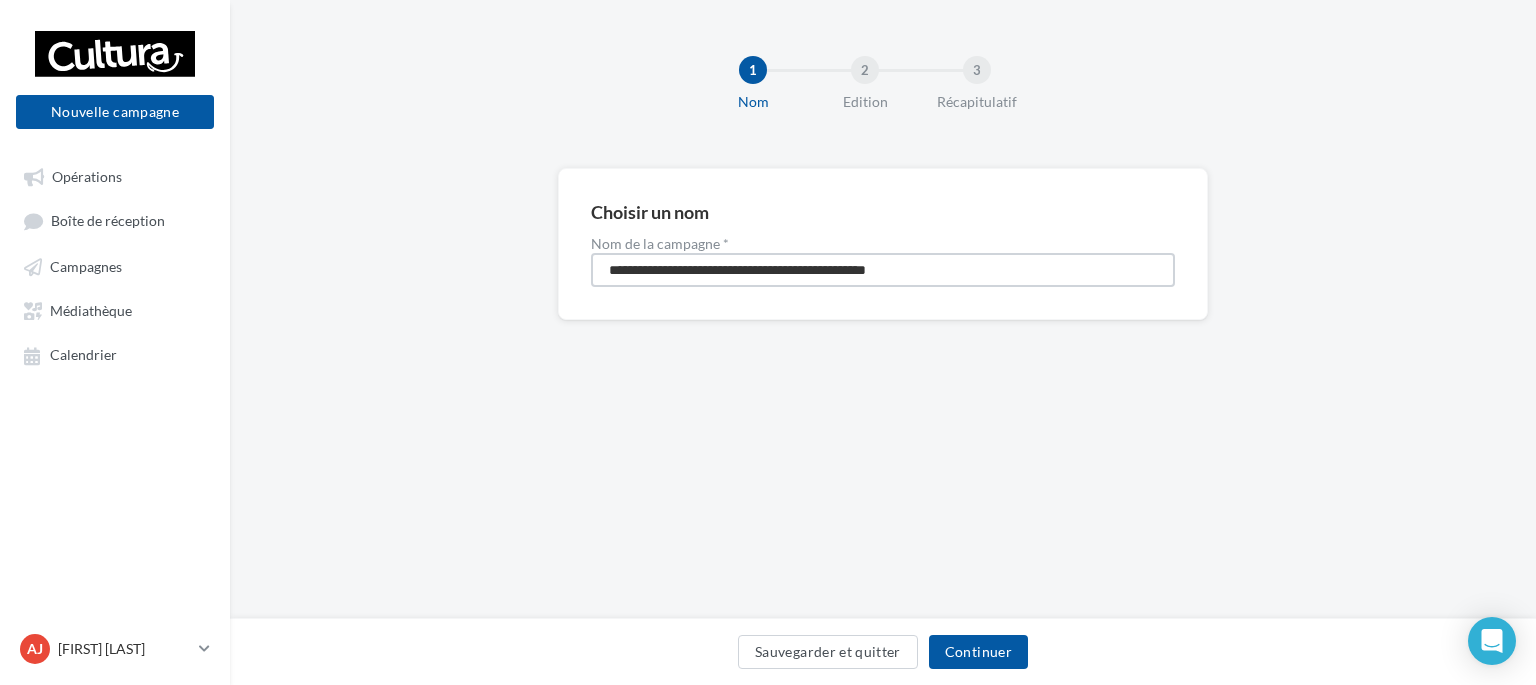 drag, startPoint x: 966, startPoint y: 263, endPoint x: 351, endPoint y: 273, distance: 615.0813 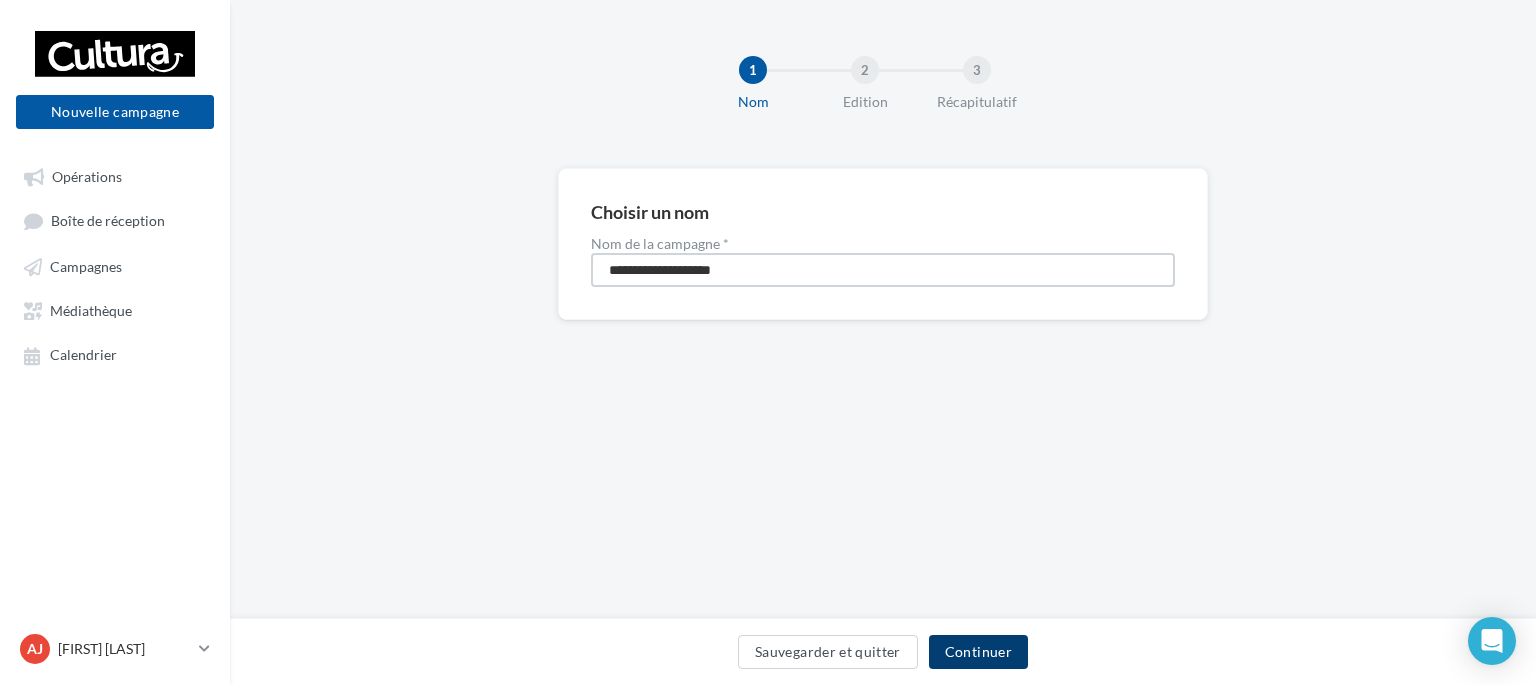 type on "**********" 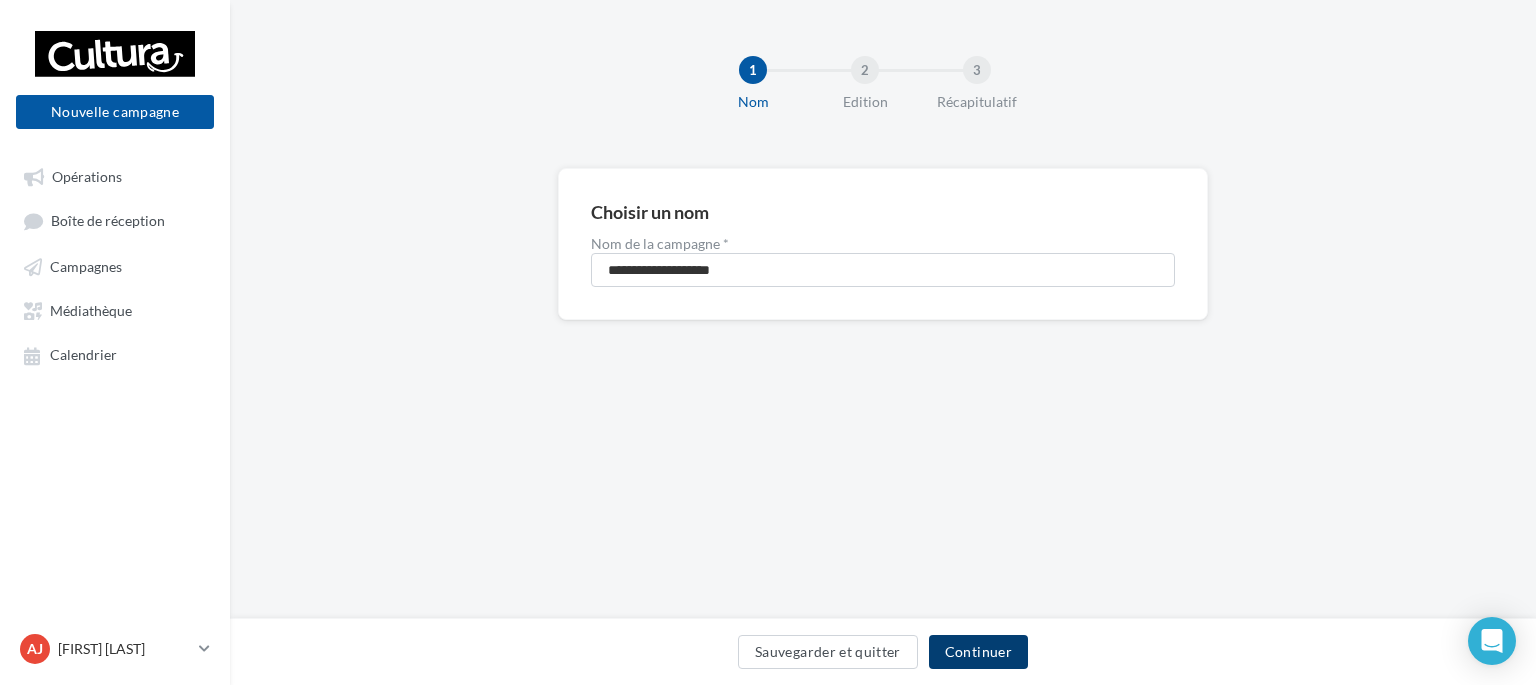 click on "Continuer" at bounding box center (978, 652) 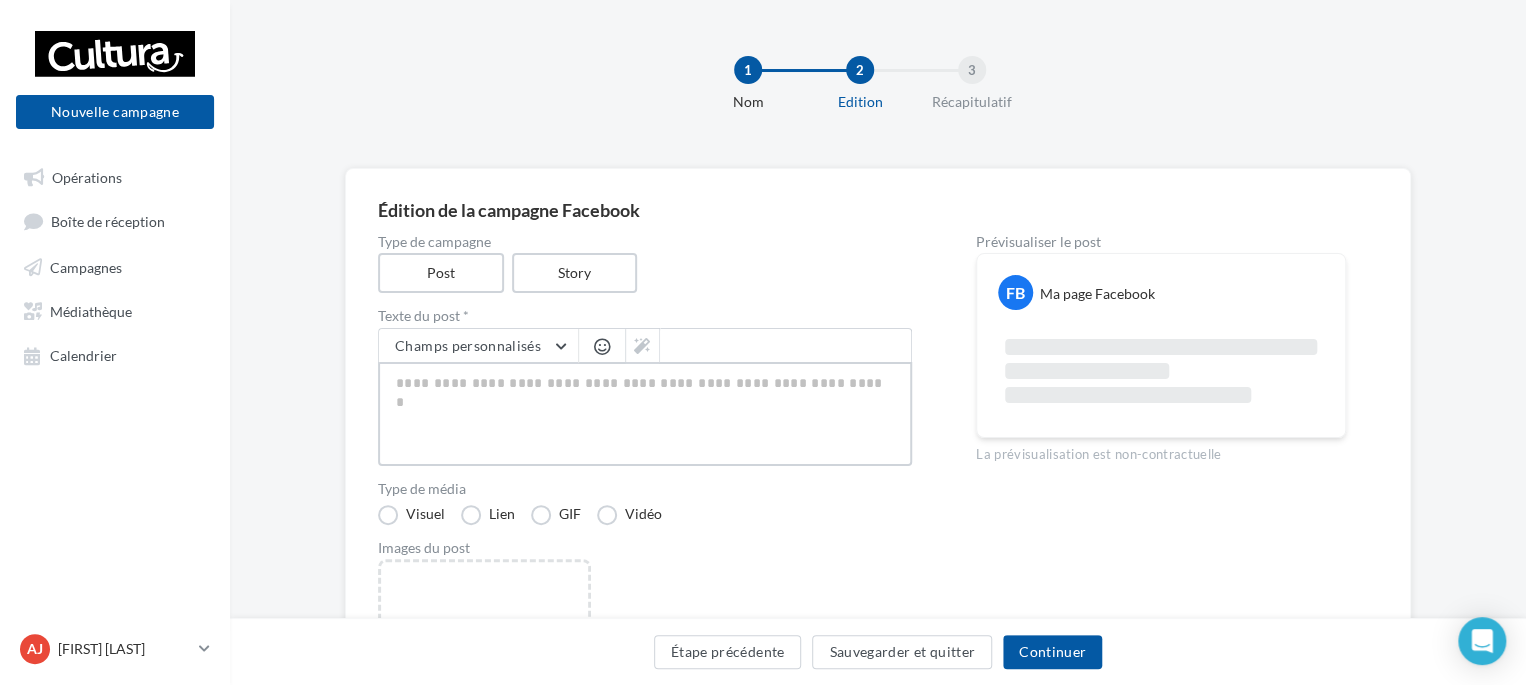 click at bounding box center [645, 414] 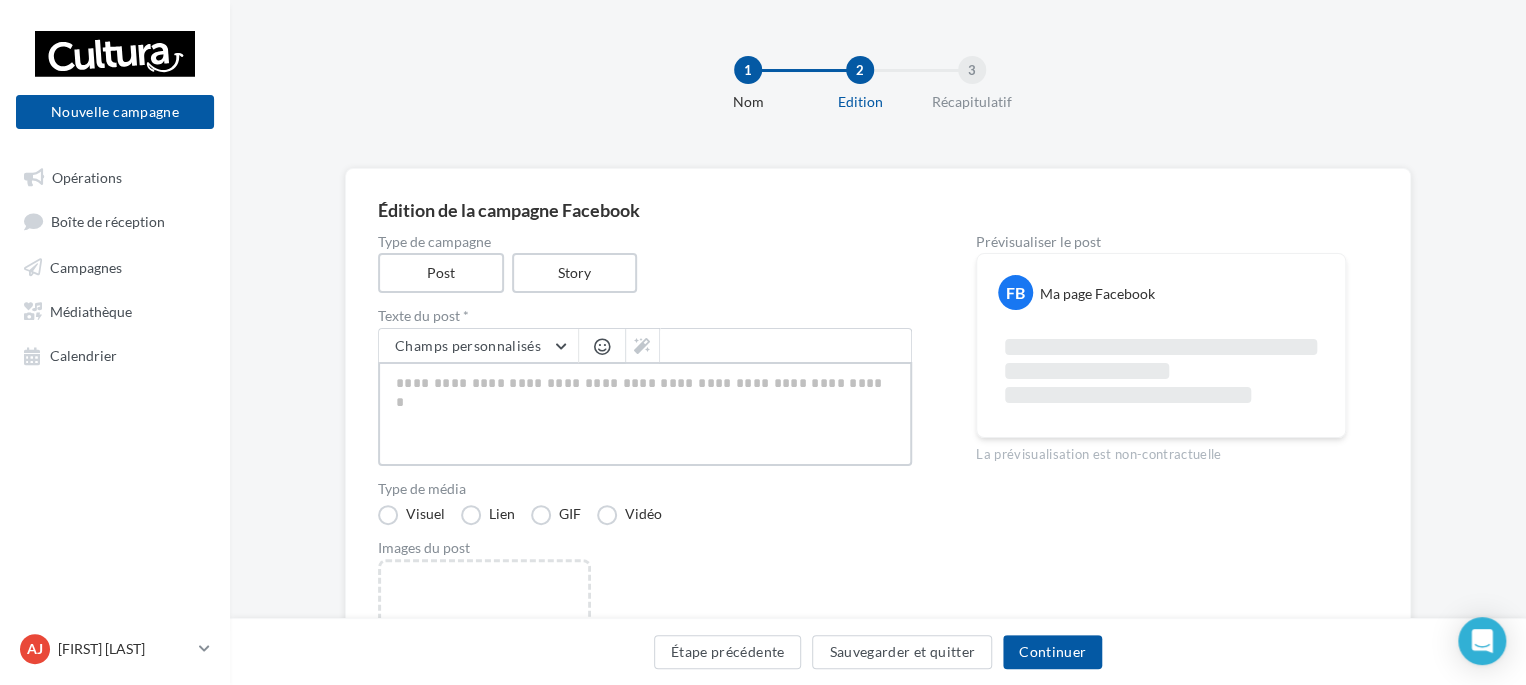 type on "*" 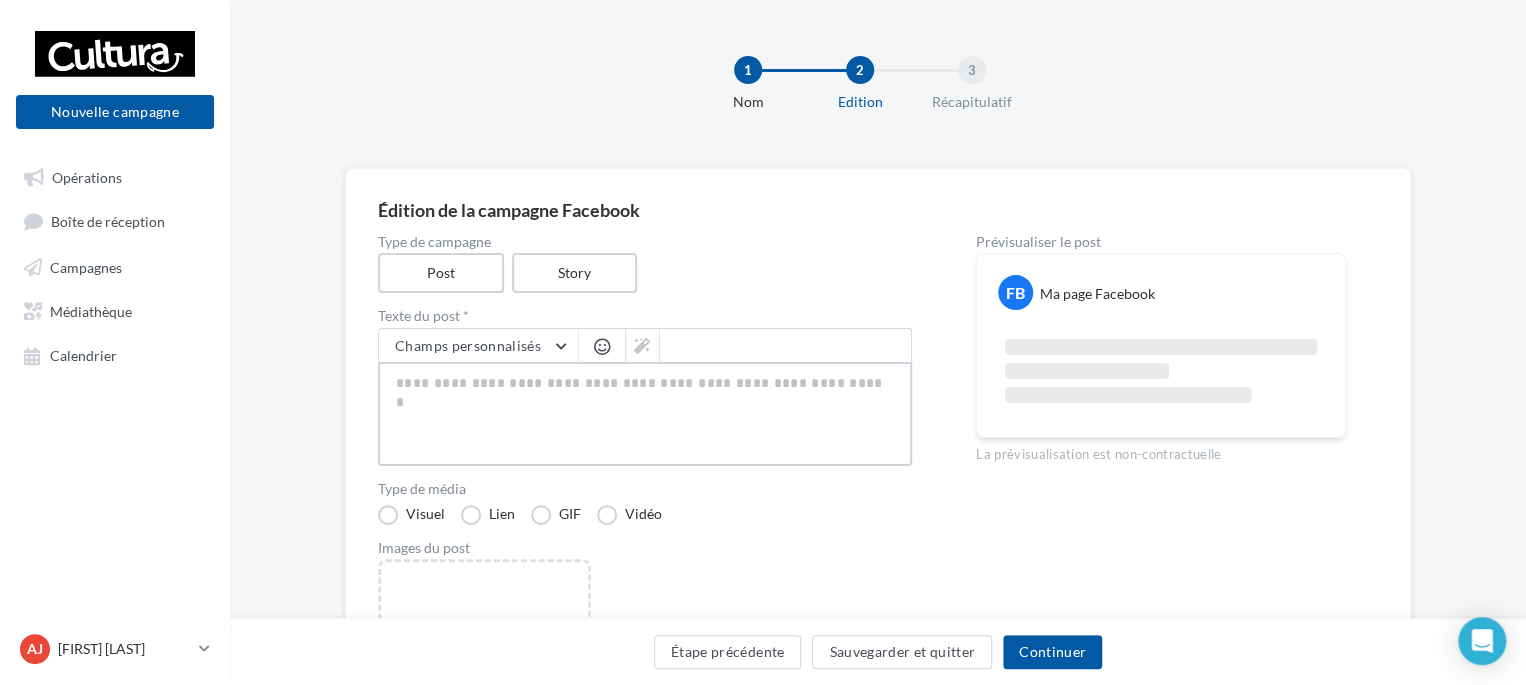 type on "*" 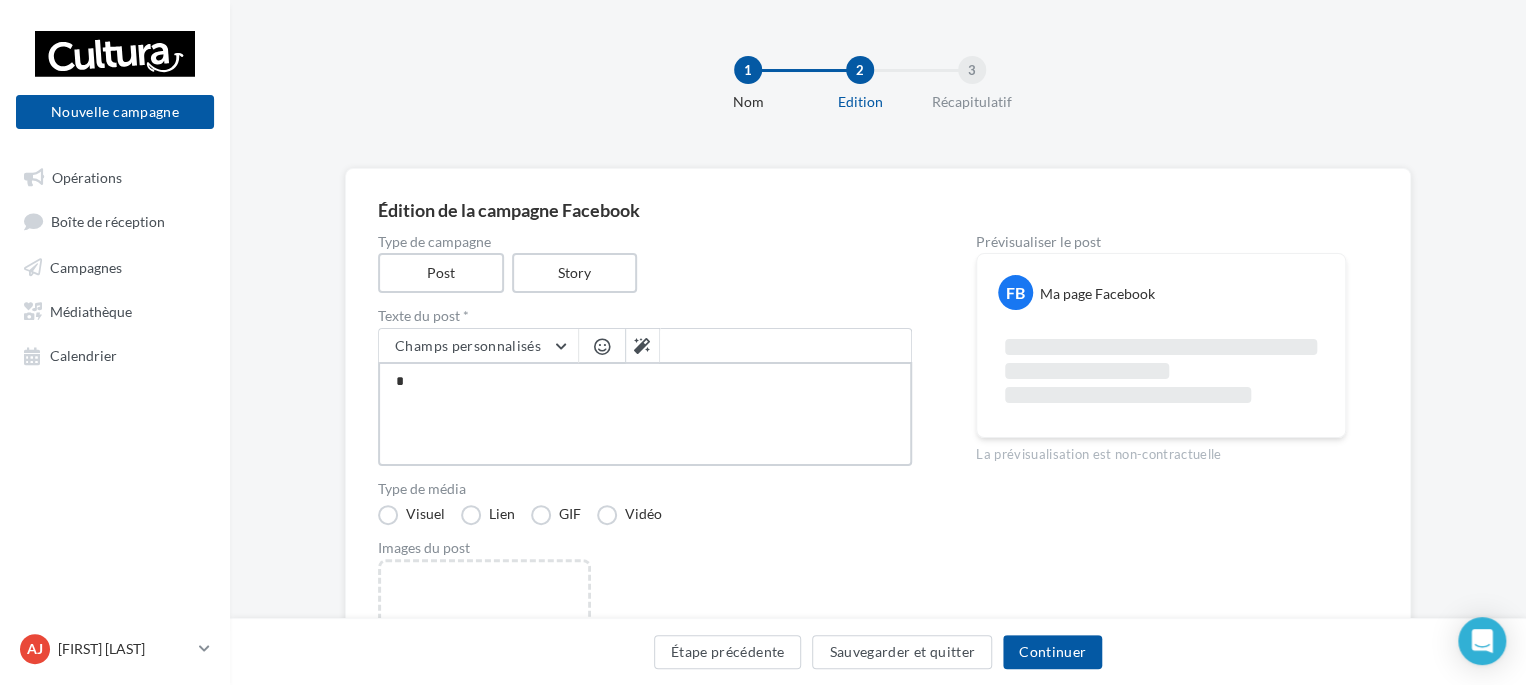 type on "**" 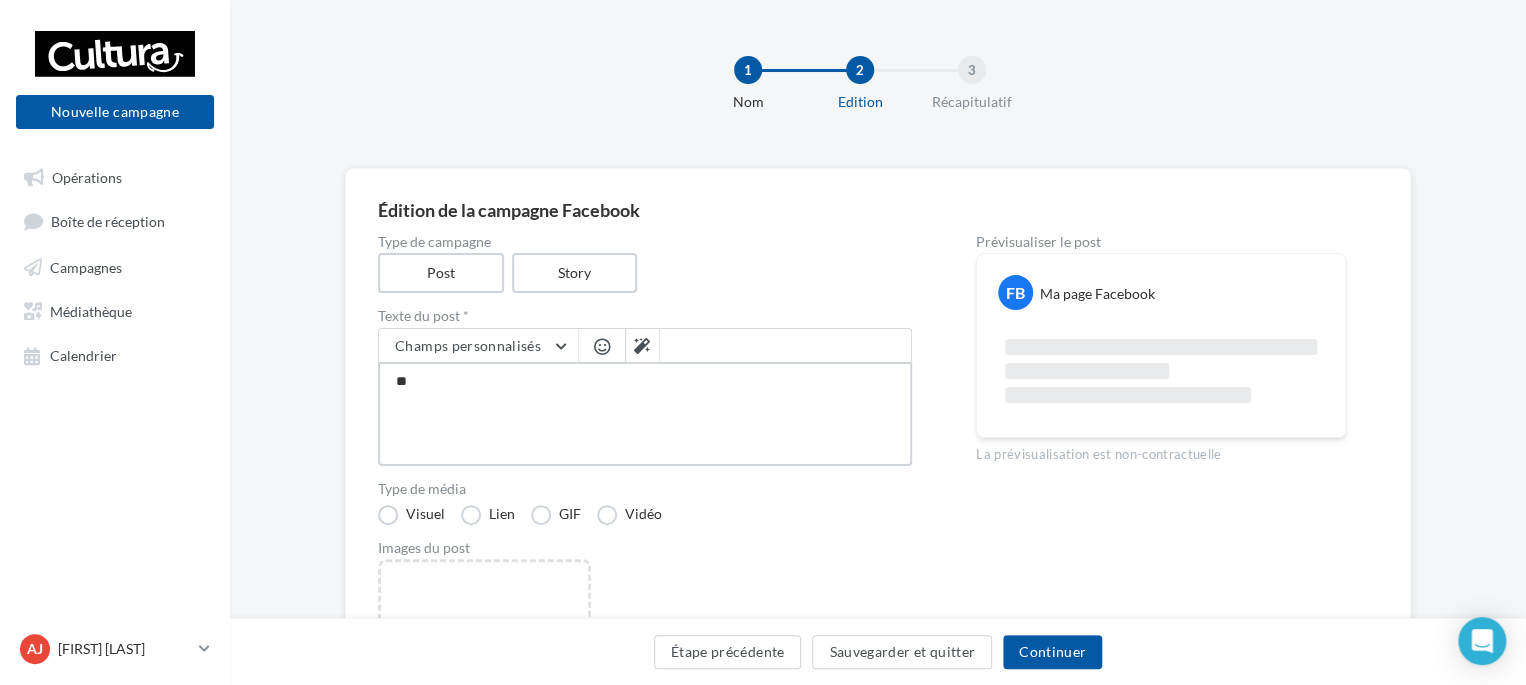 type on "***" 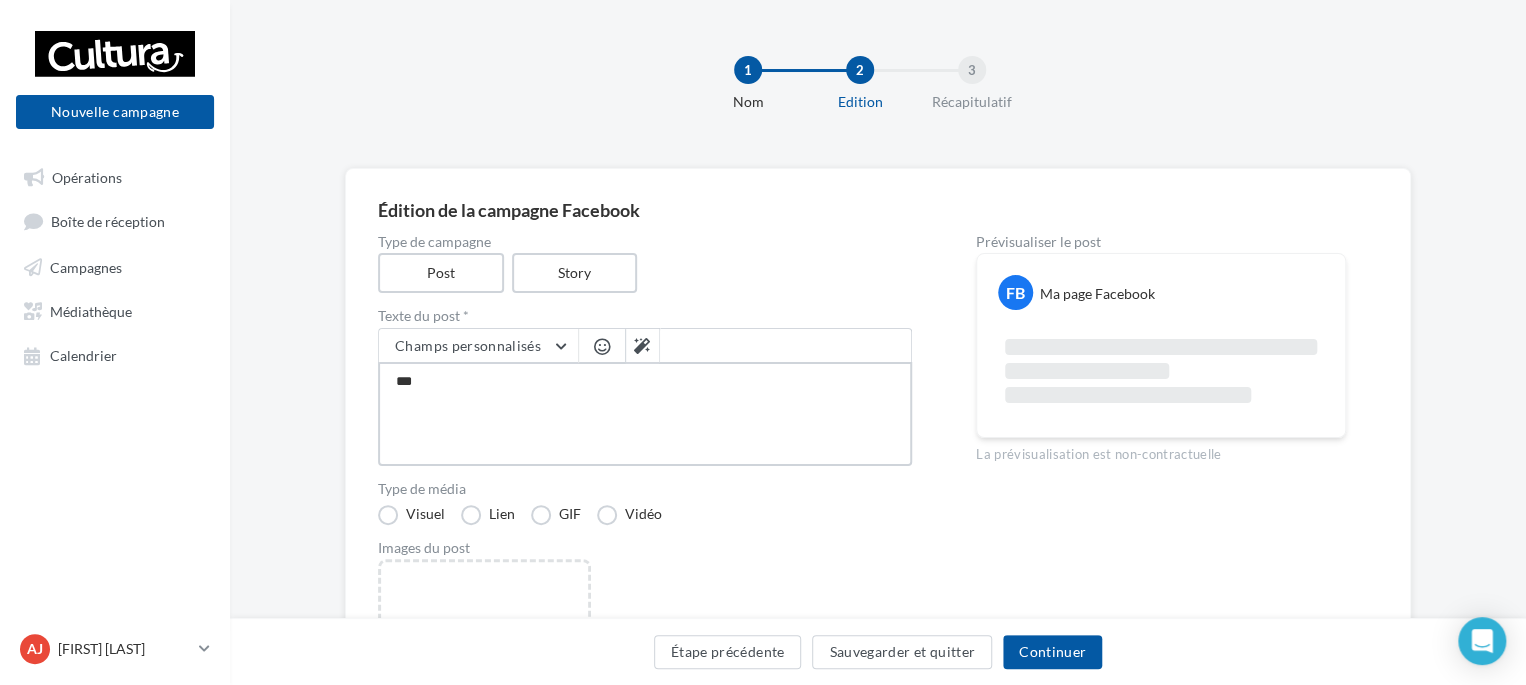 type on "****" 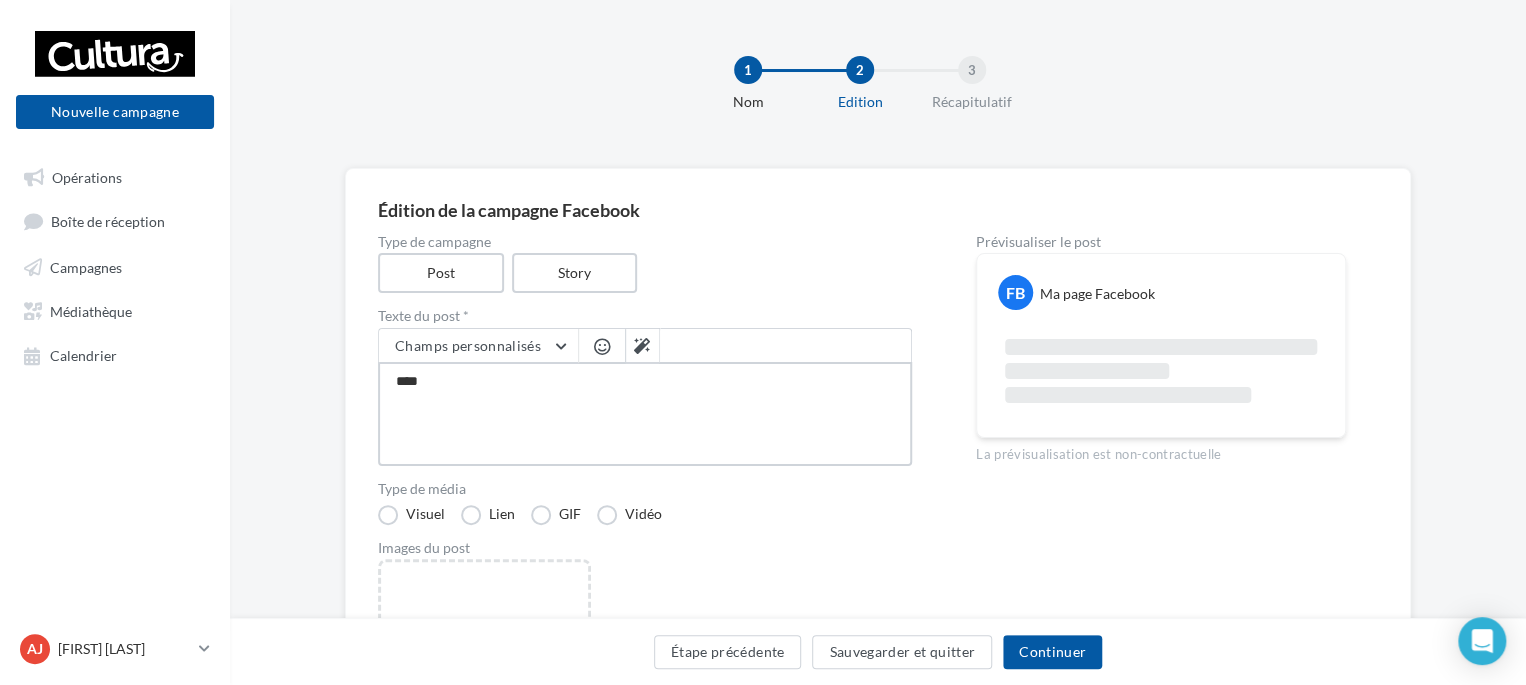 type on "*****" 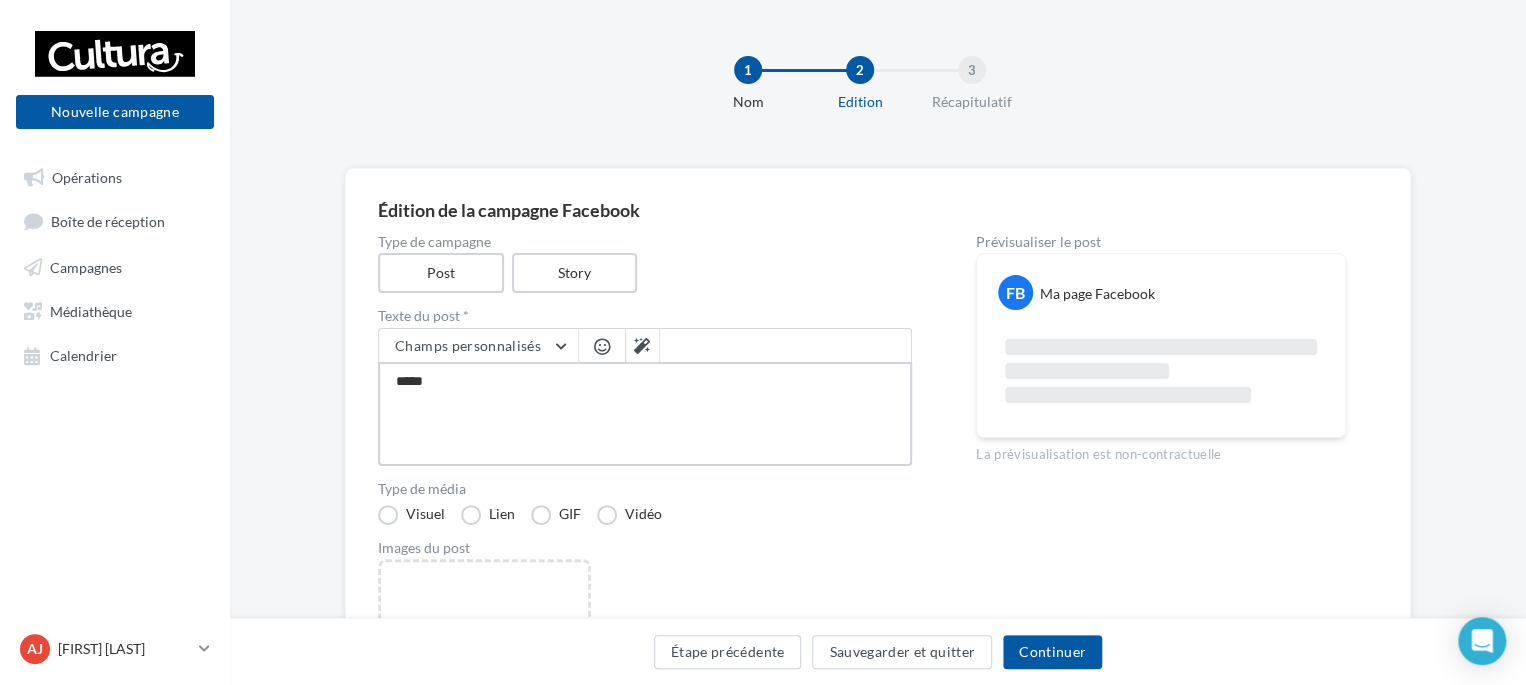 type on "******" 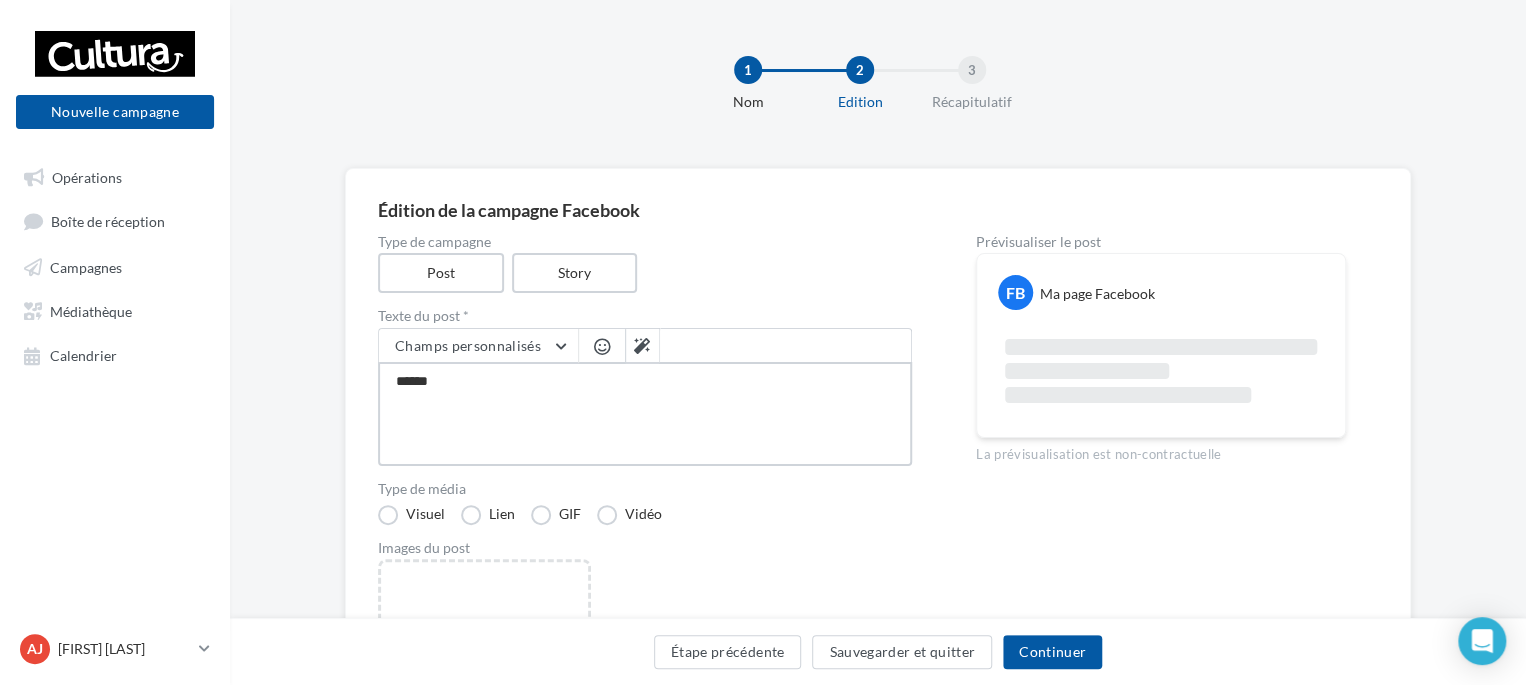 type on "*******" 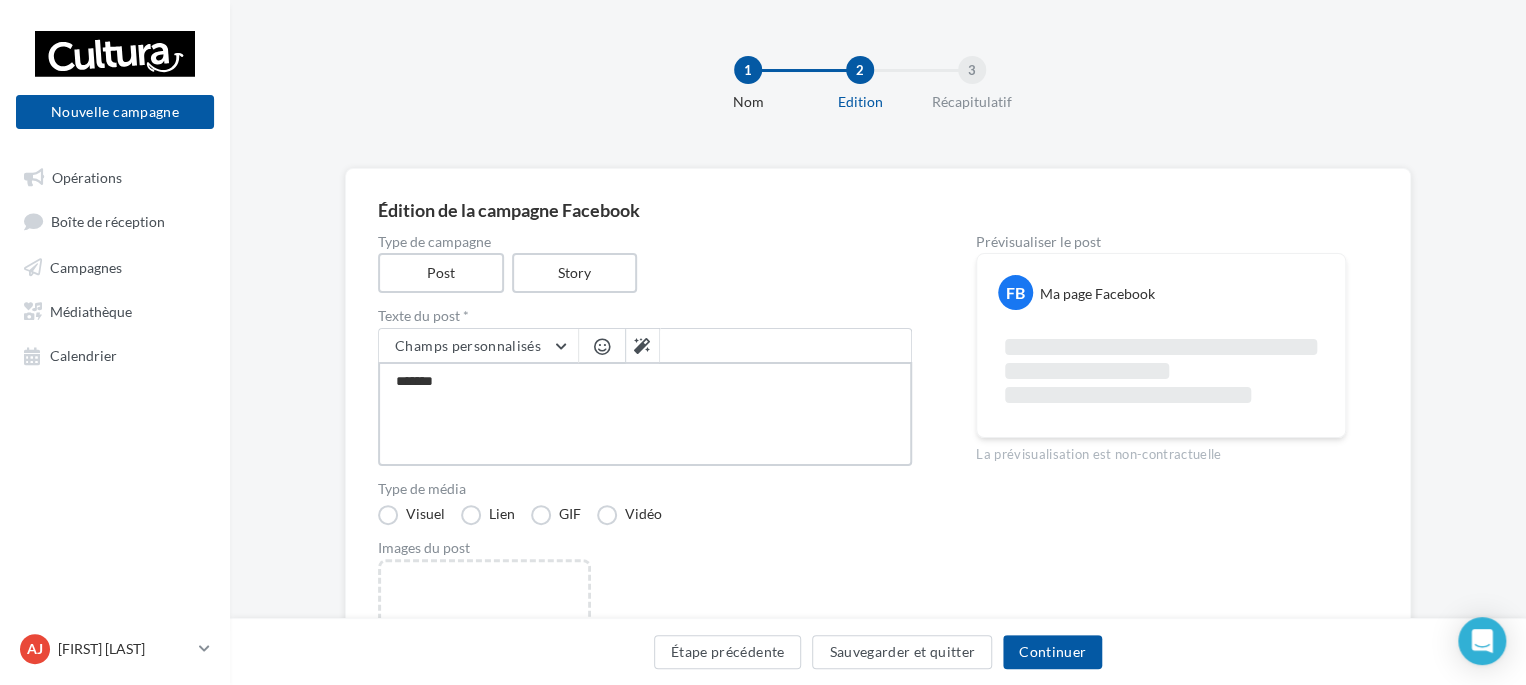 type on "********" 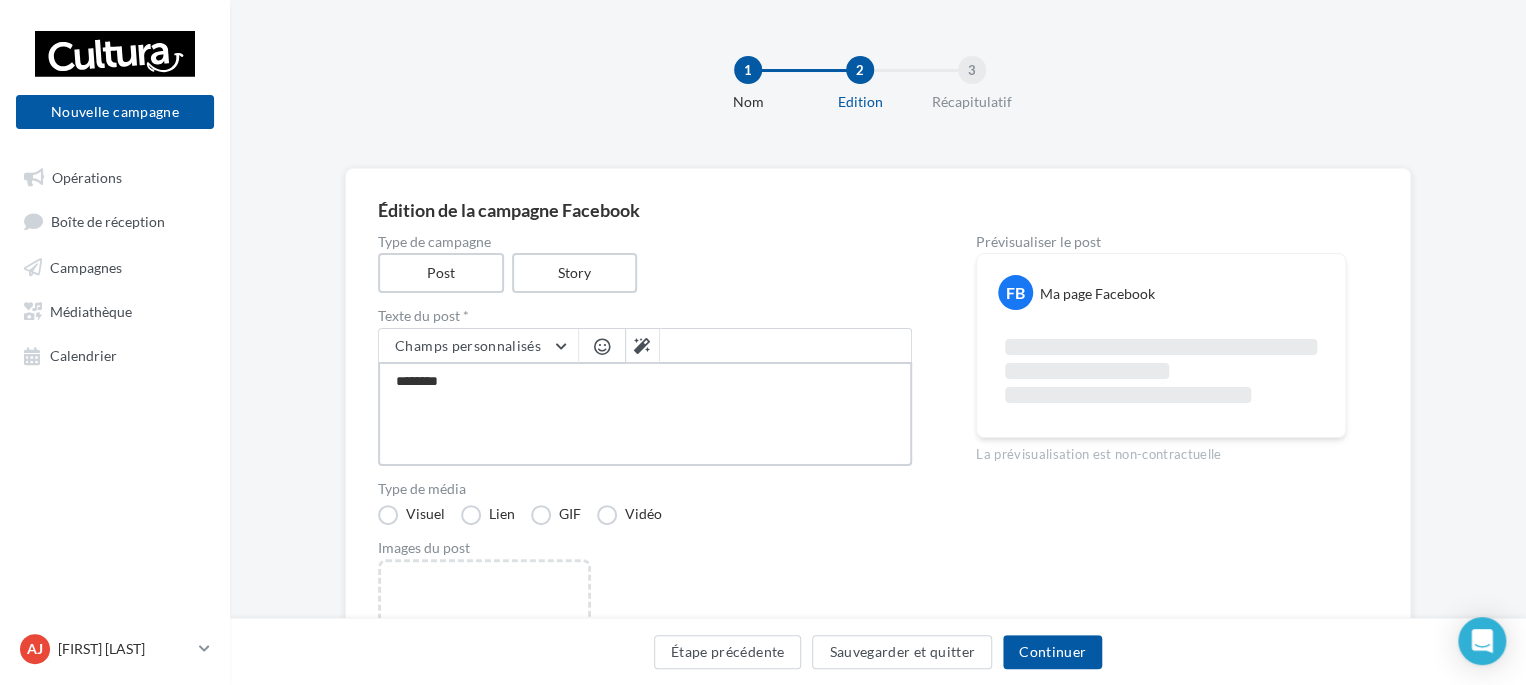 type on "*********" 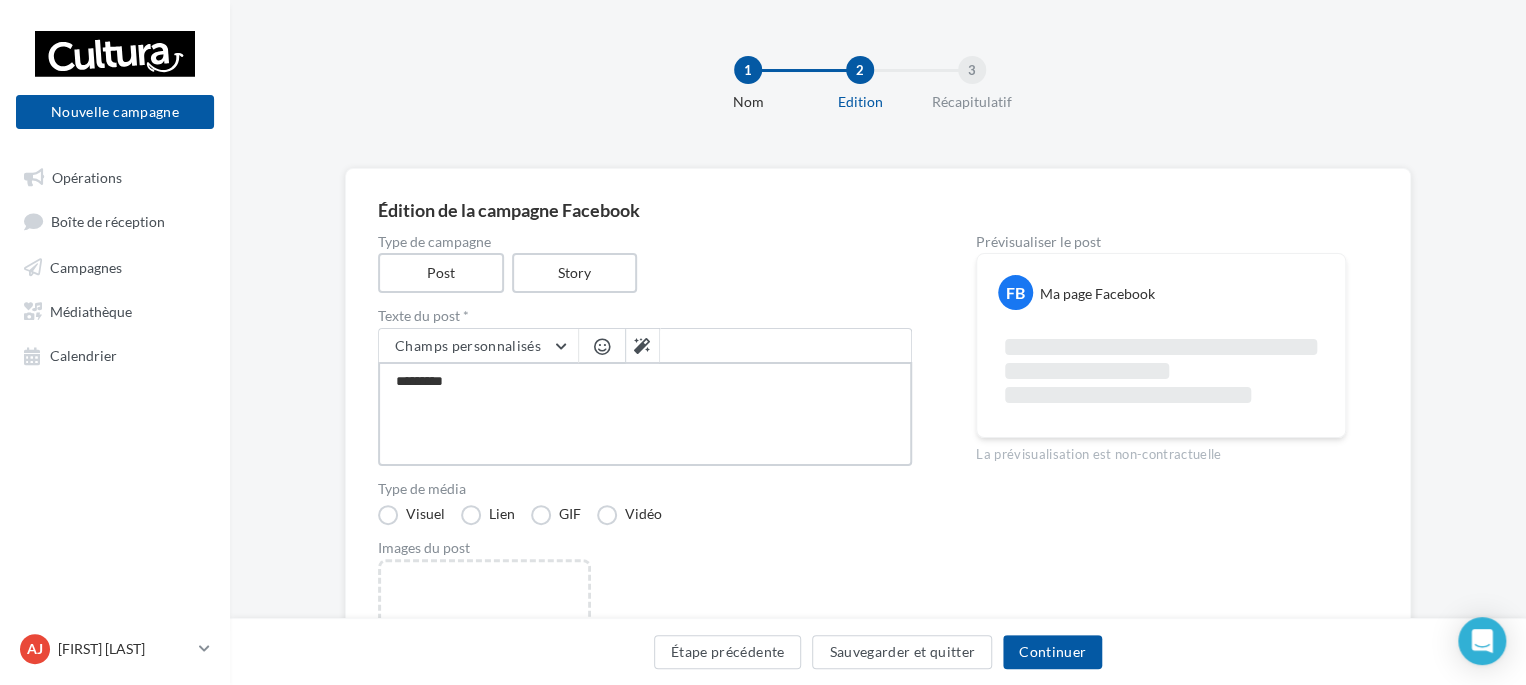 type on "*********" 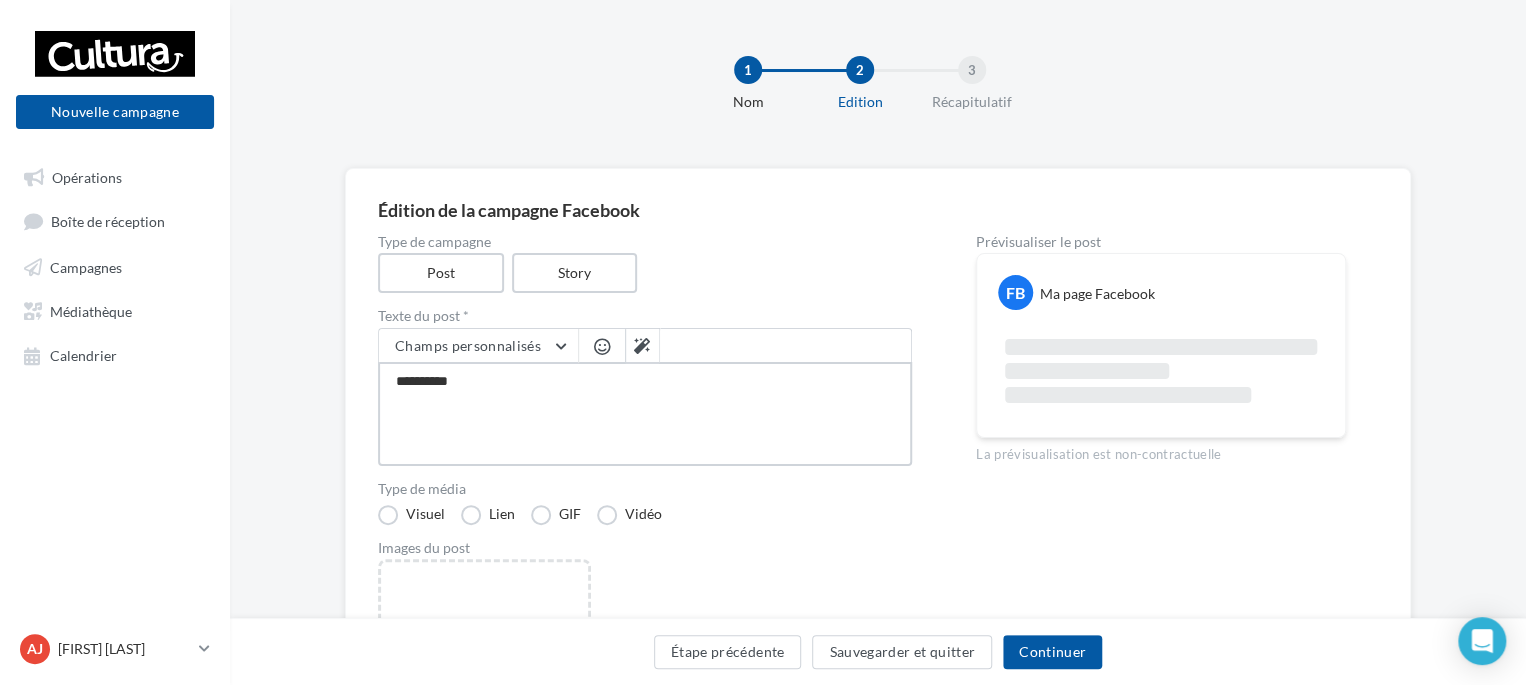 type on "**********" 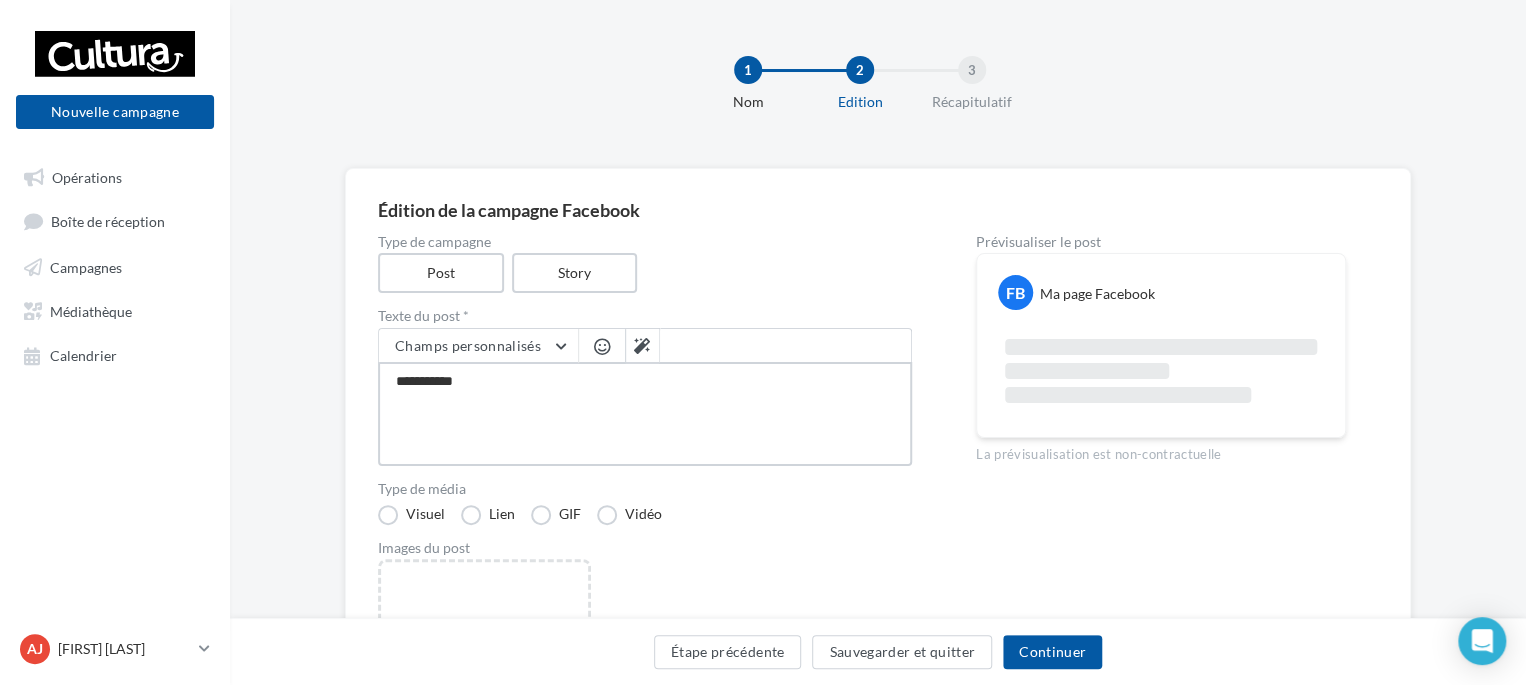 type on "**********" 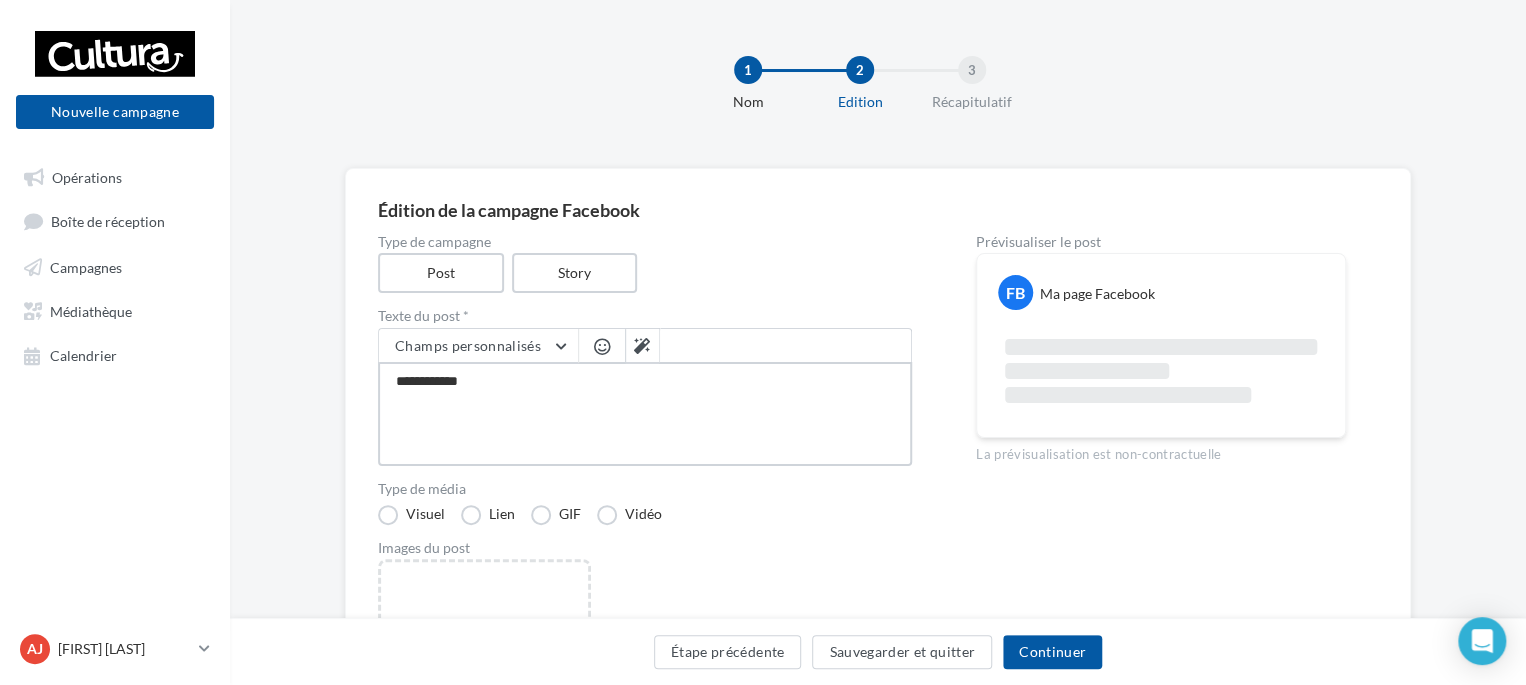 type on "**********" 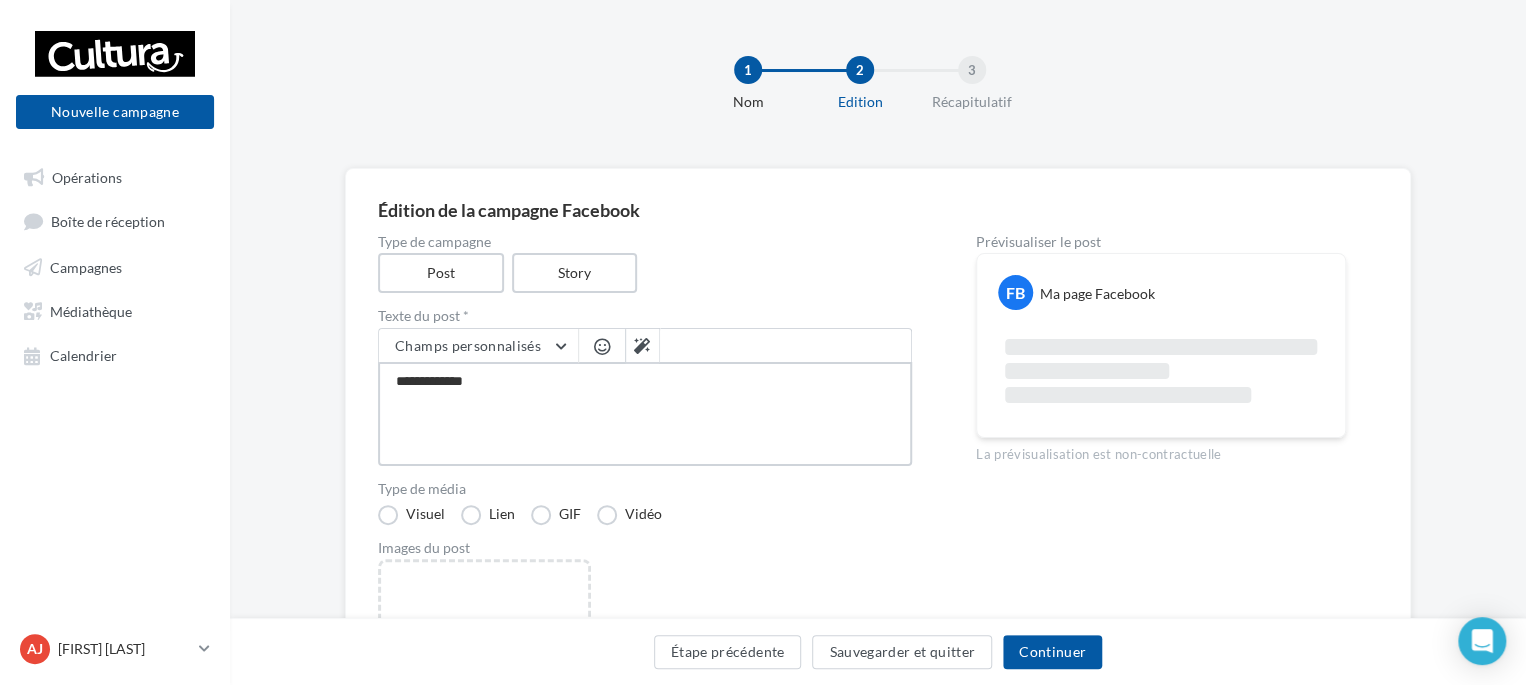 type on "**********" 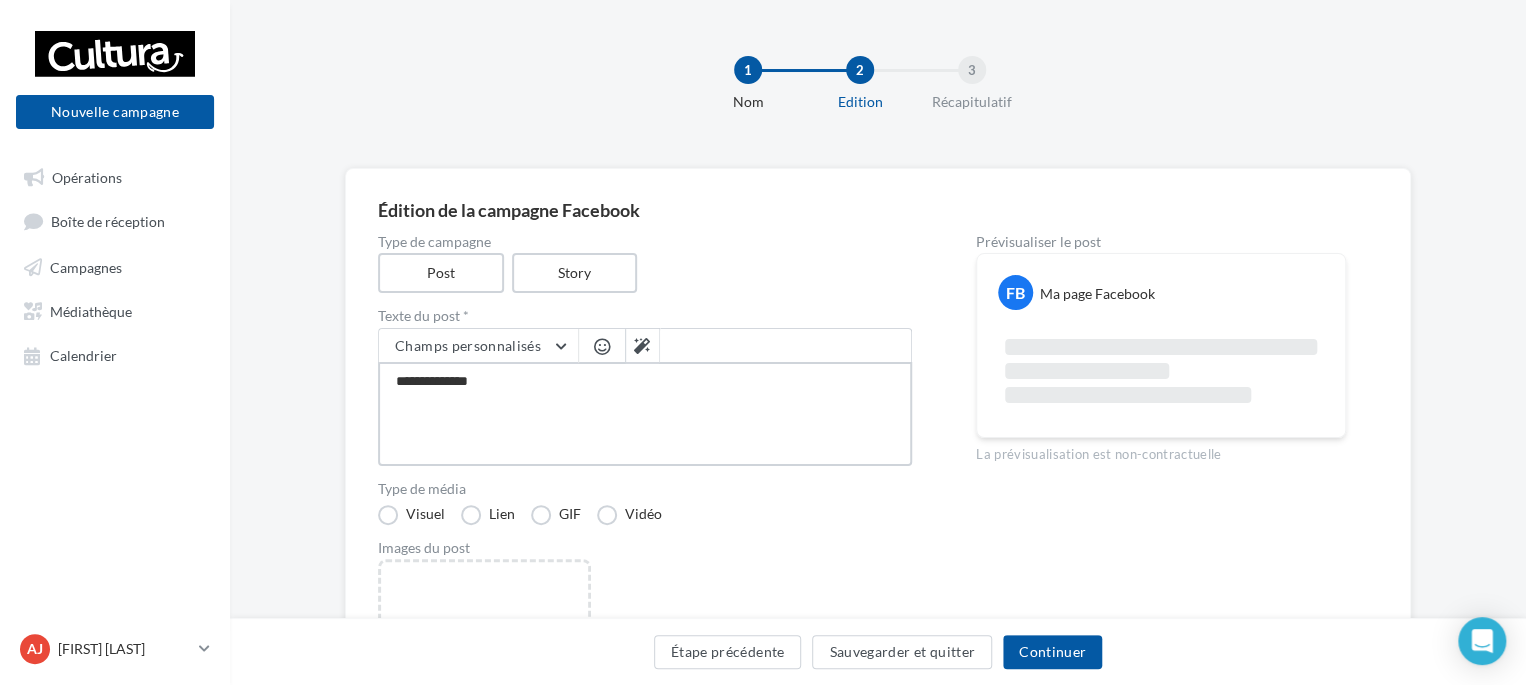 type on "**********" 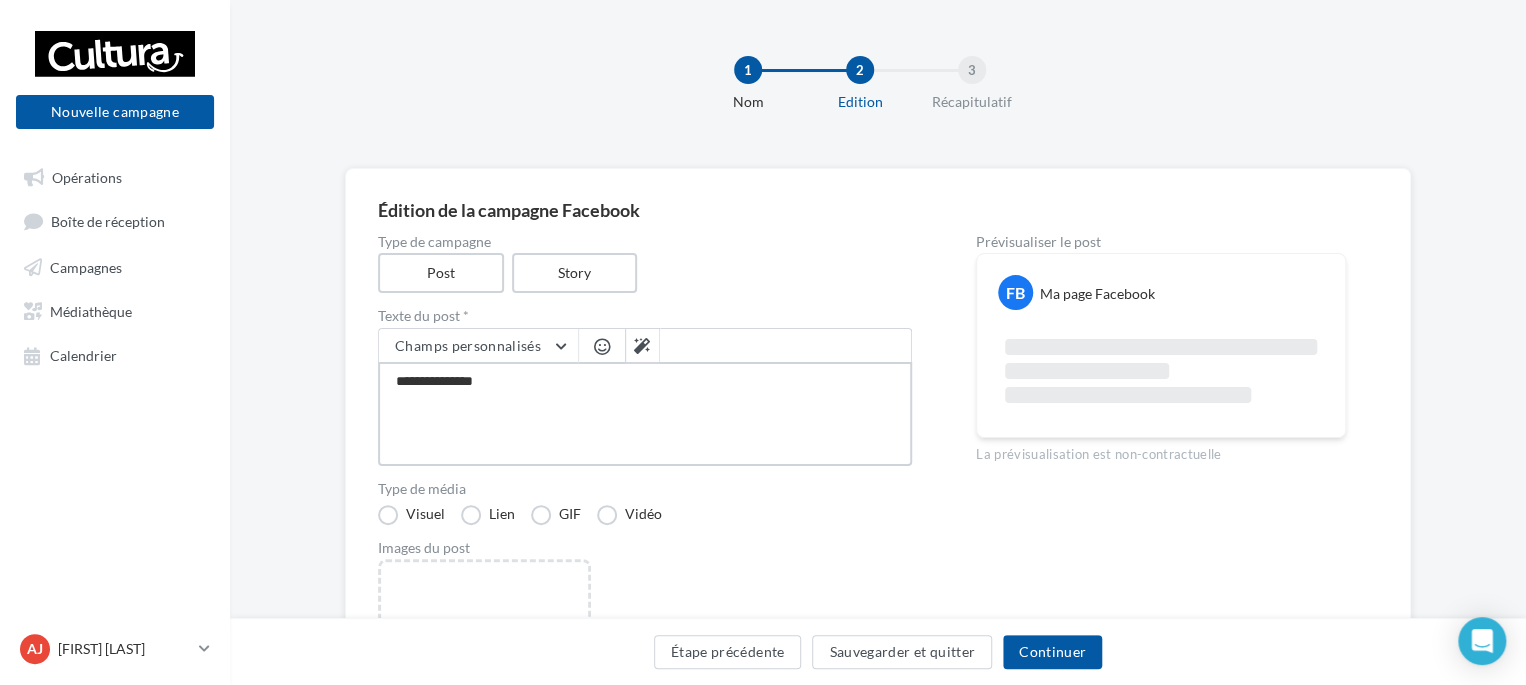 type on "**********" 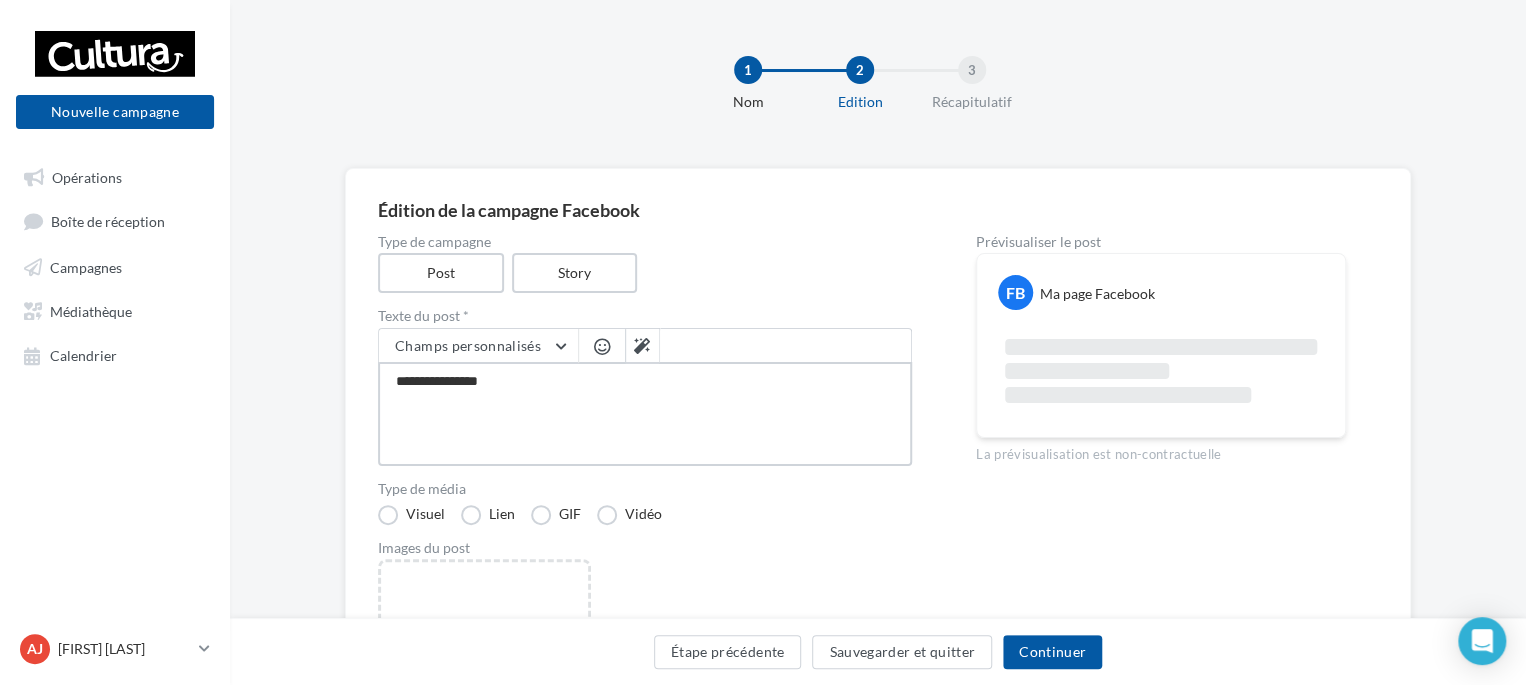 type on "**********" 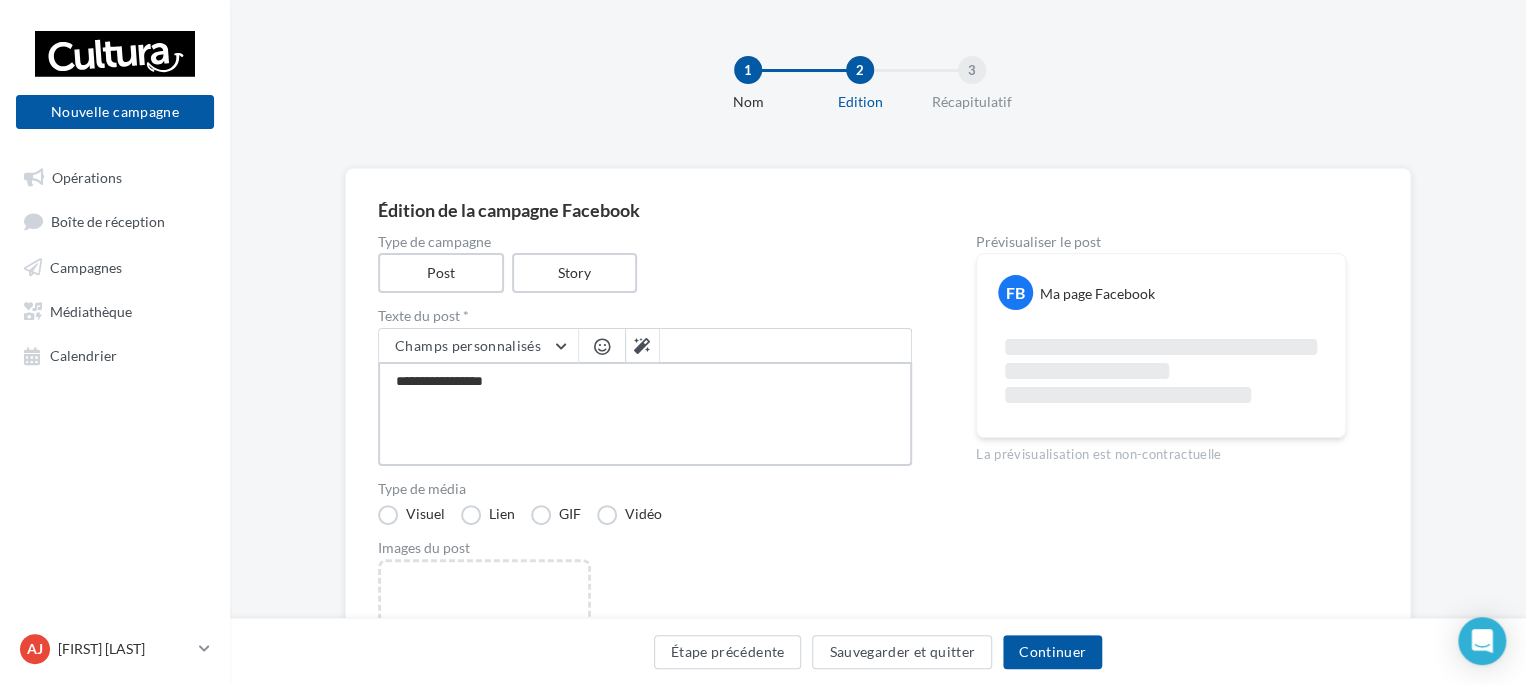 type on "**********" 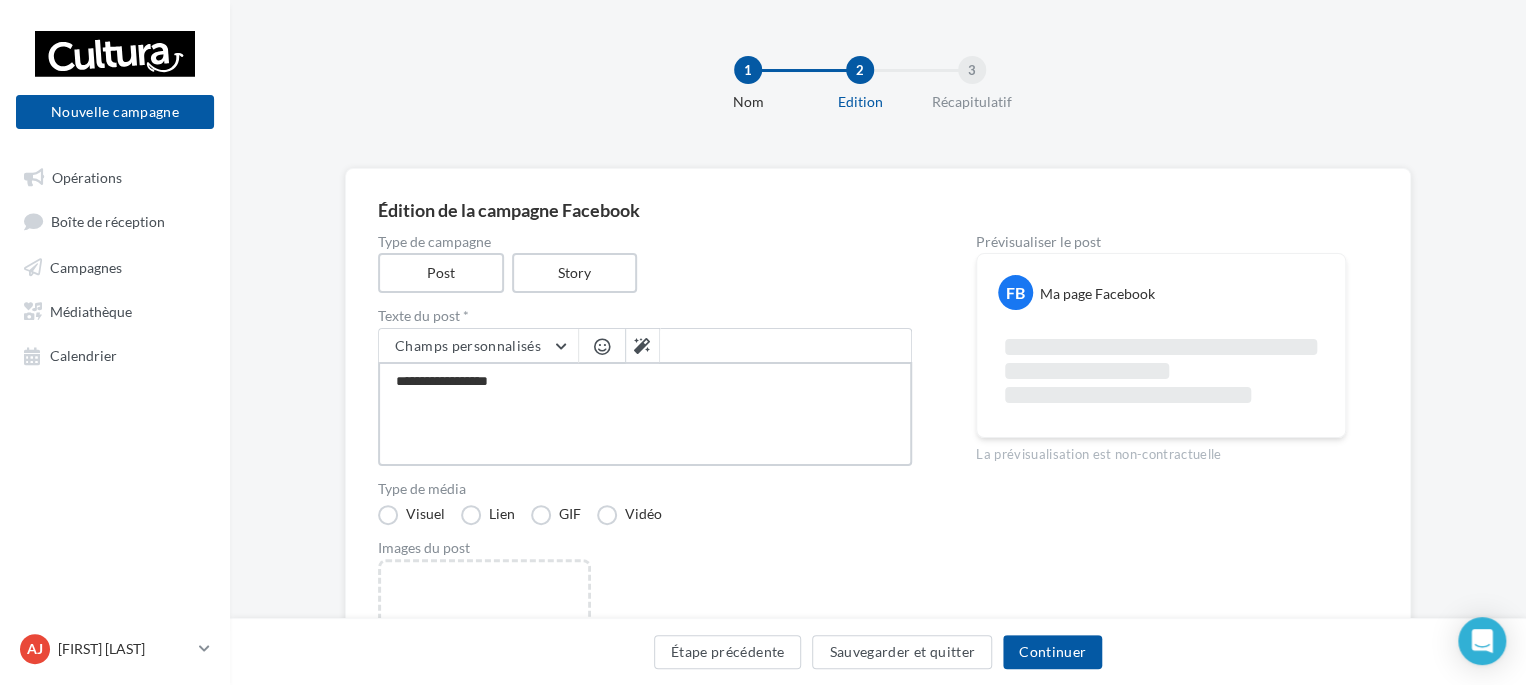 type on "**********" 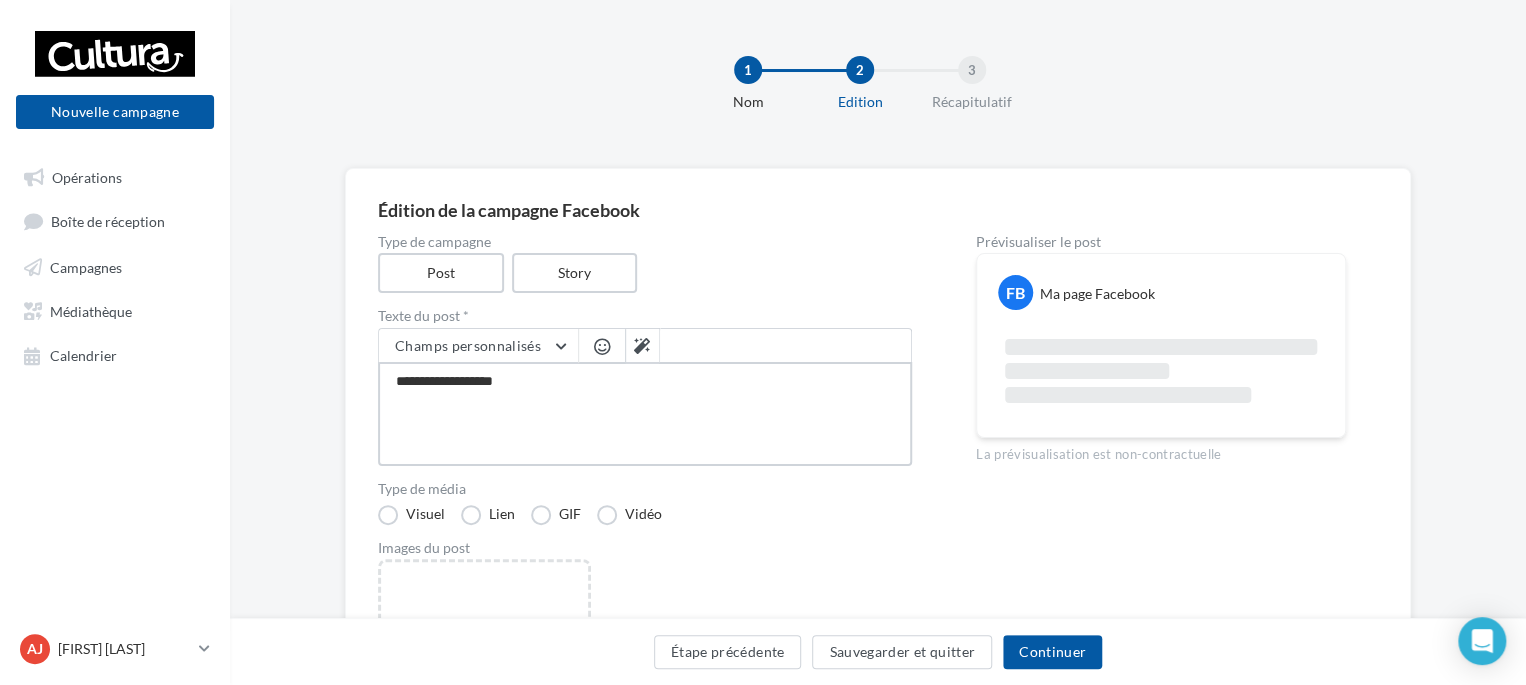 type on "**********" 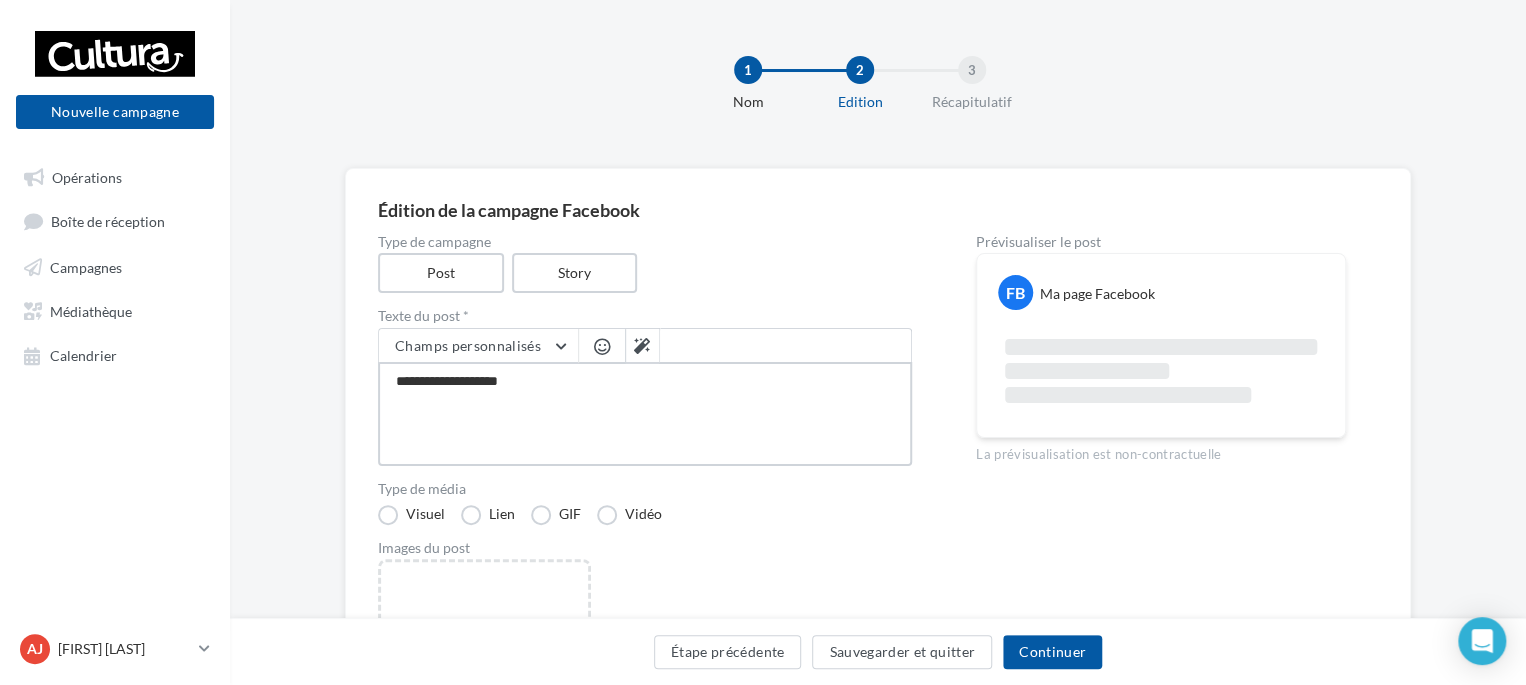 click on "**********" at bounding box center (645, 414) 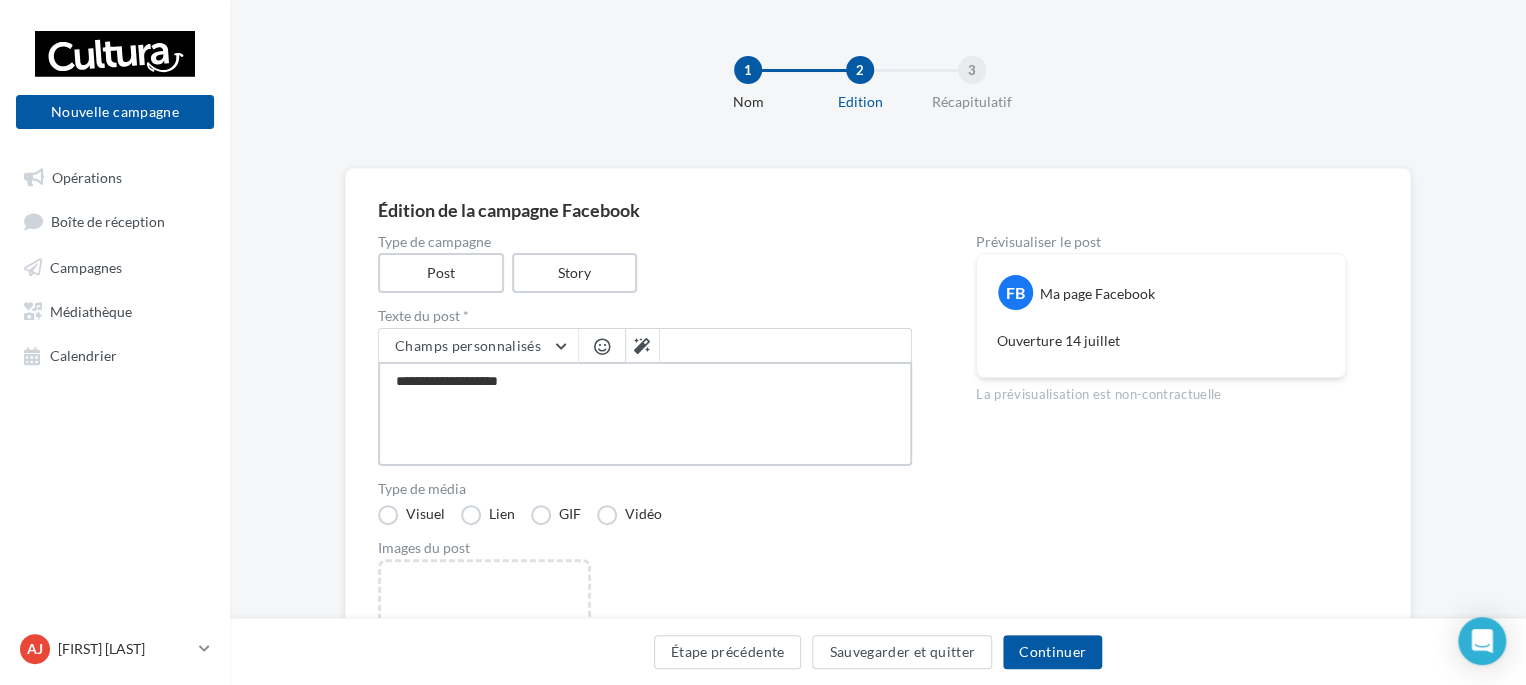type on "**********" 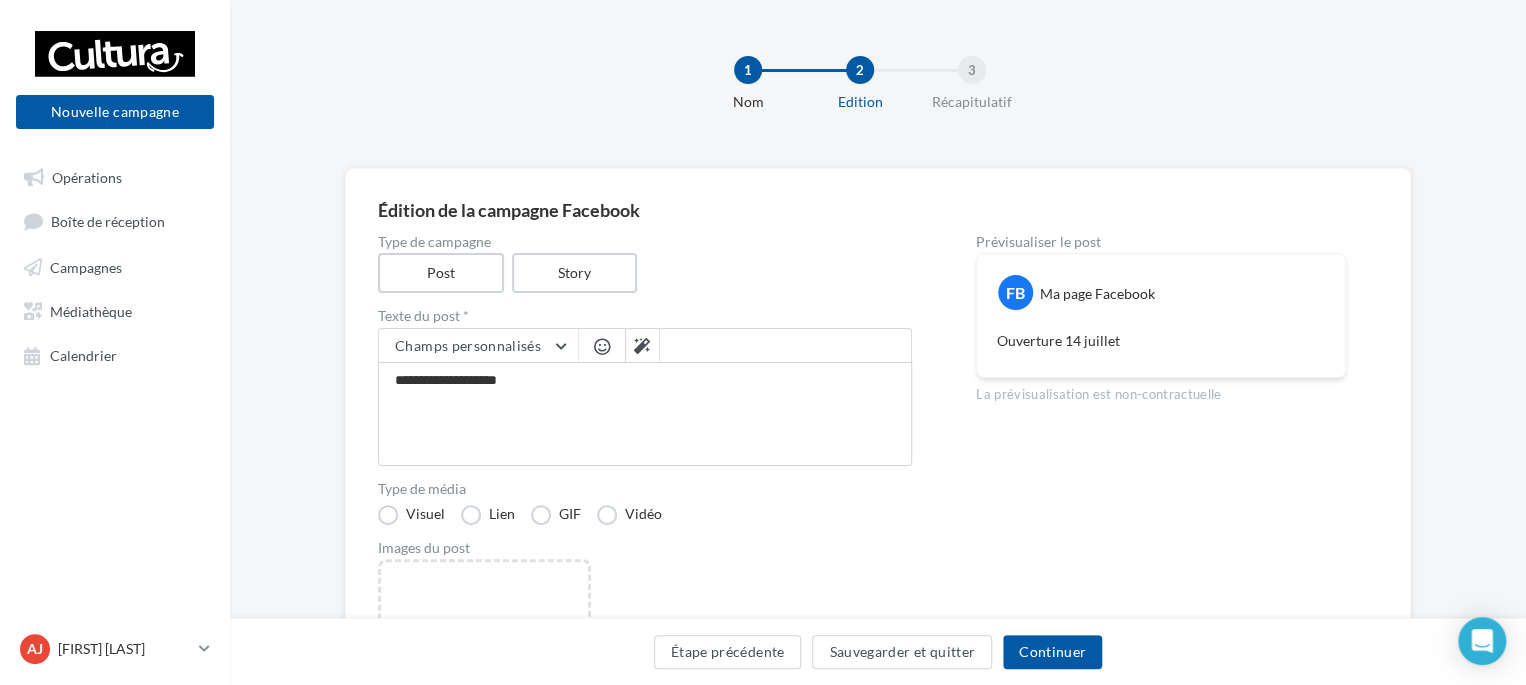 click at bounding box center (602, 346) 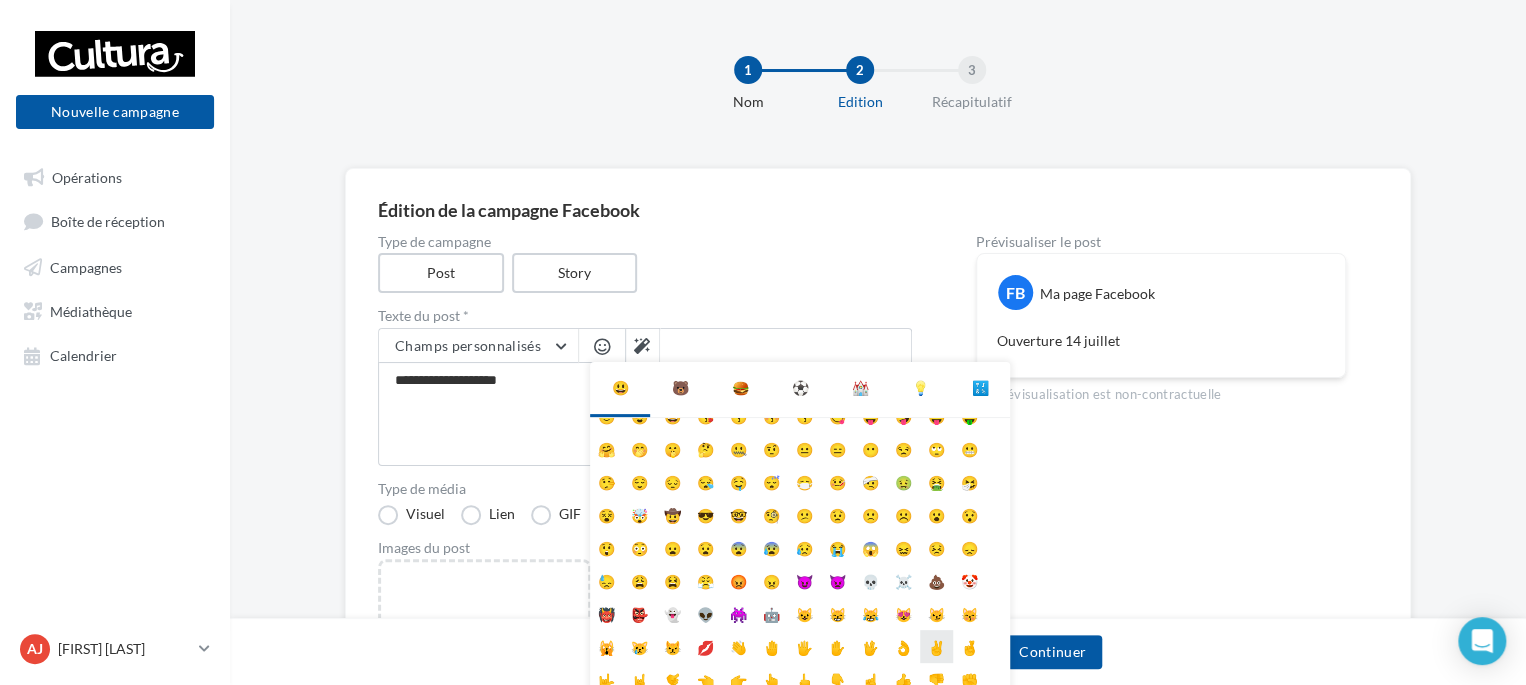 scroll, scrollTop: 78, scrollLeft: 0, axis: vertical 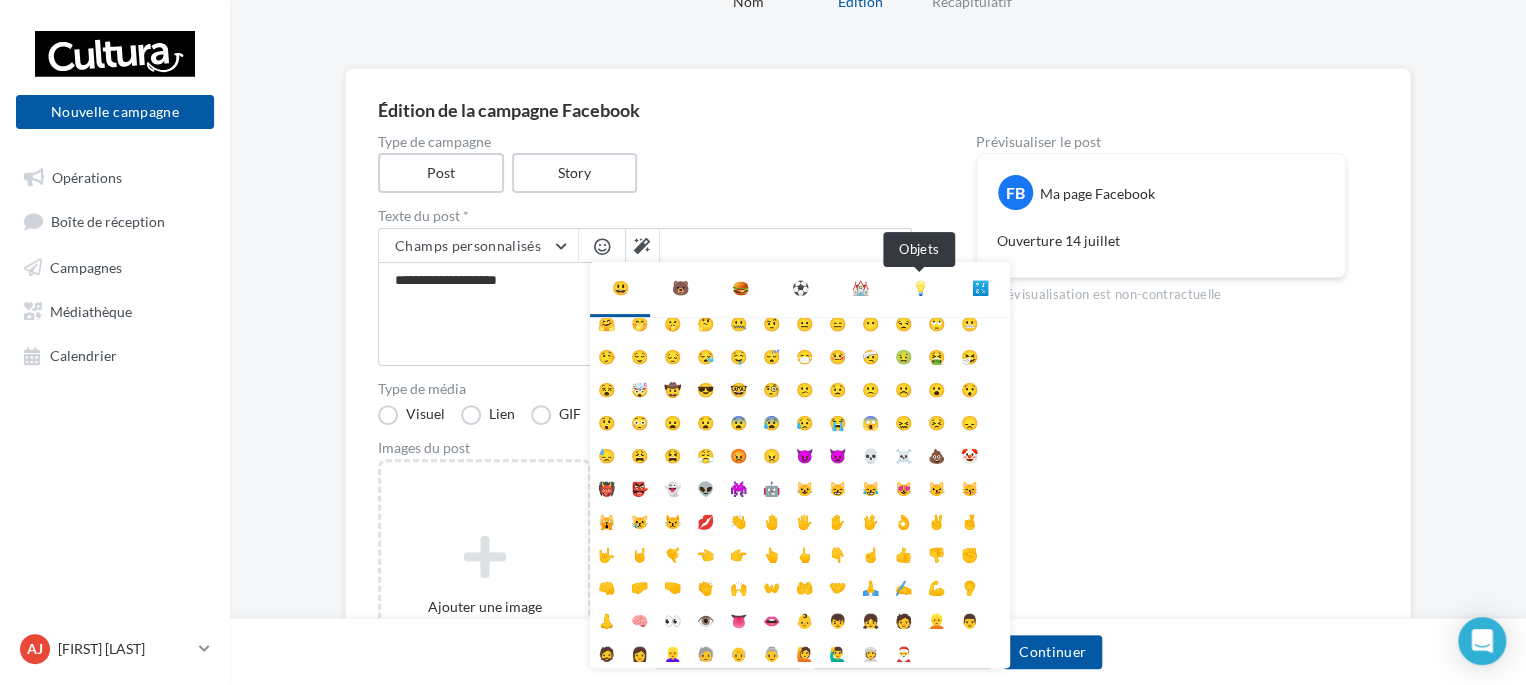 click on "💡" at bounding box center (920, 288) 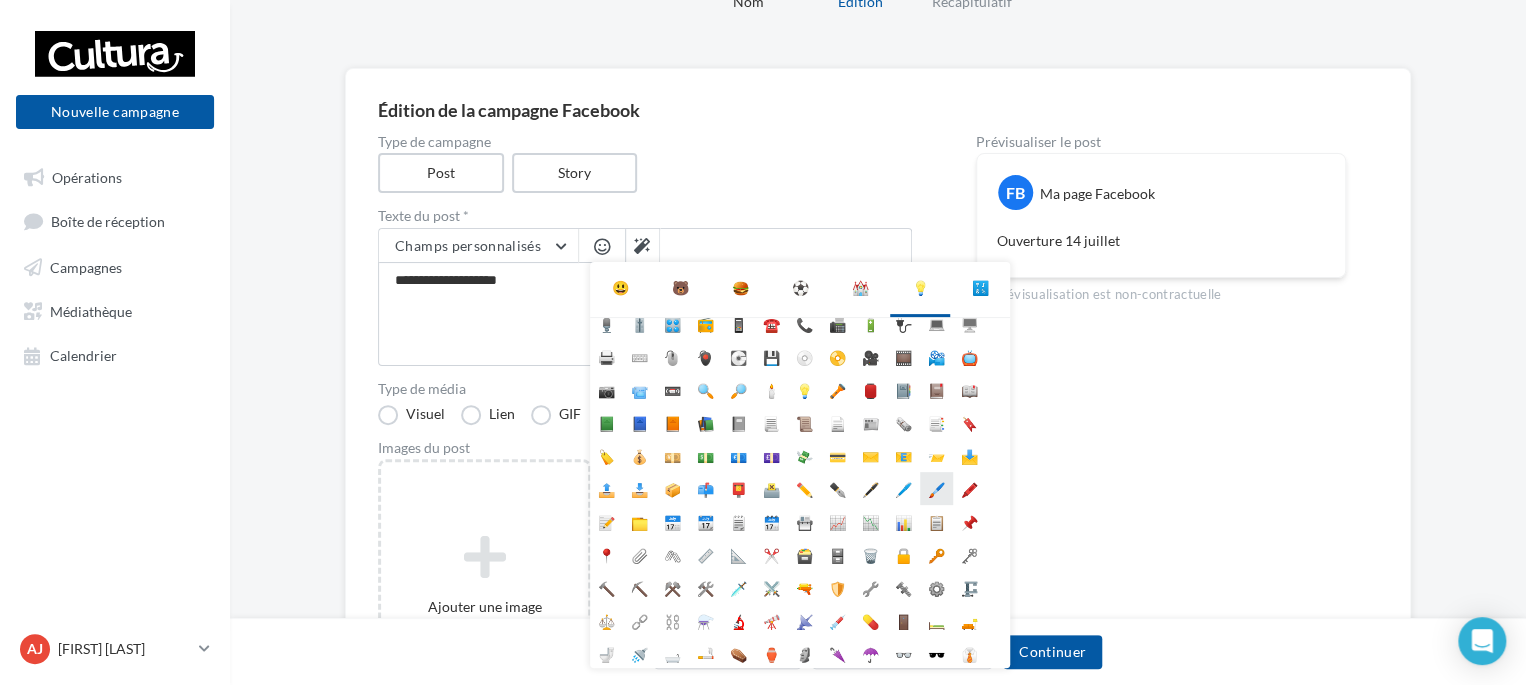scroll, scrollTop: 0, scrollLeft: 0, axis: both 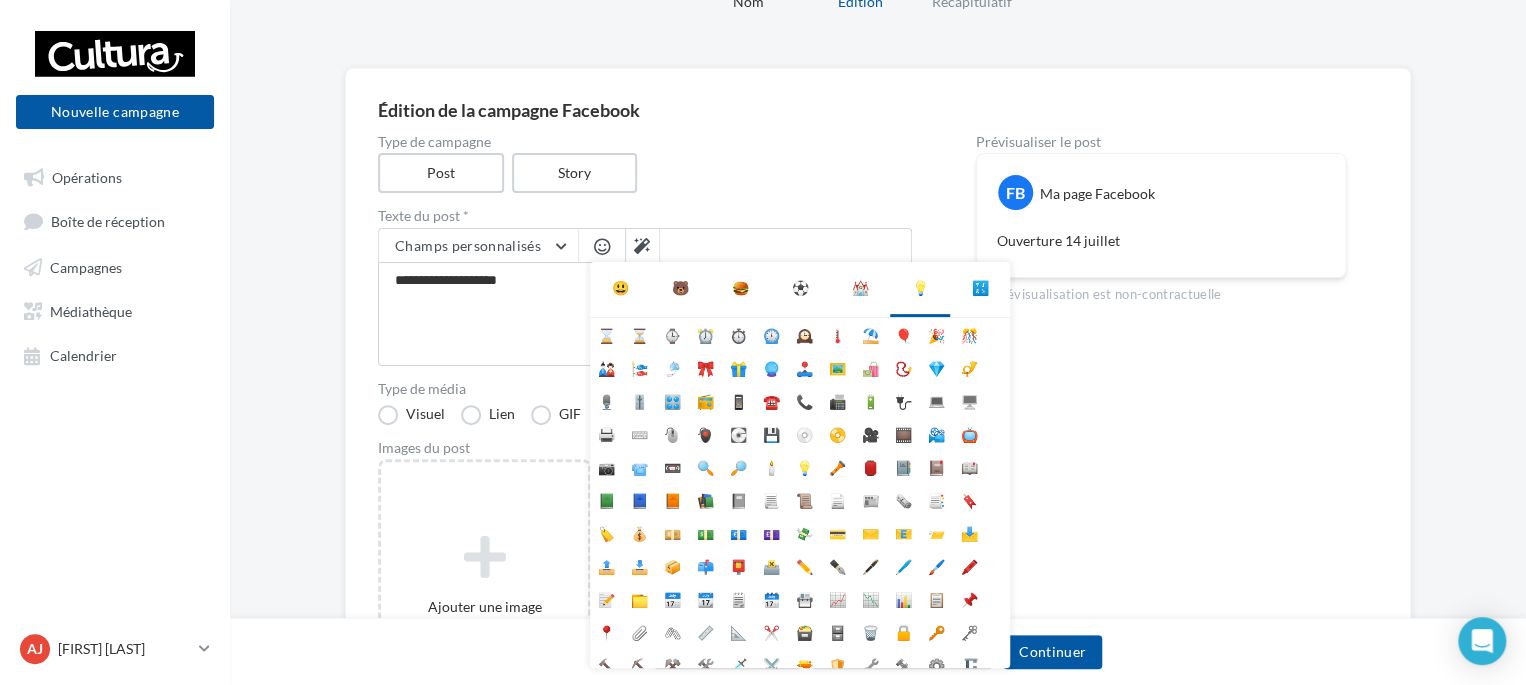 click on "🔣" at bounding box center (980, 288) 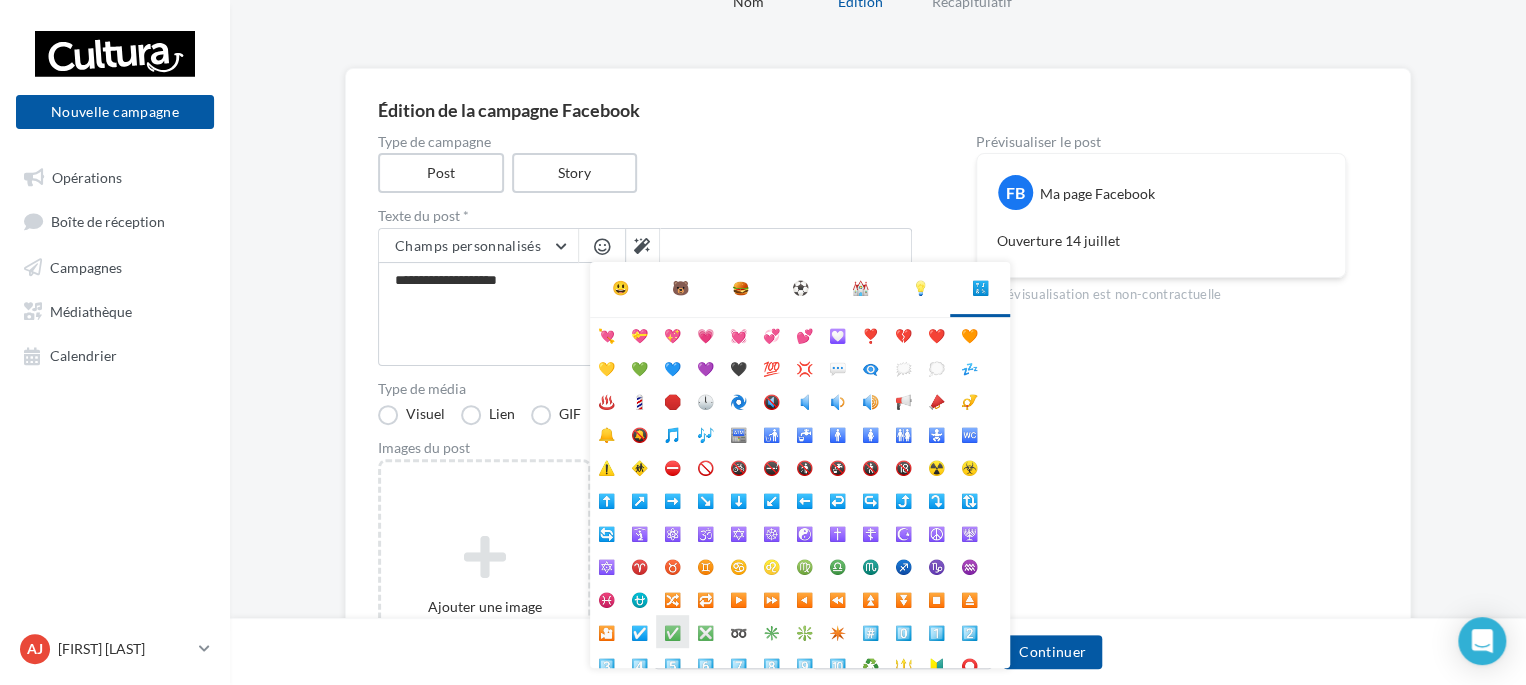 click on "✅" at bounding box center (672, 631) 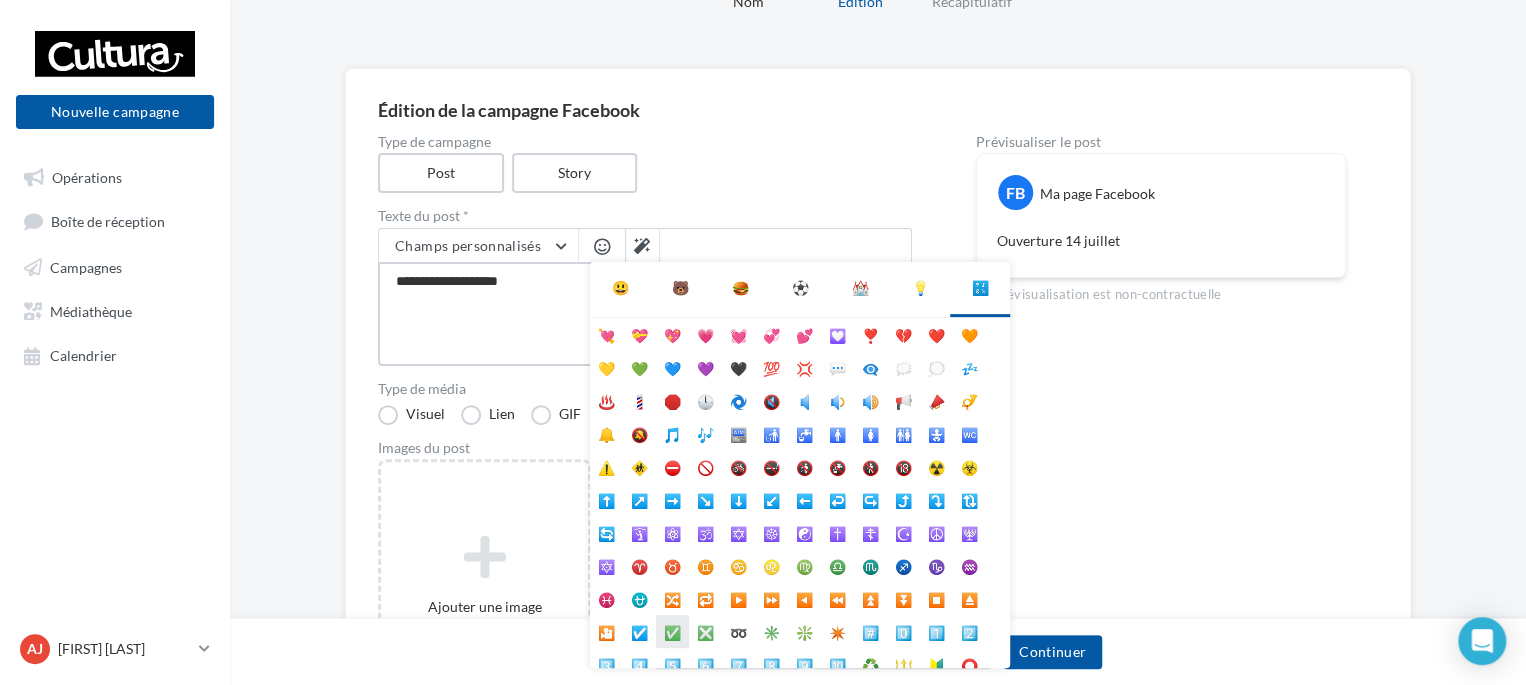 type on "**********" 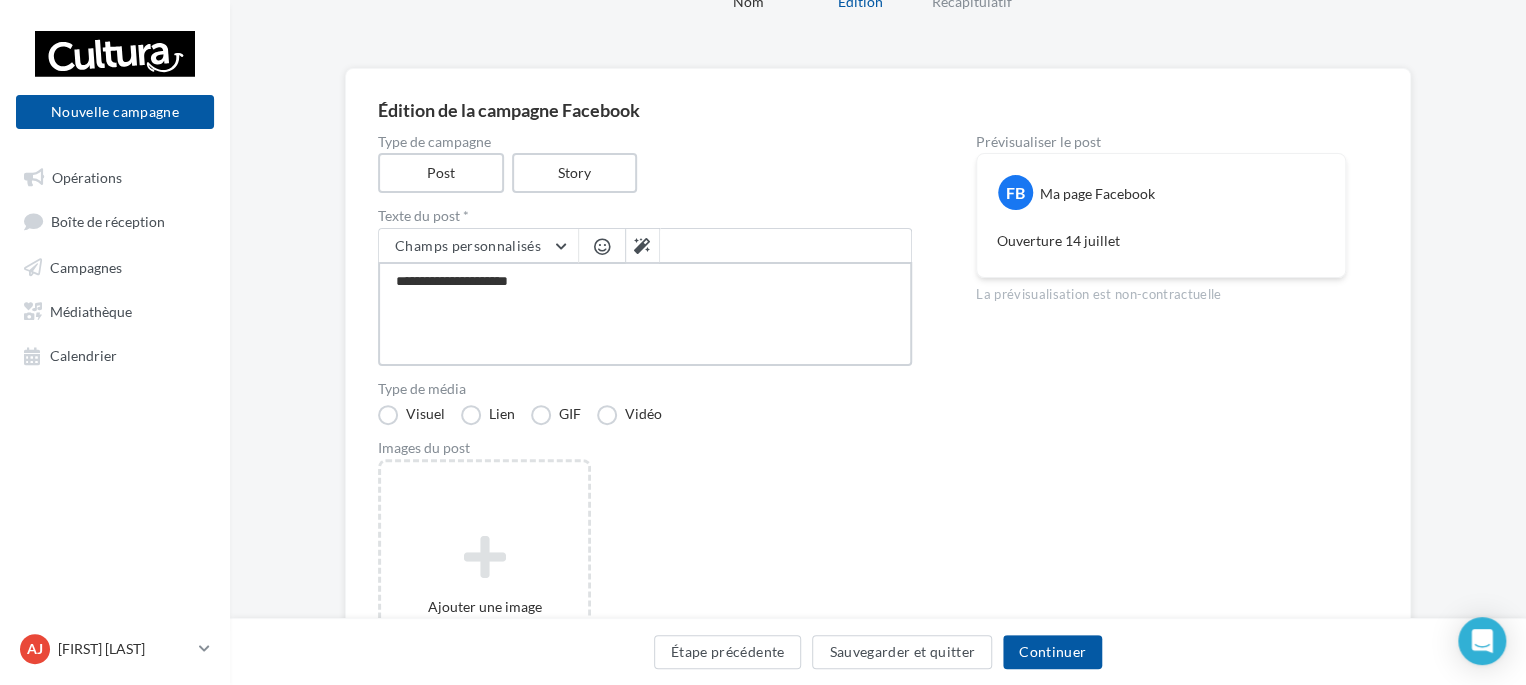 click on "**********" at bounding box center (645, 314) 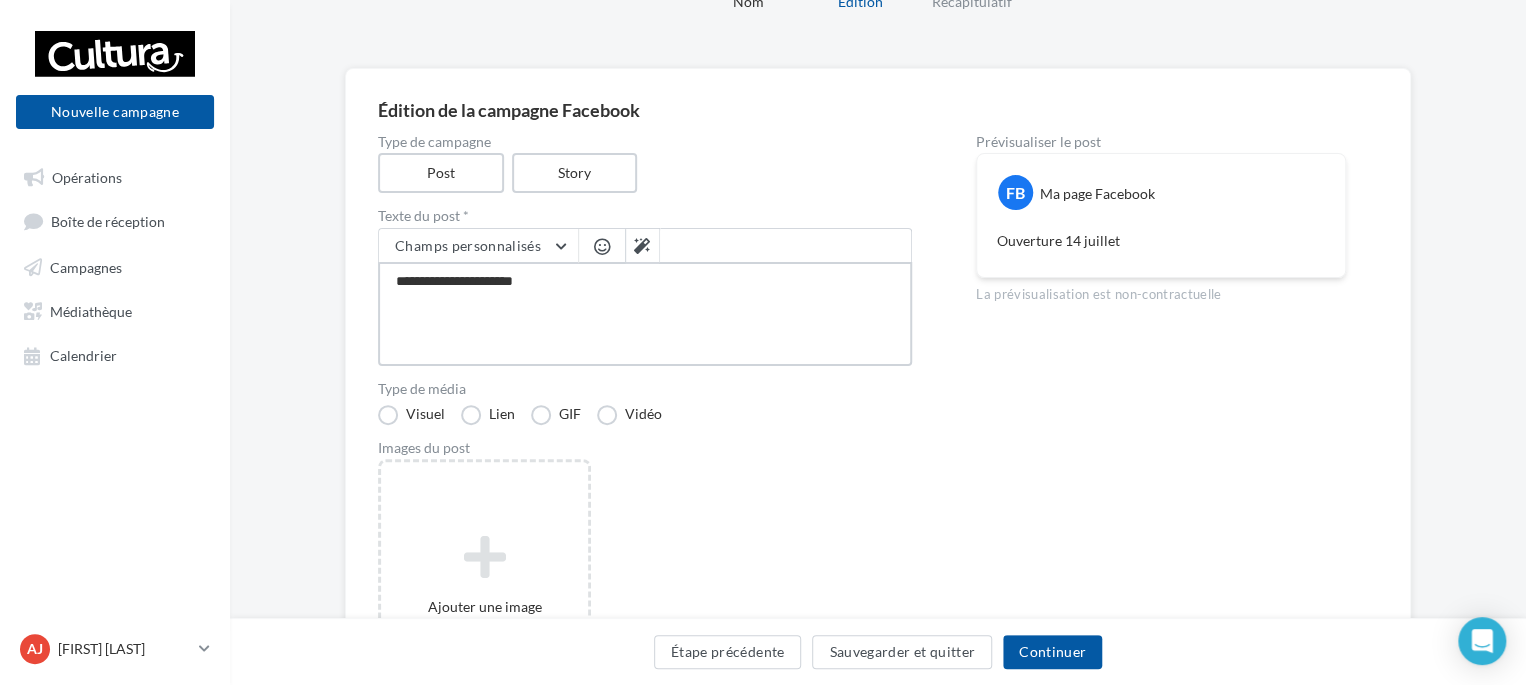 type on "**********" 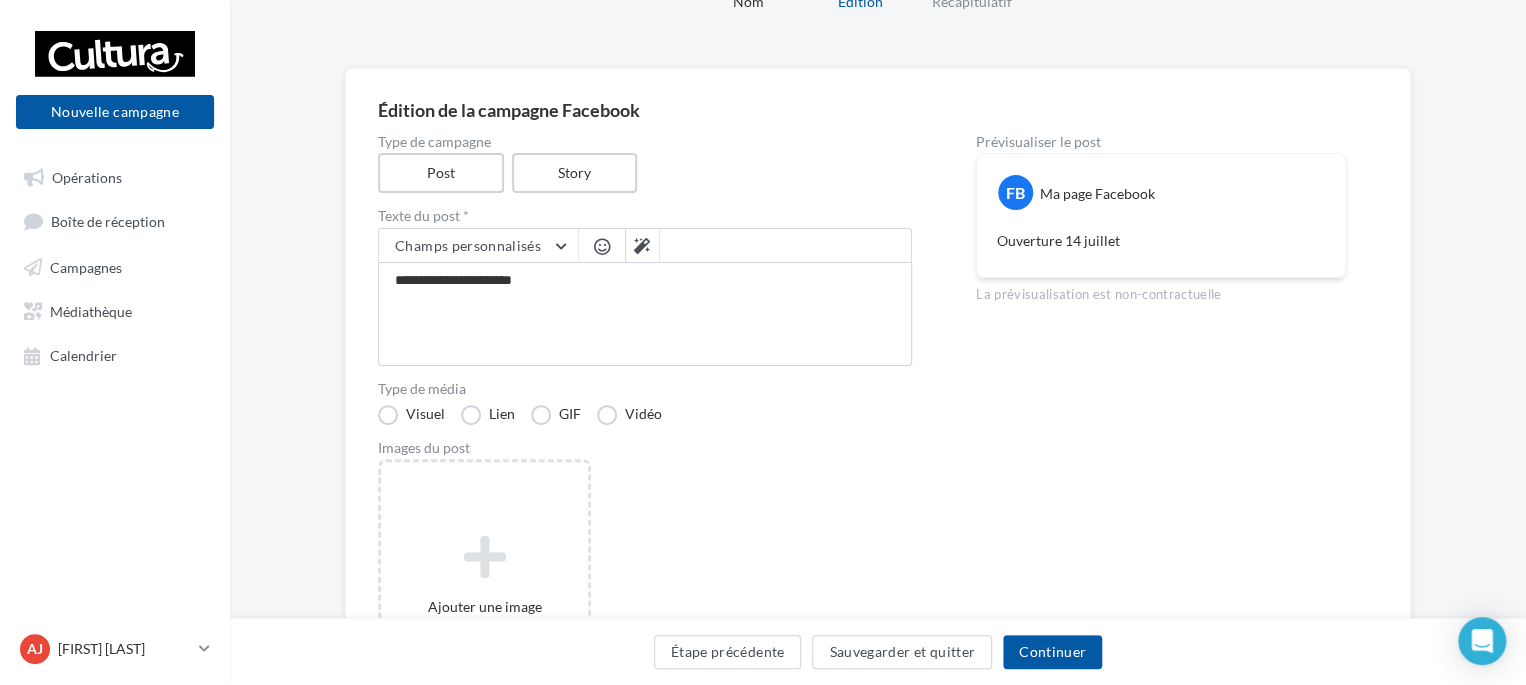 click at bounding box center (602, 246) 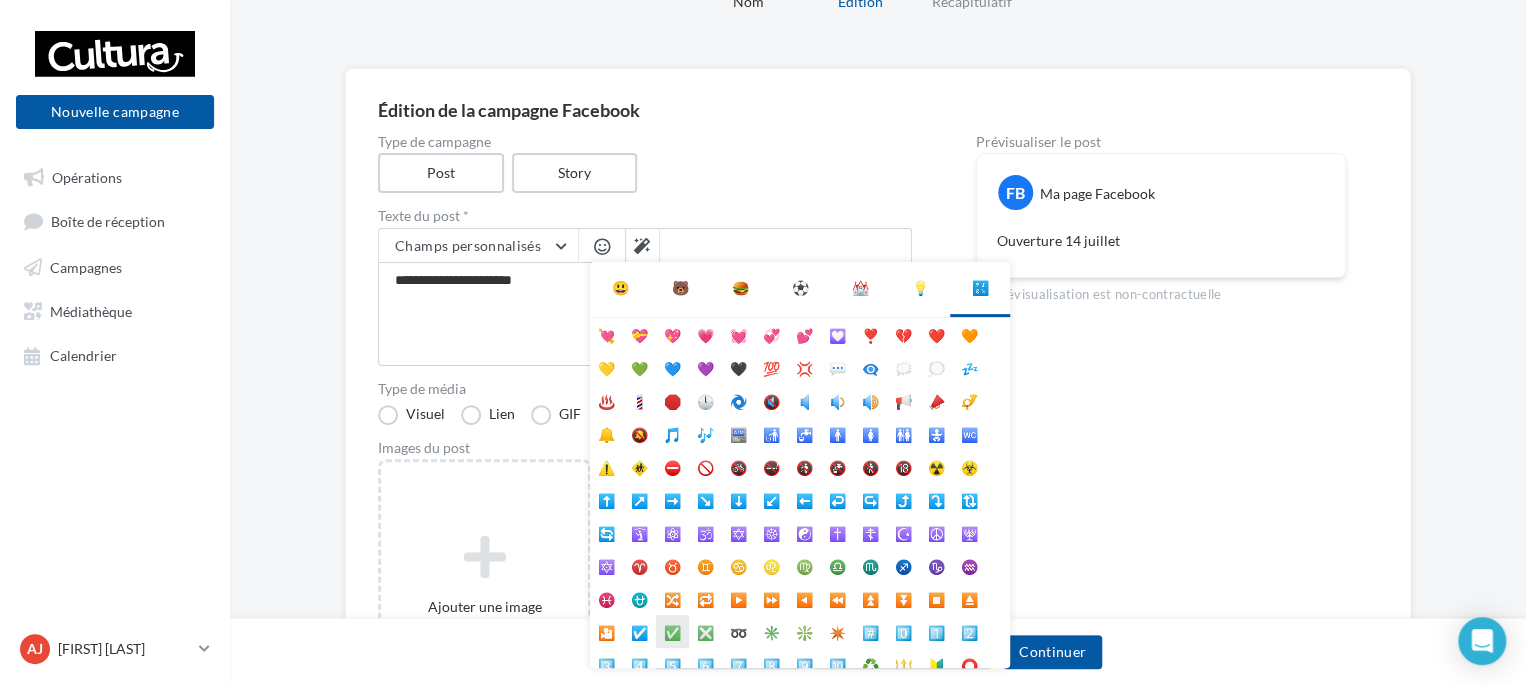 click on "✅" at bounding box center [672, 631] 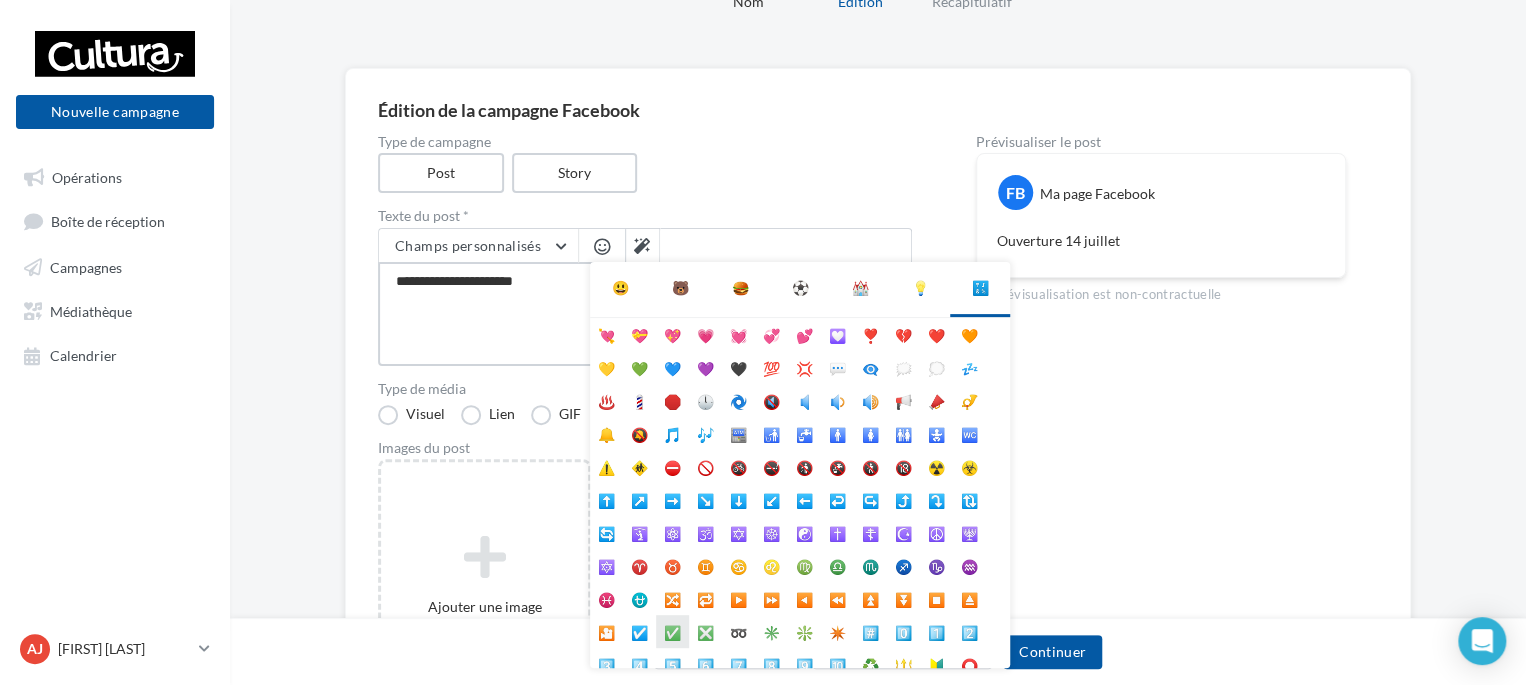type on "**********" 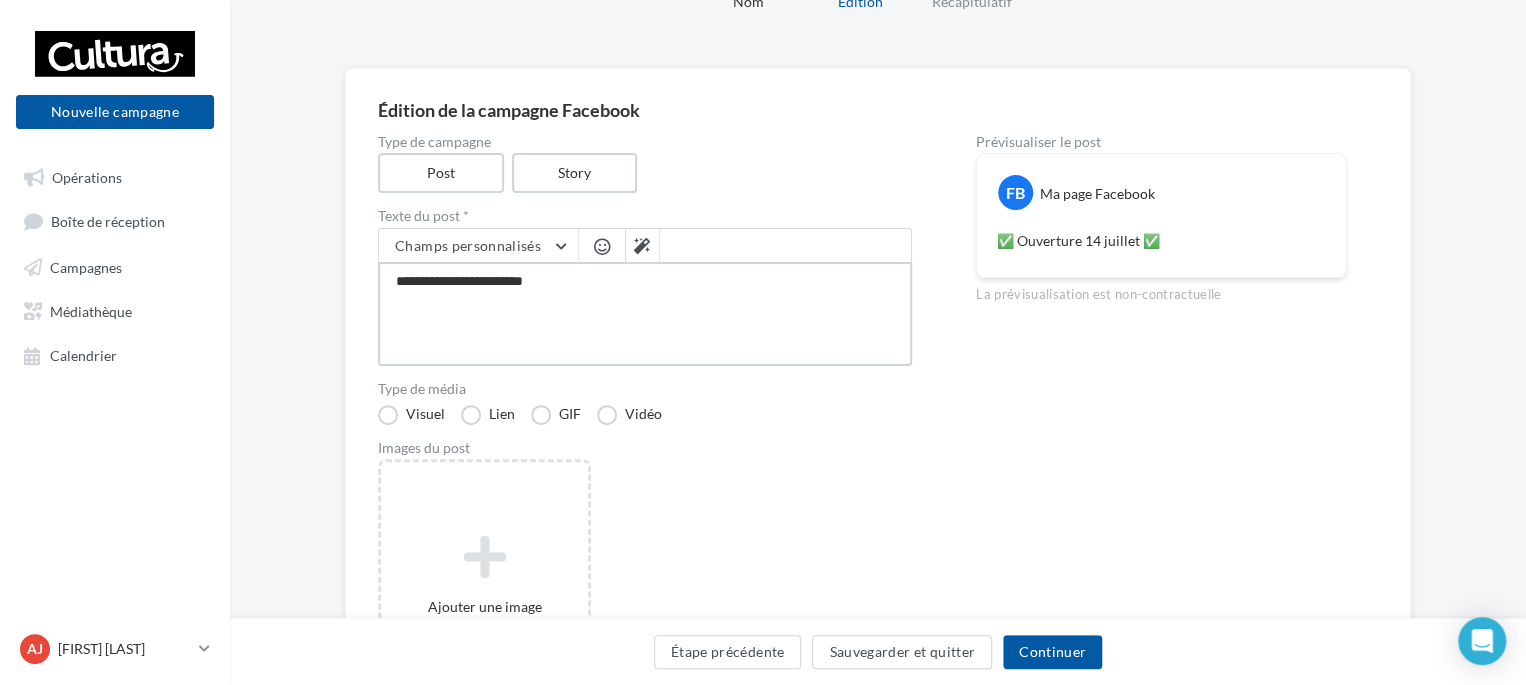 scroll, scrollTop: 4, scrollLeft: 0, axis: vertical 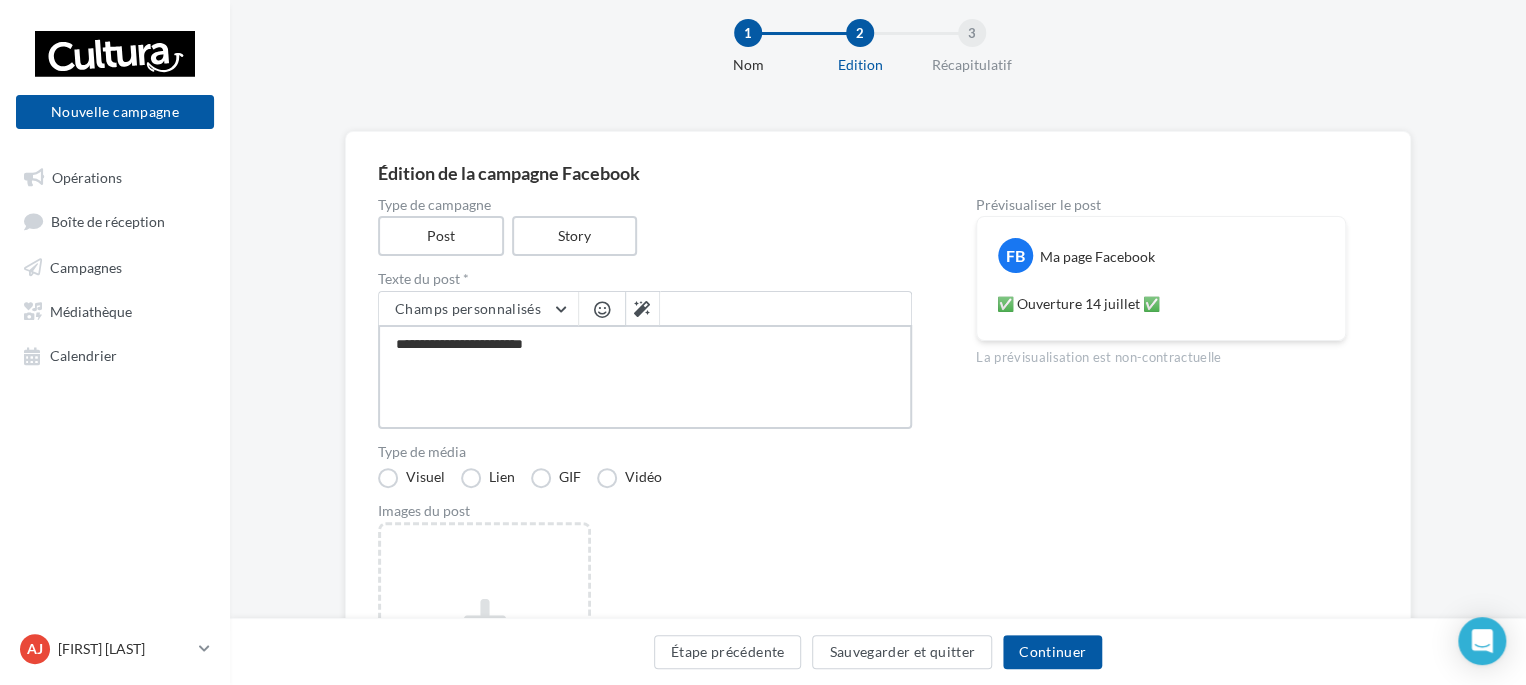click on "**********" at bounding box center (645, 350) 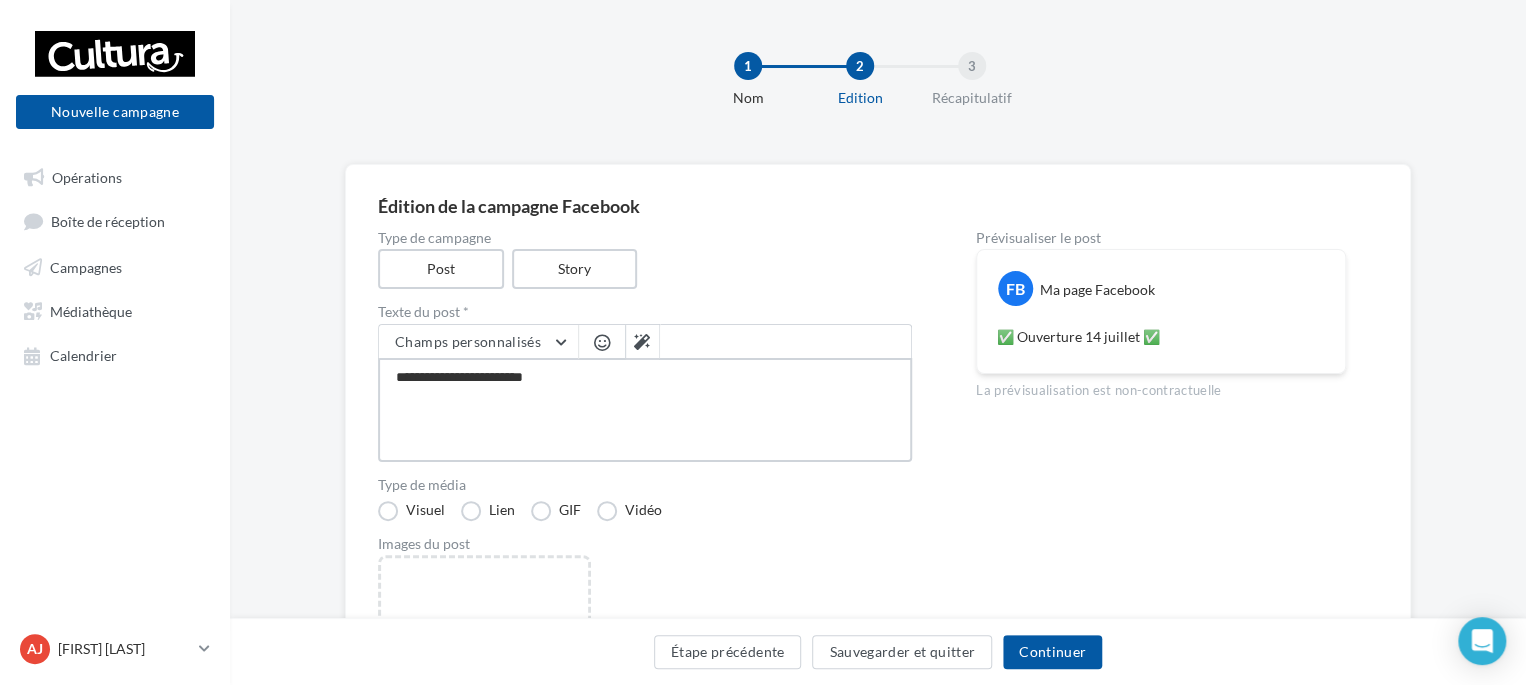scroll, scrollTop: 0, scrollLeft: 0, axis: both 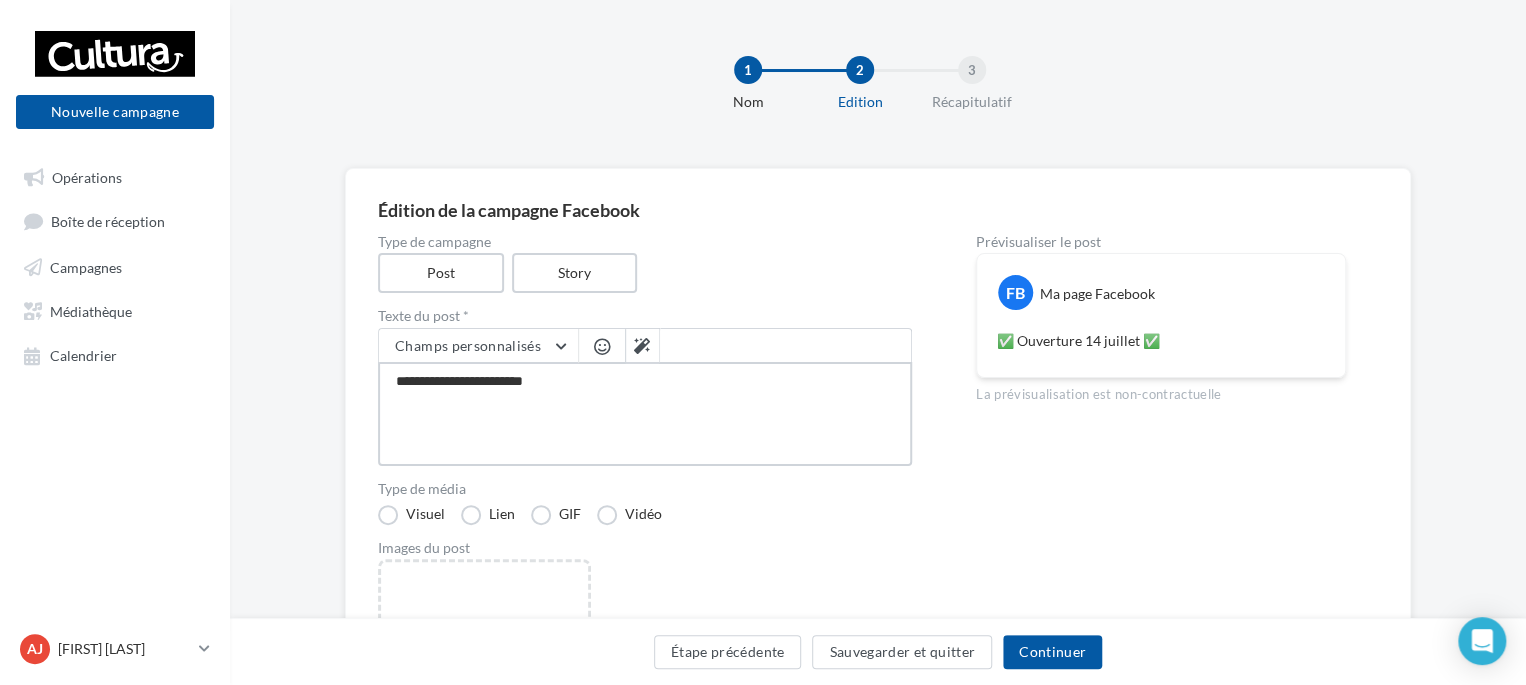 type on "**********" 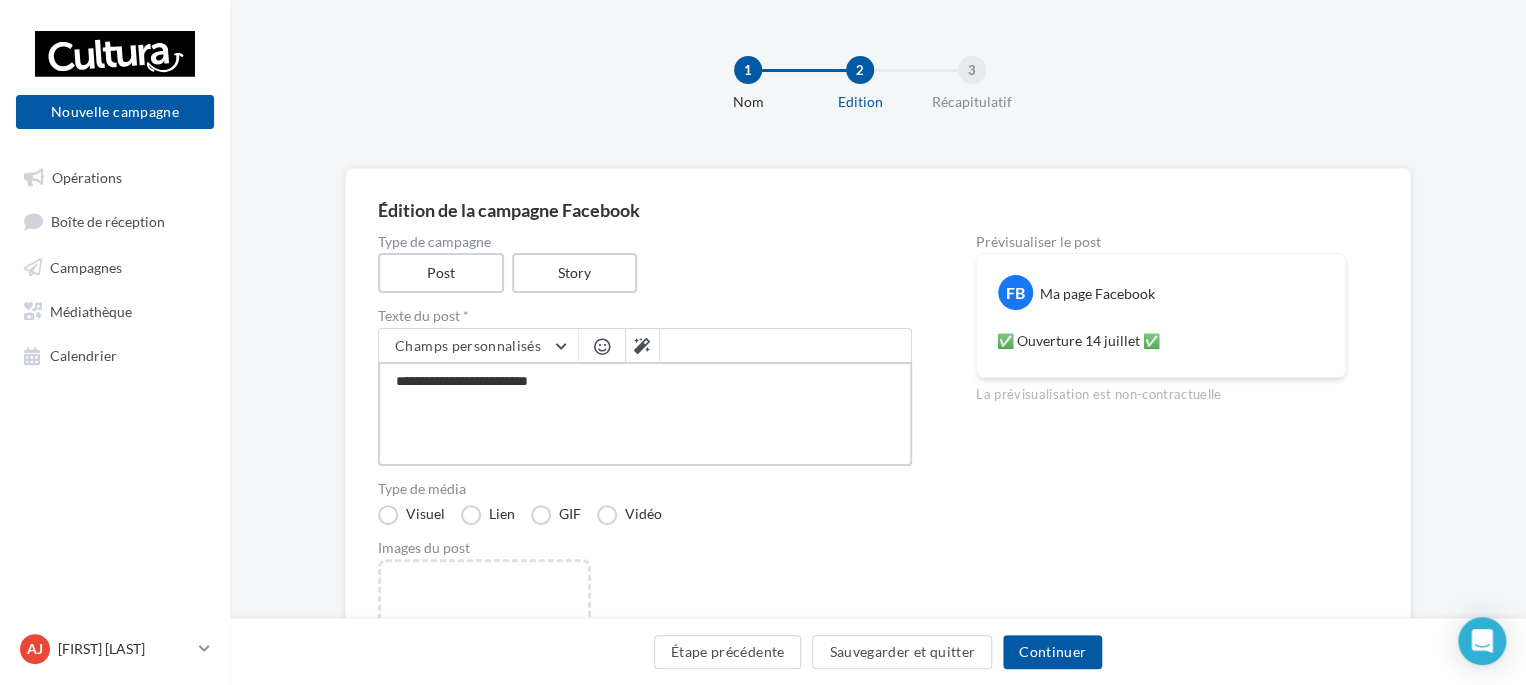 type on "**********" 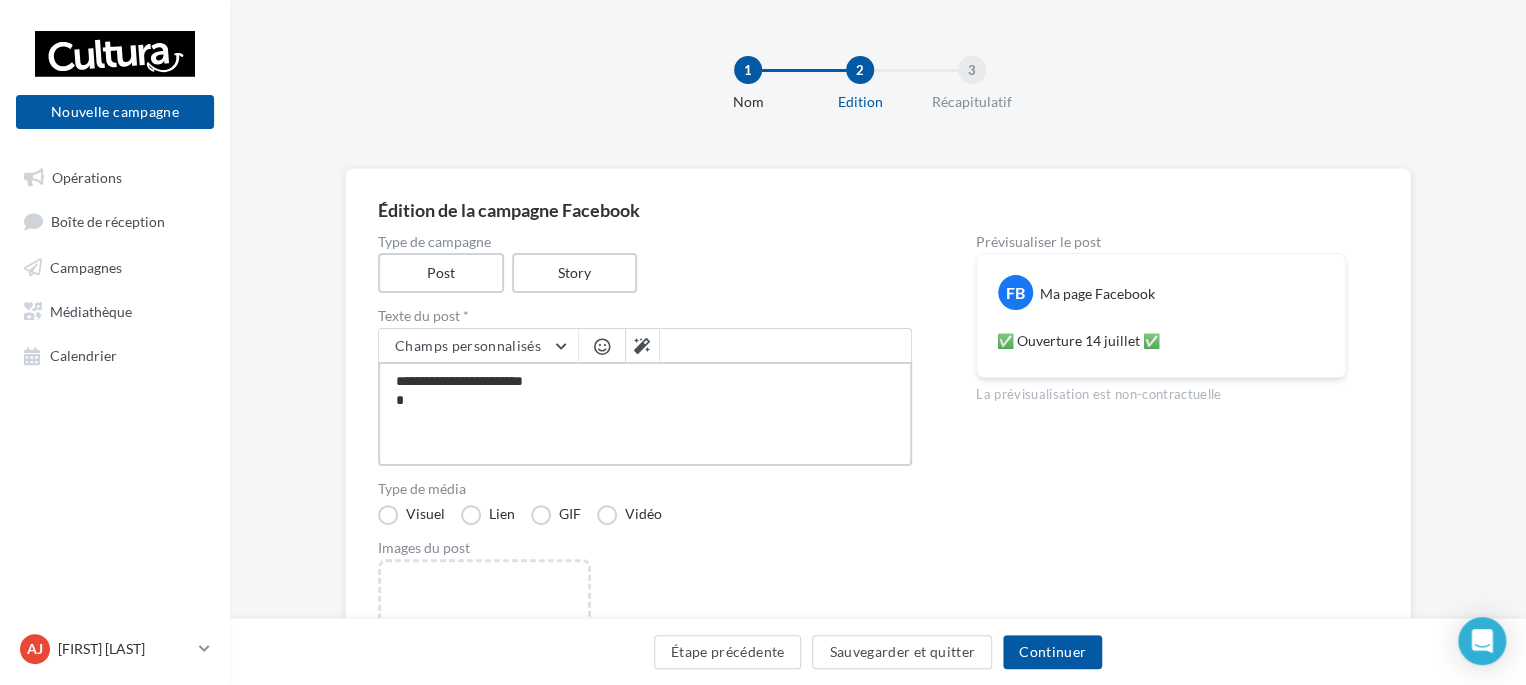 type on "**********" 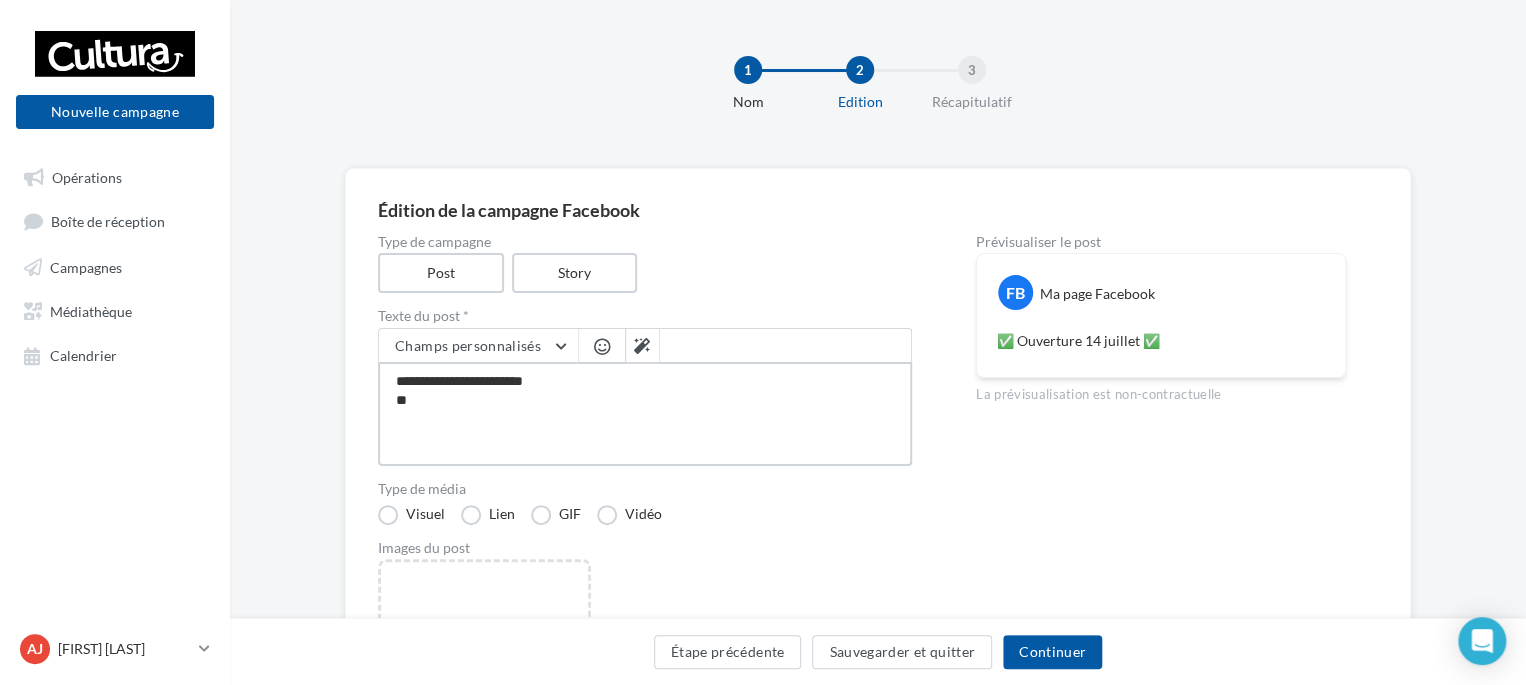 type on "**********" 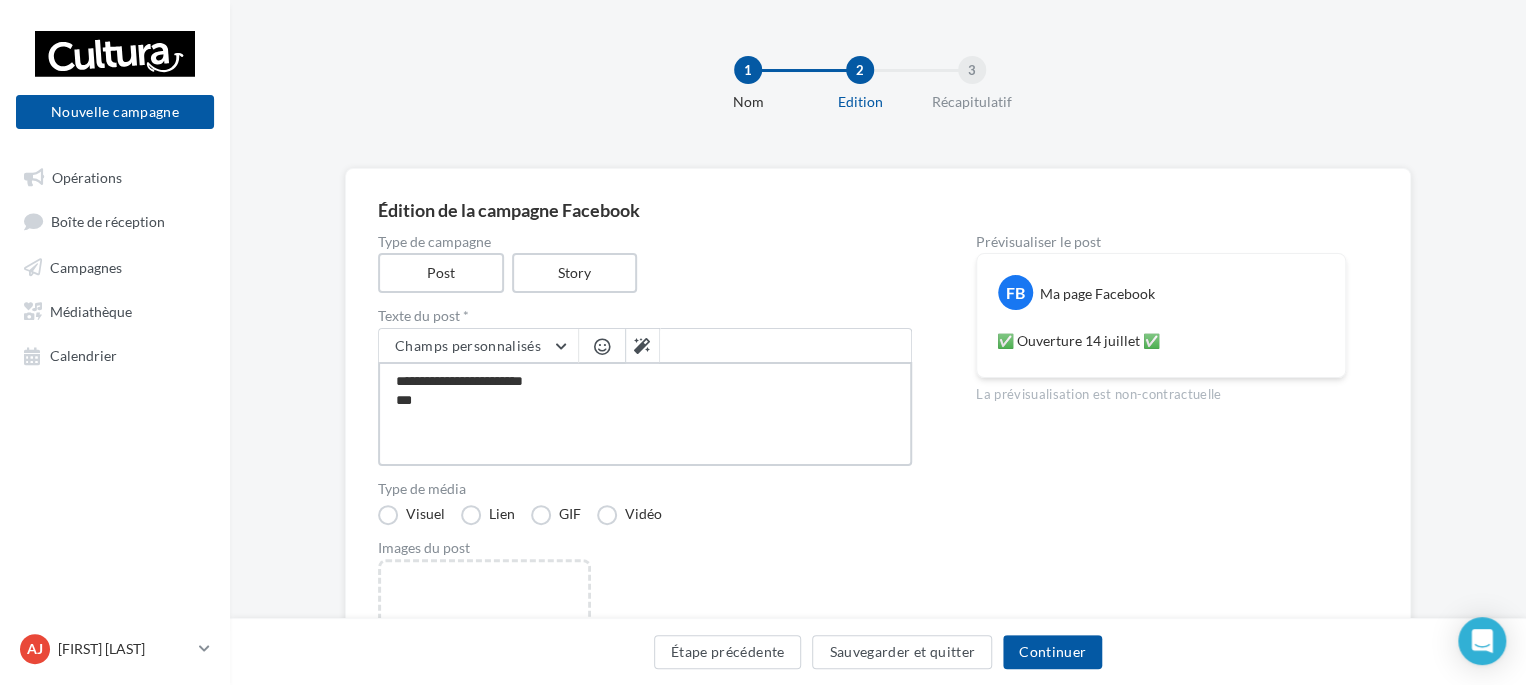 type on "**********" 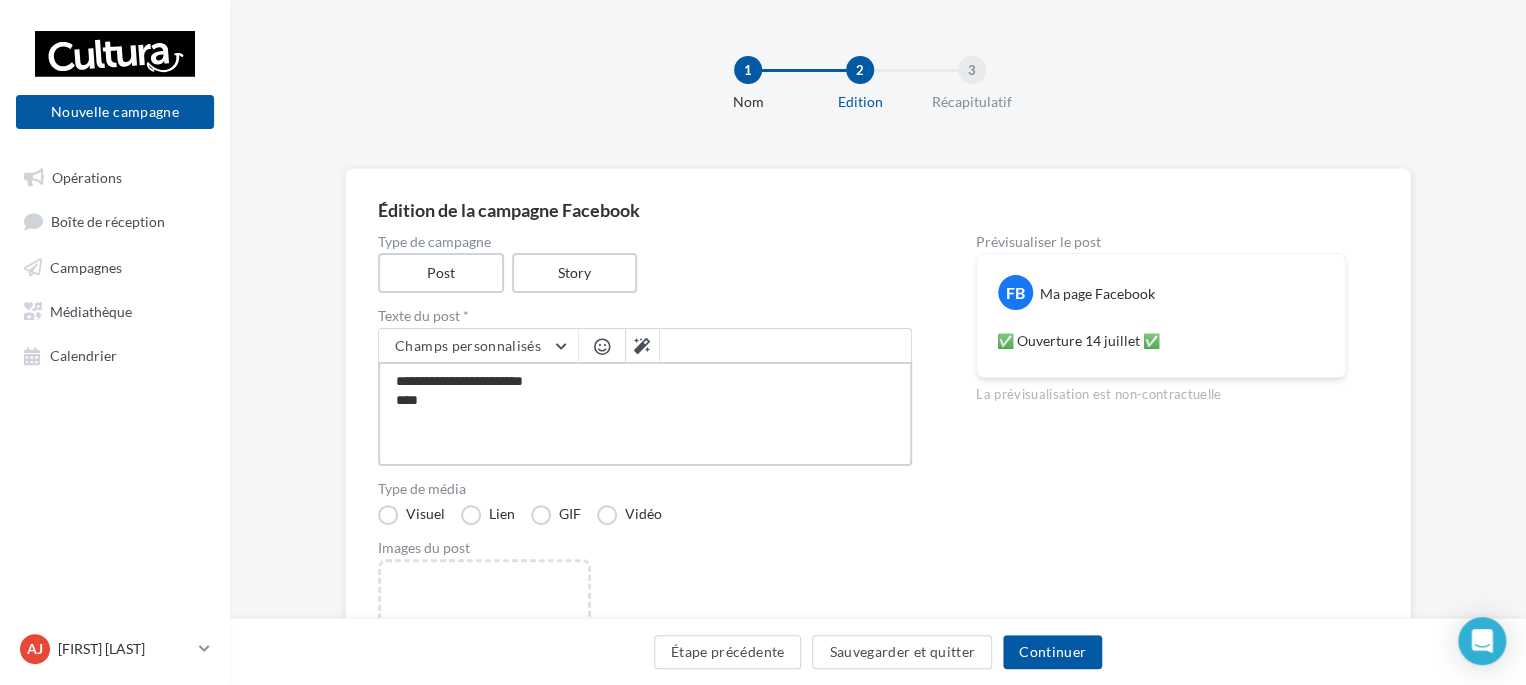 type on "**********" 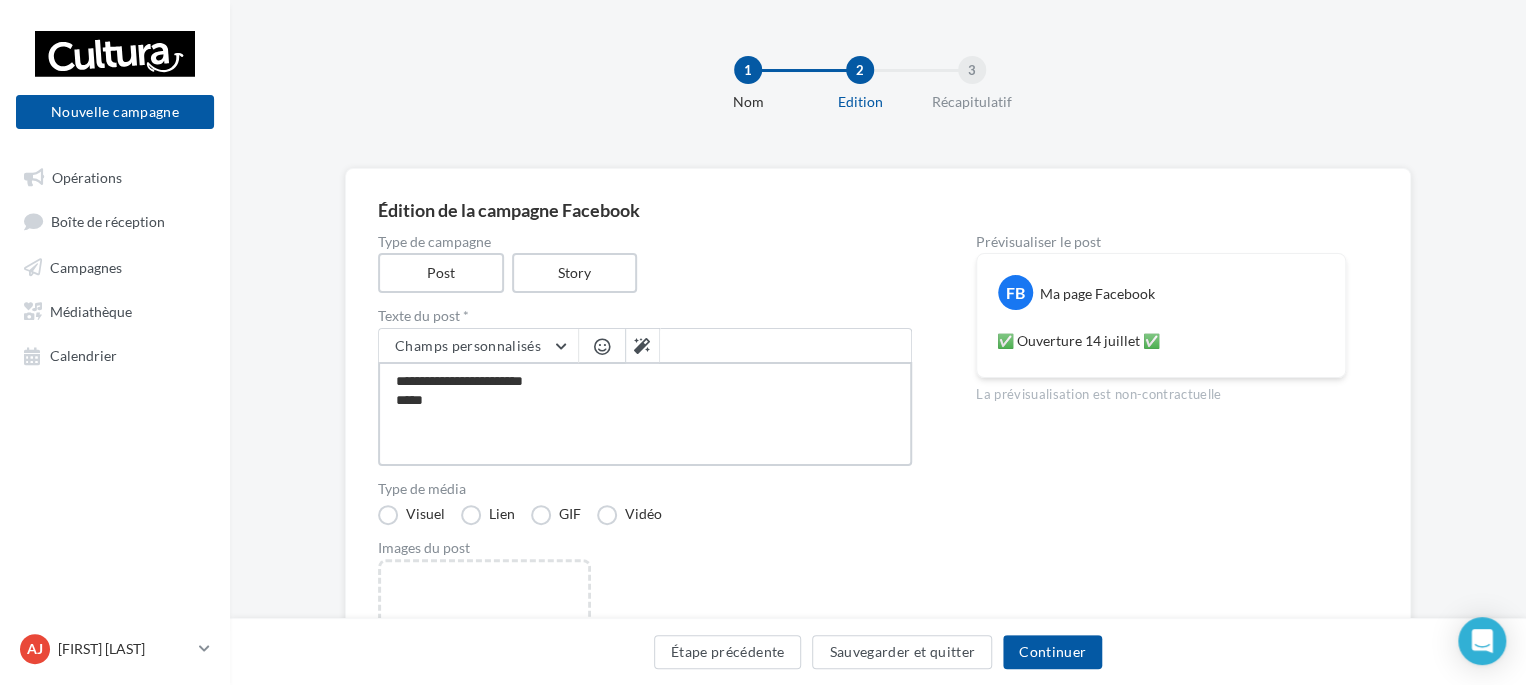 type on "**********" 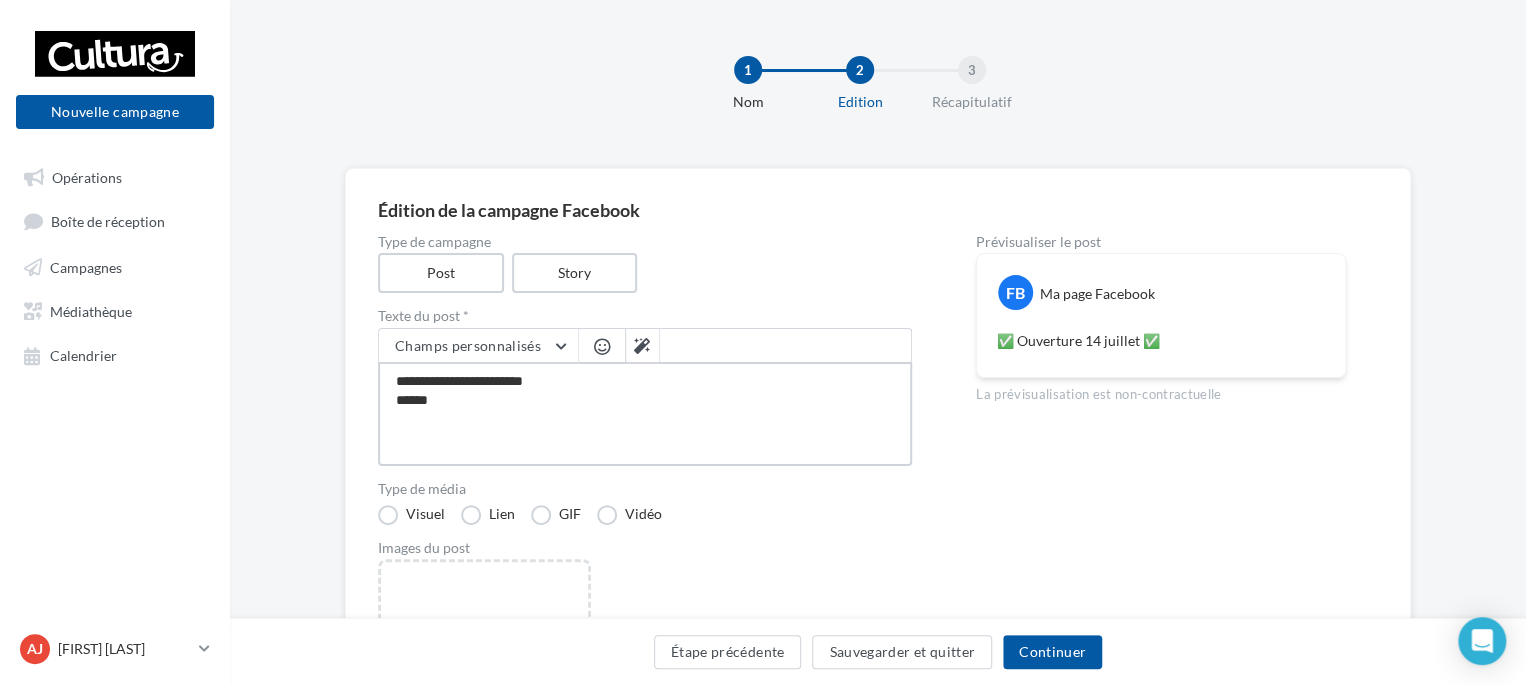 type on "**********" 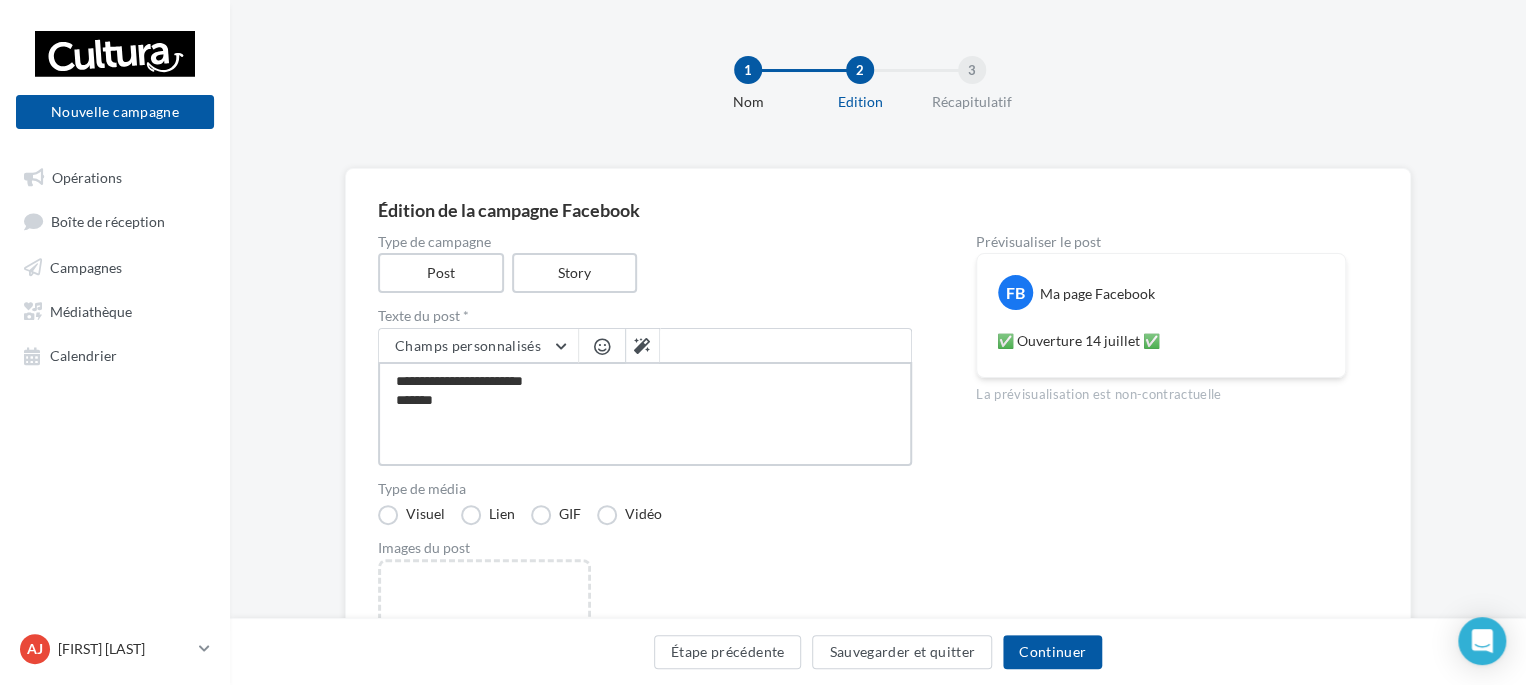type on "**********" 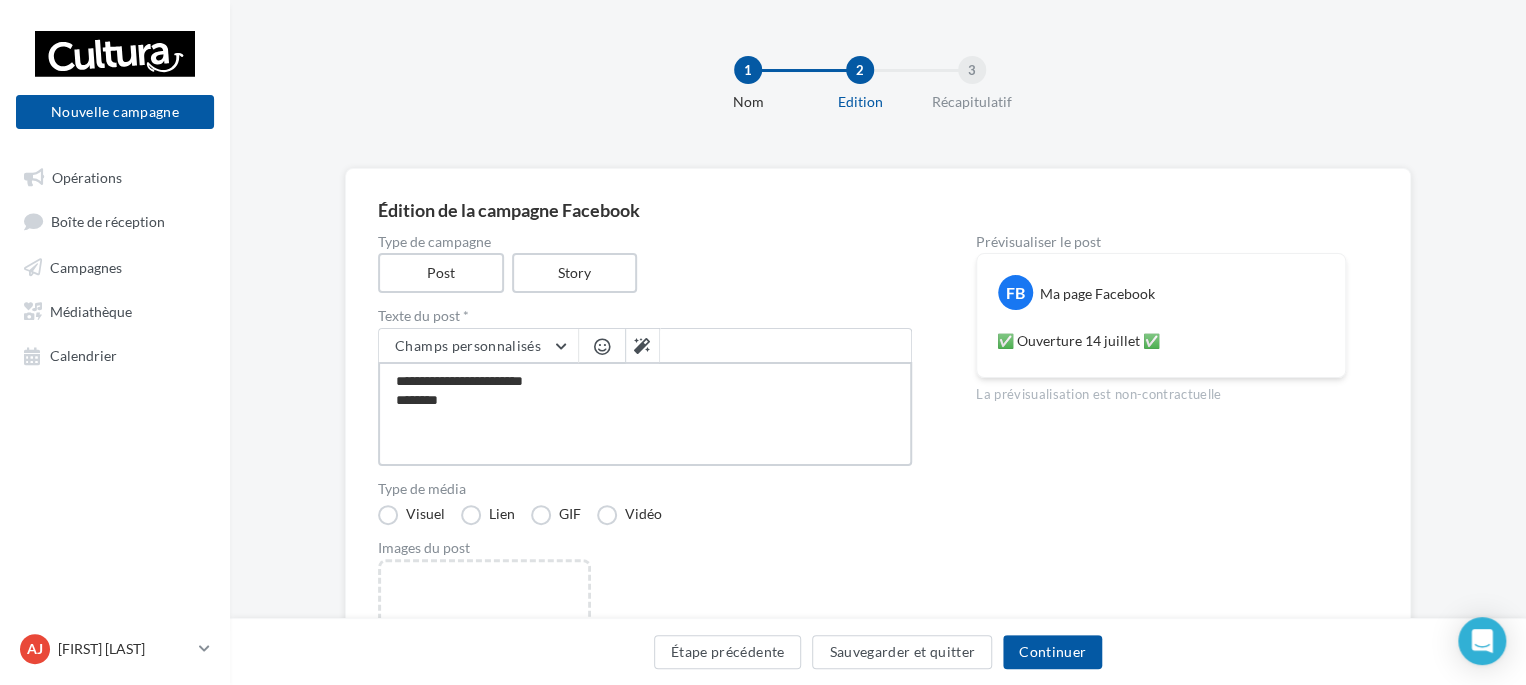 type on "**********" 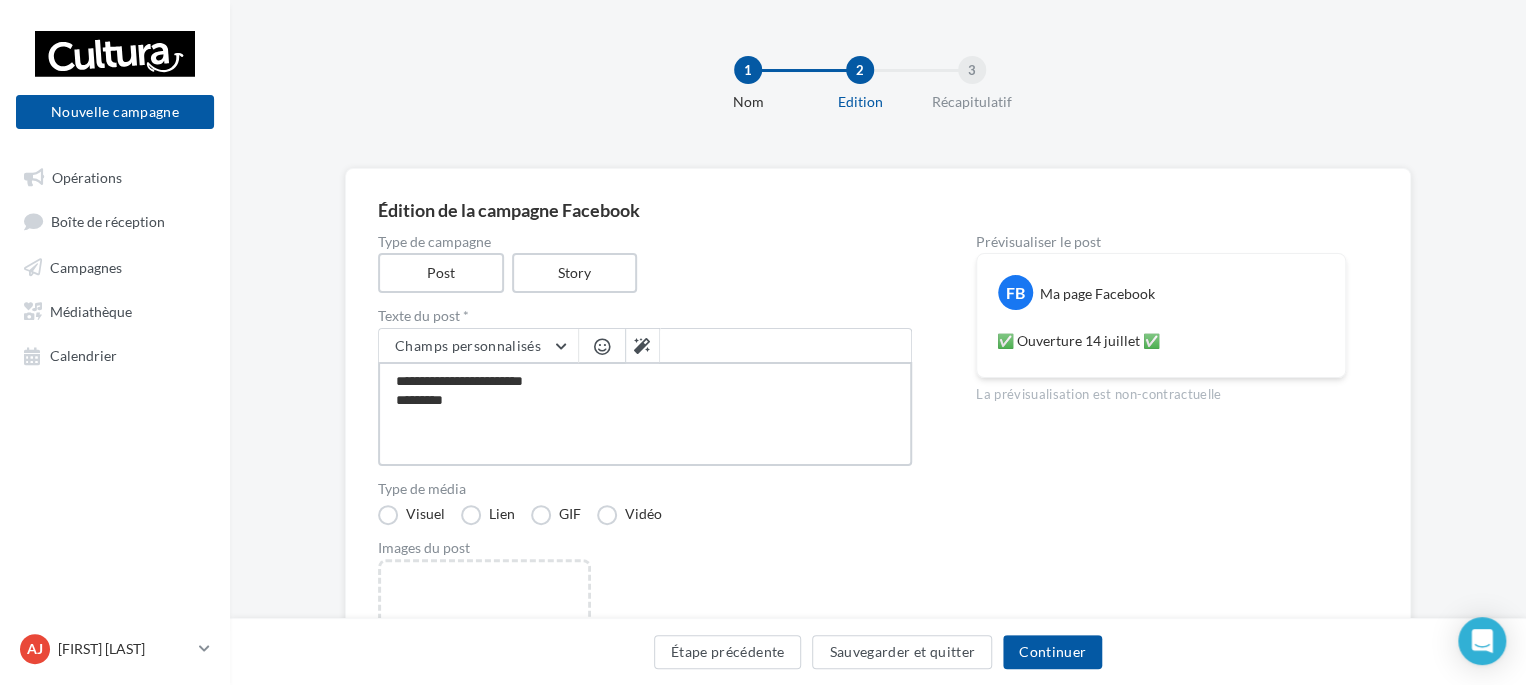 type on "**********" 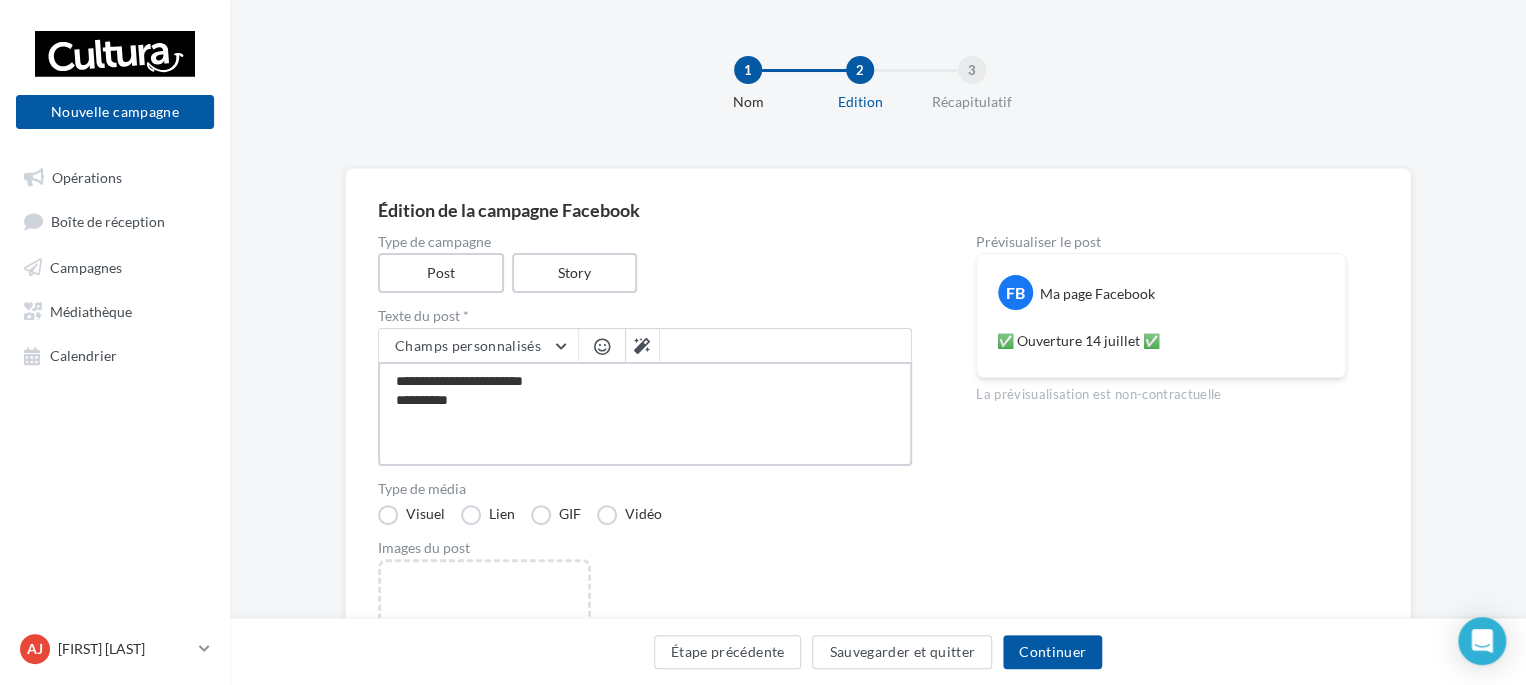type on "**********" 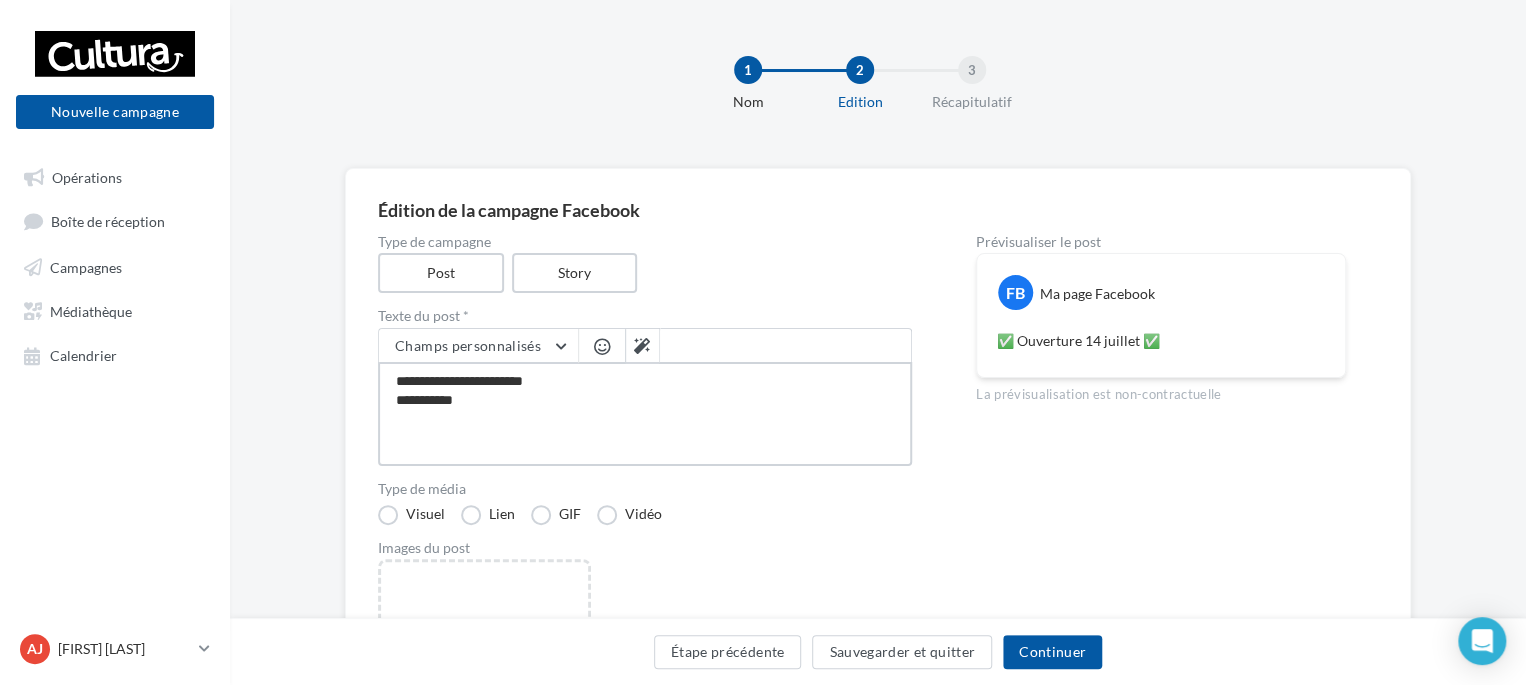 type on "**********" 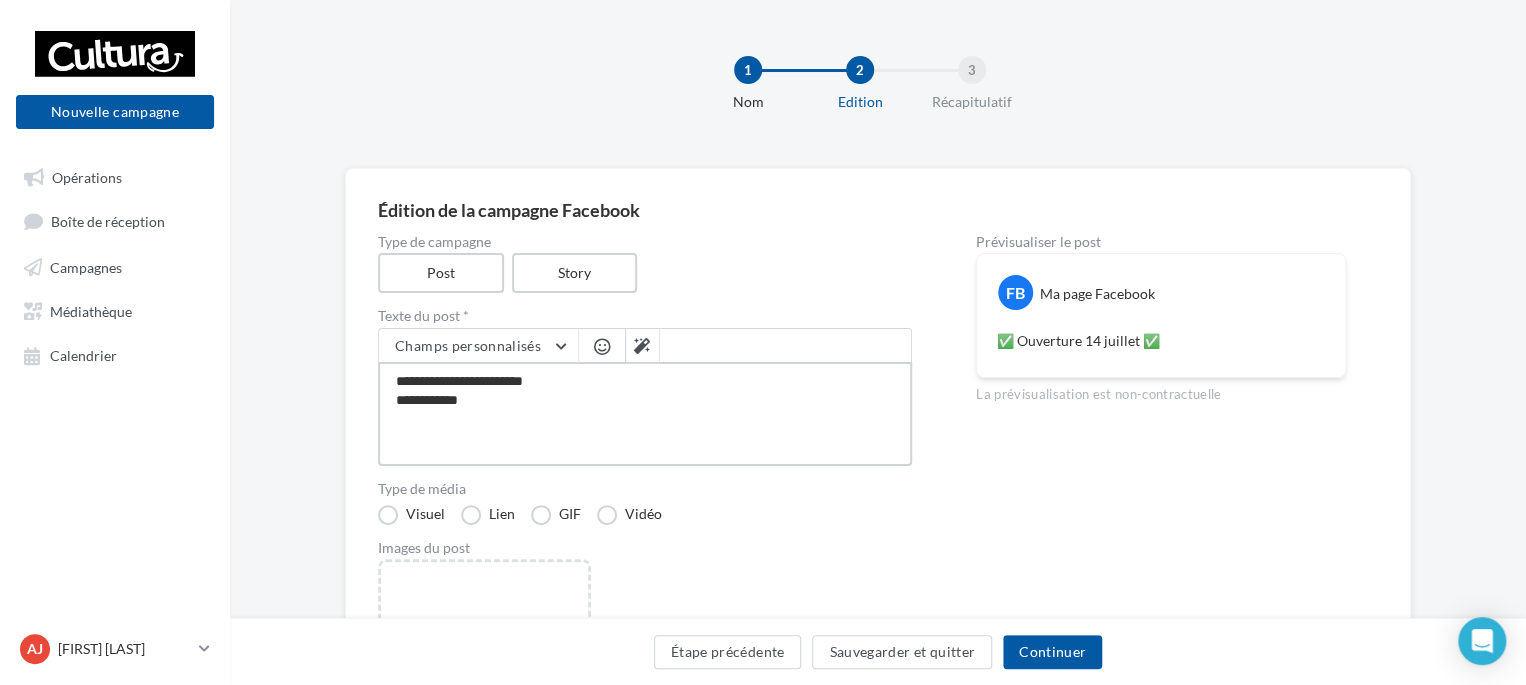 type on "**********" 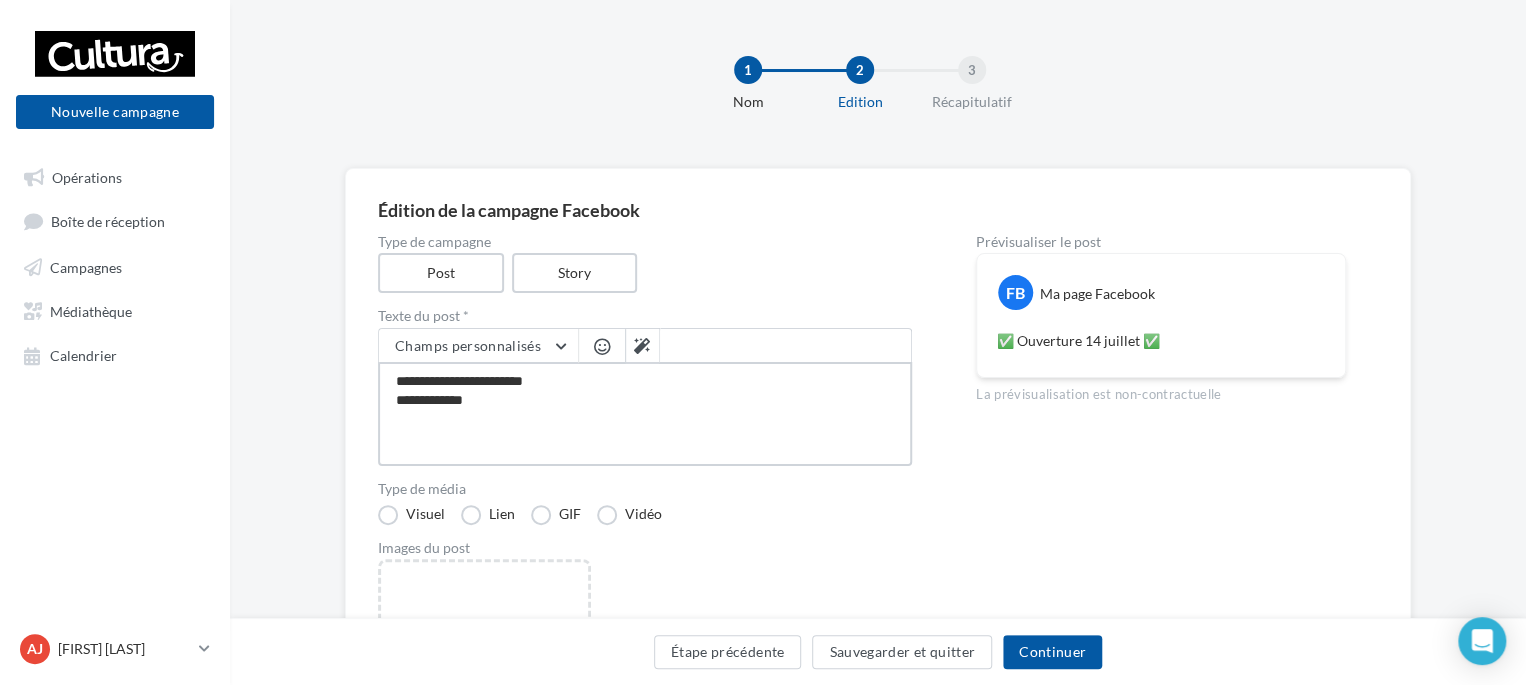 type on "**********" 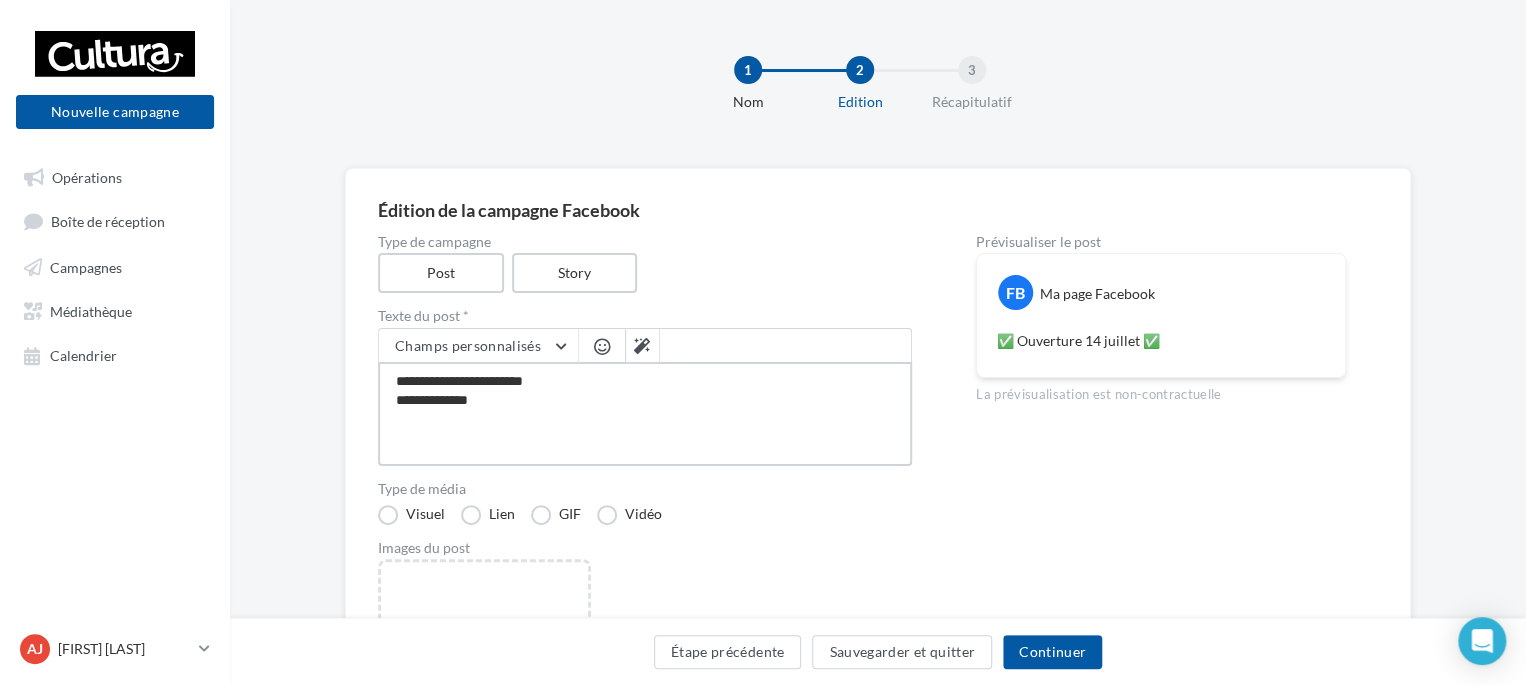 type on "**********" 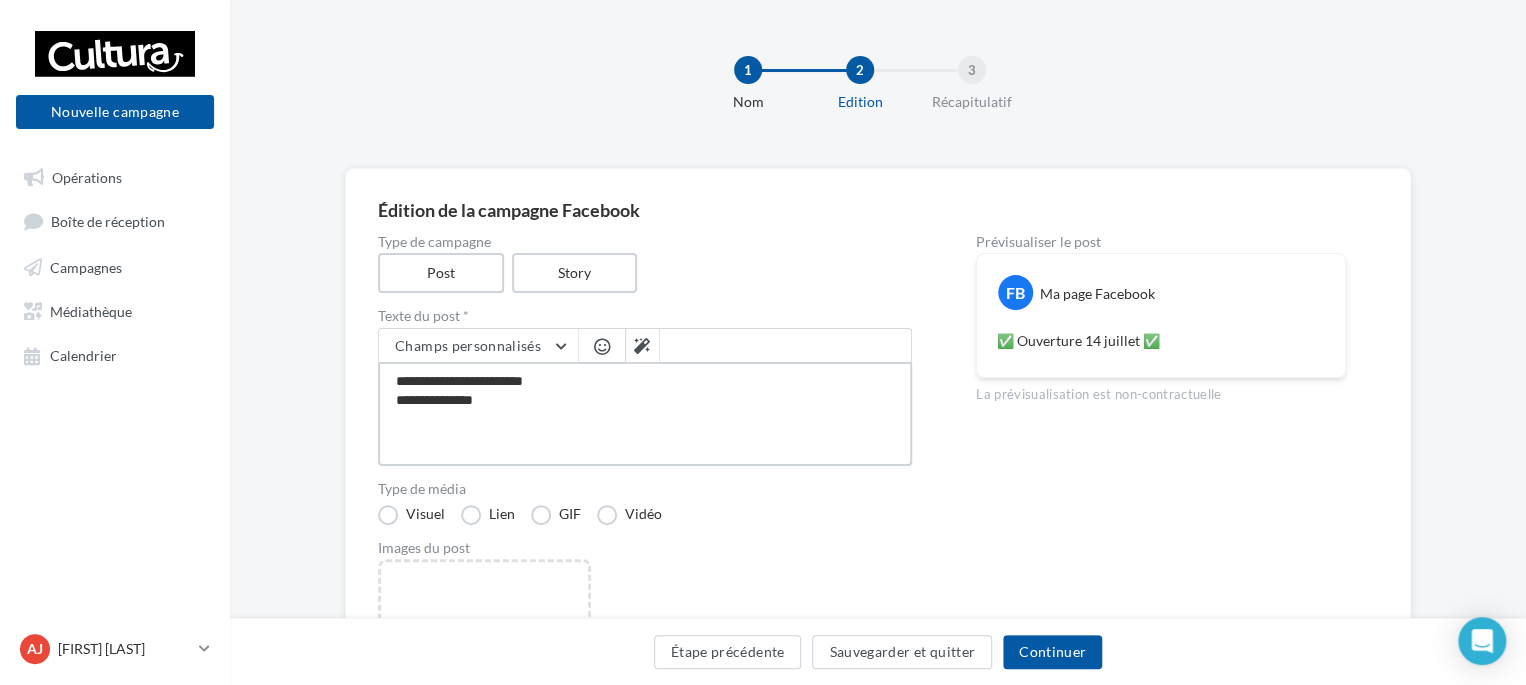 type on "**********" 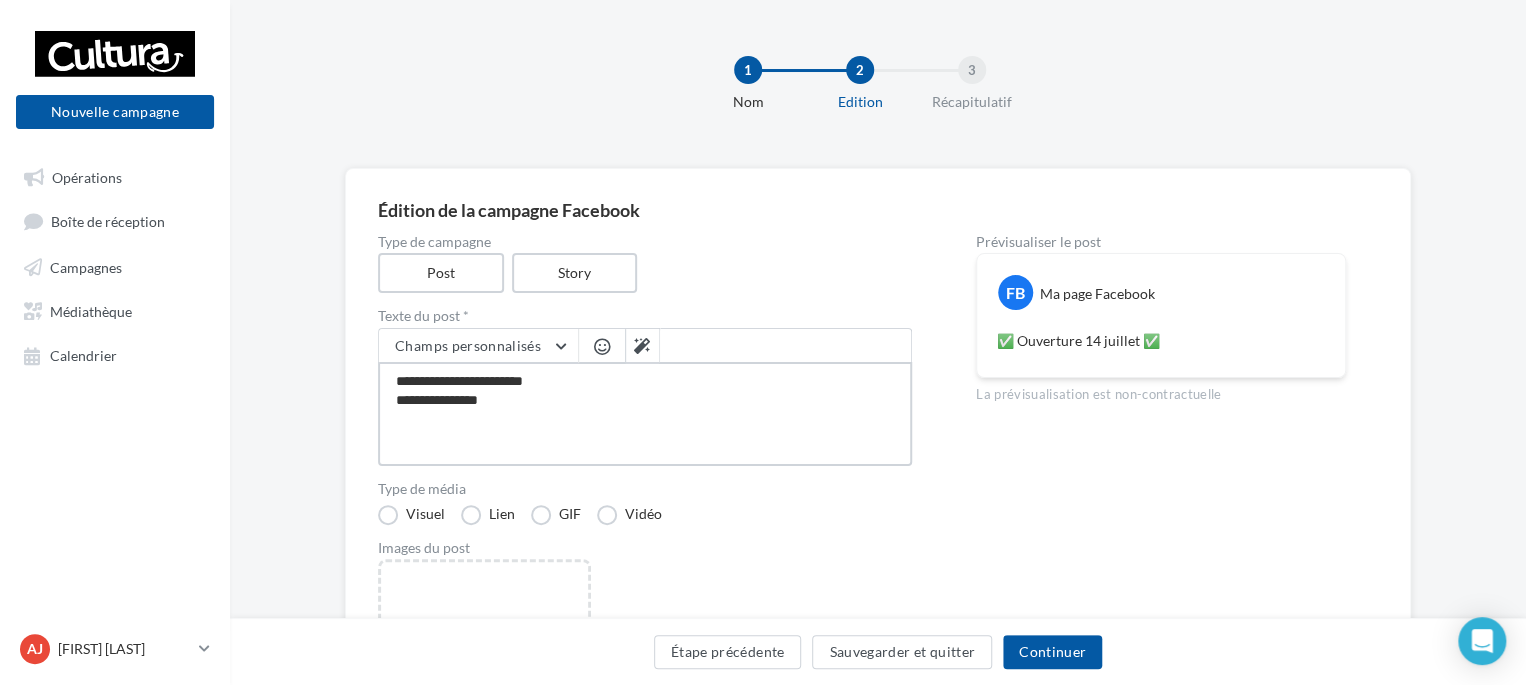 type on "**********" 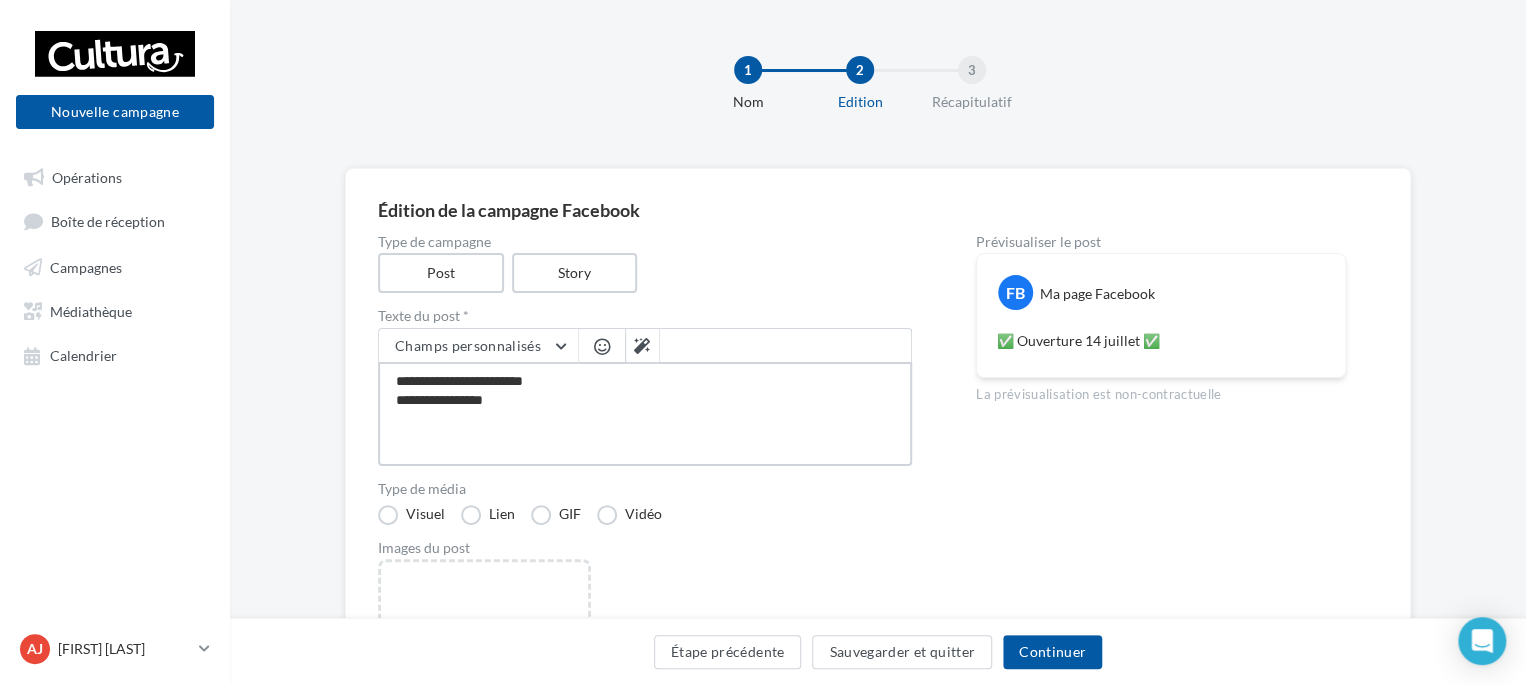 type on "**********" 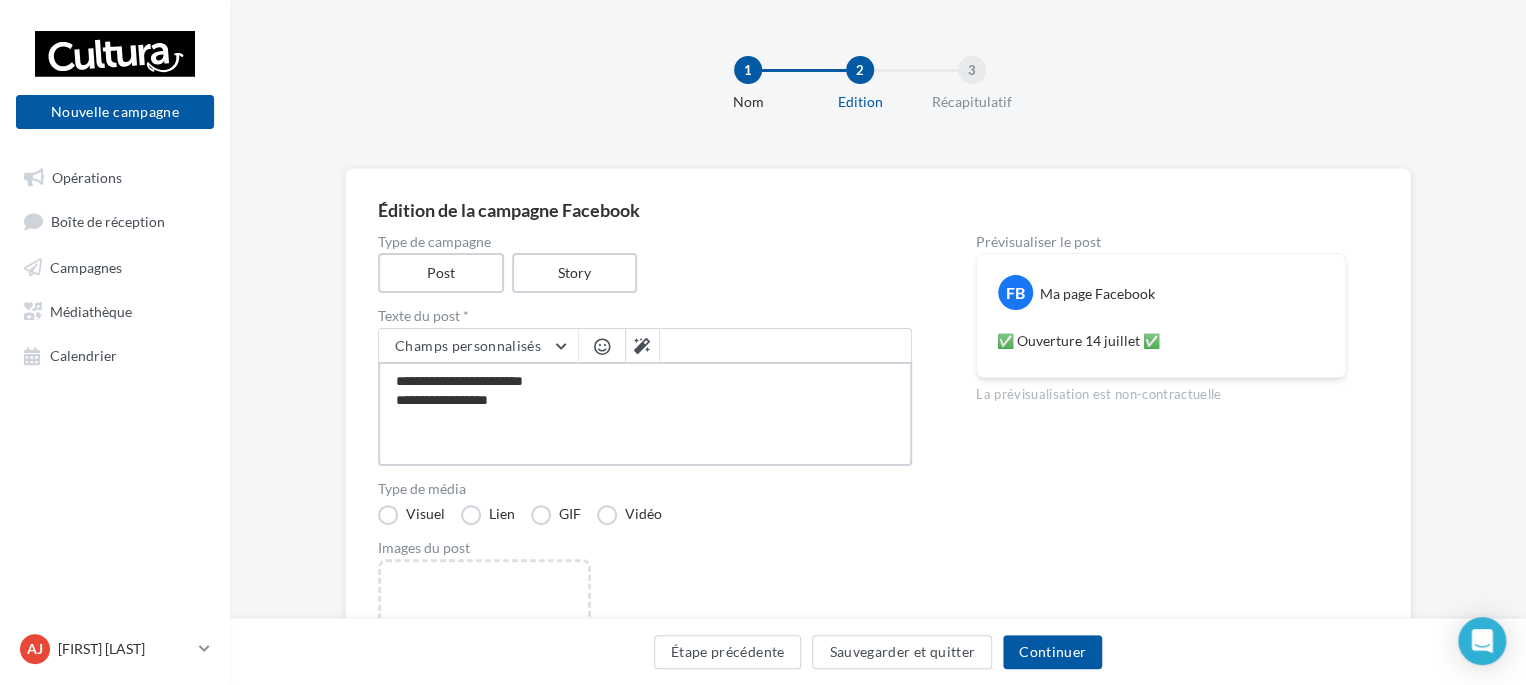 type on "**********" 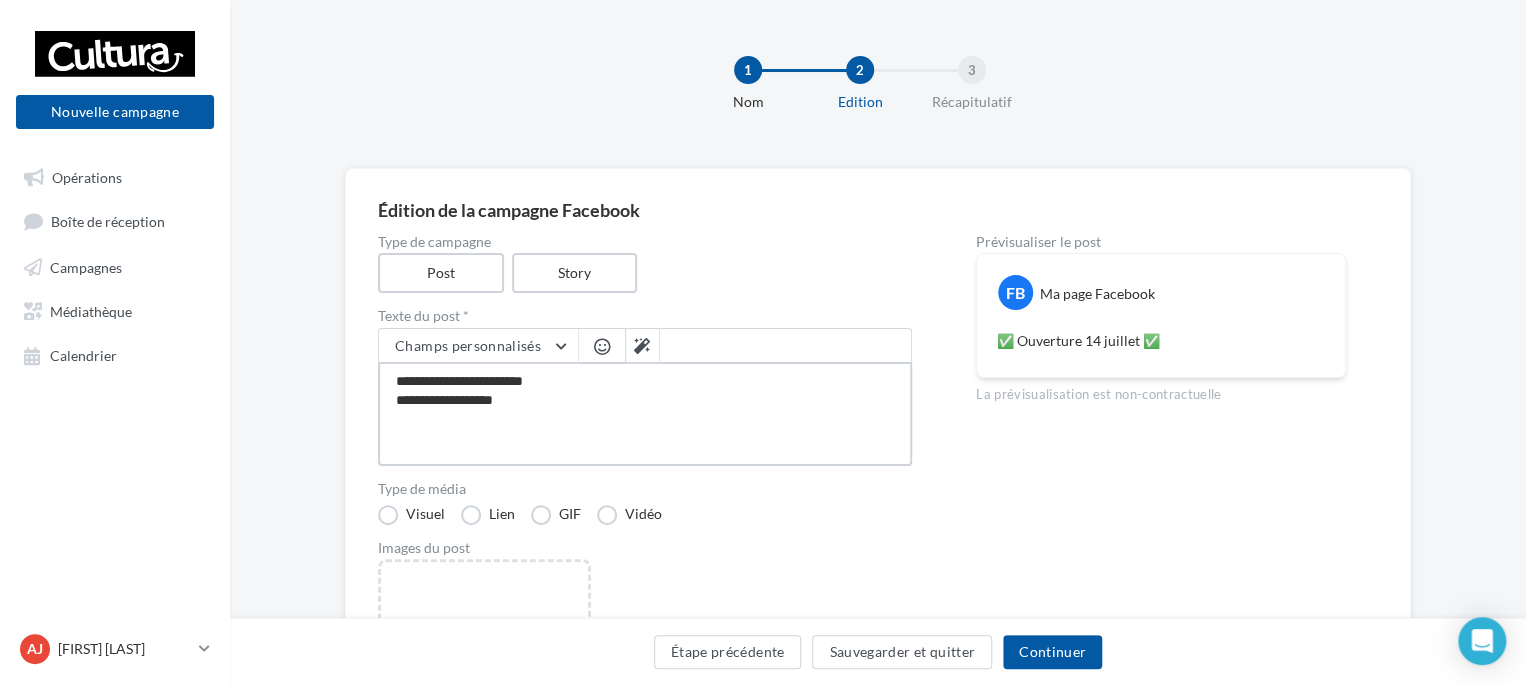 type on "**********" 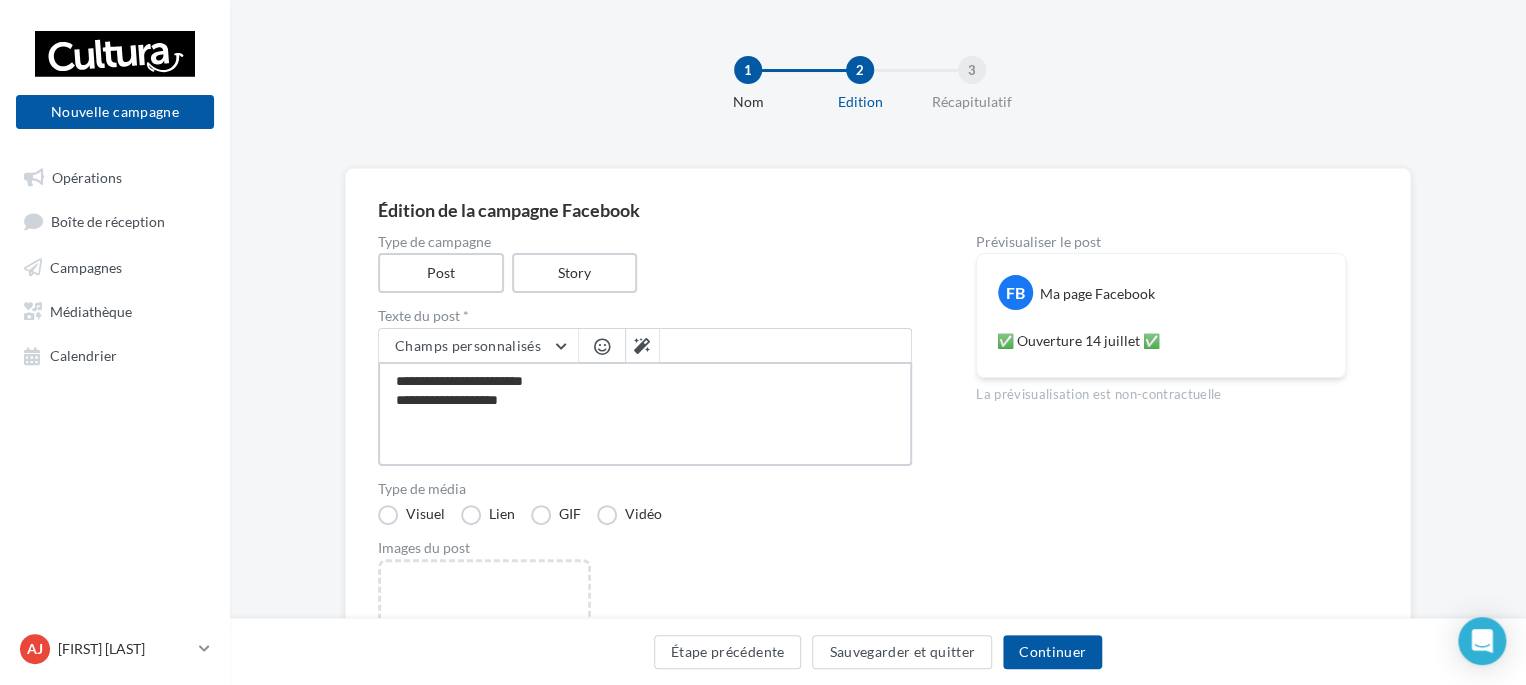 type on "**********" 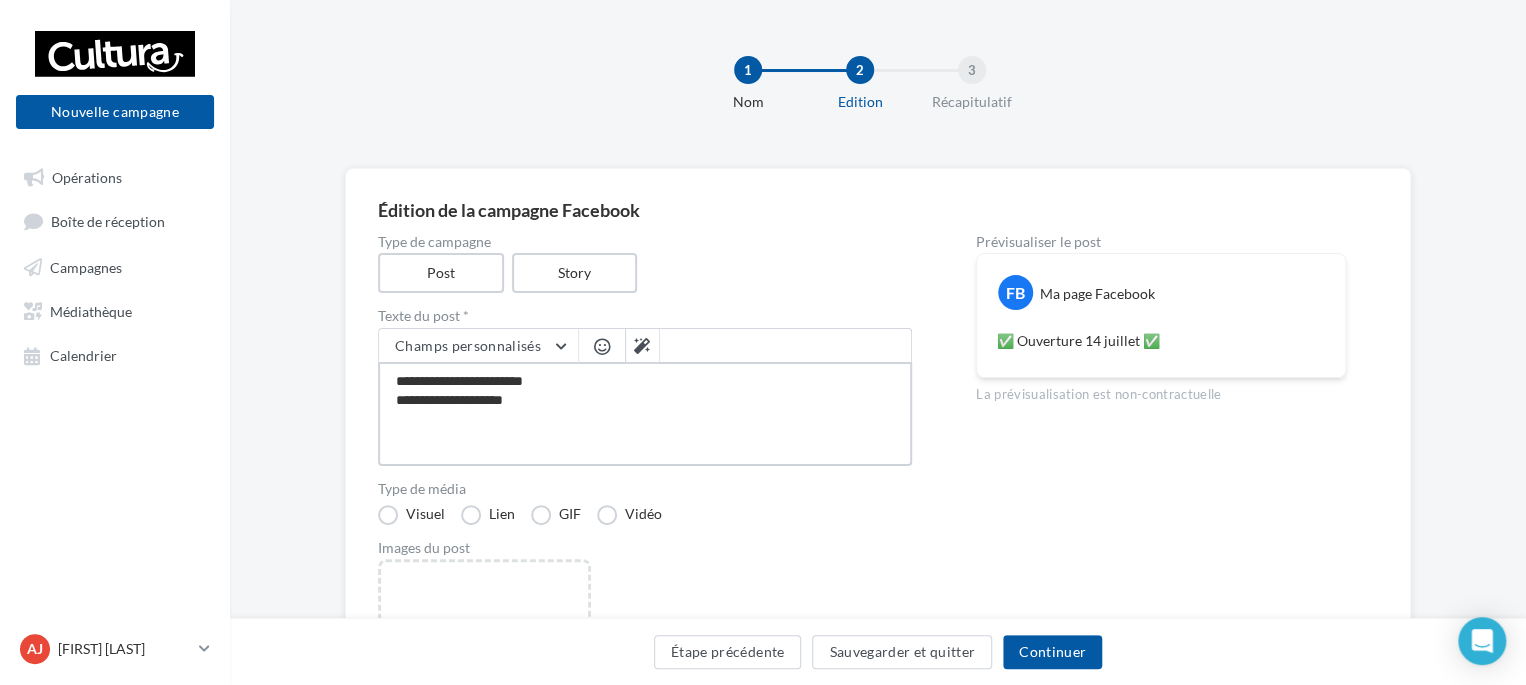 type on "**********" 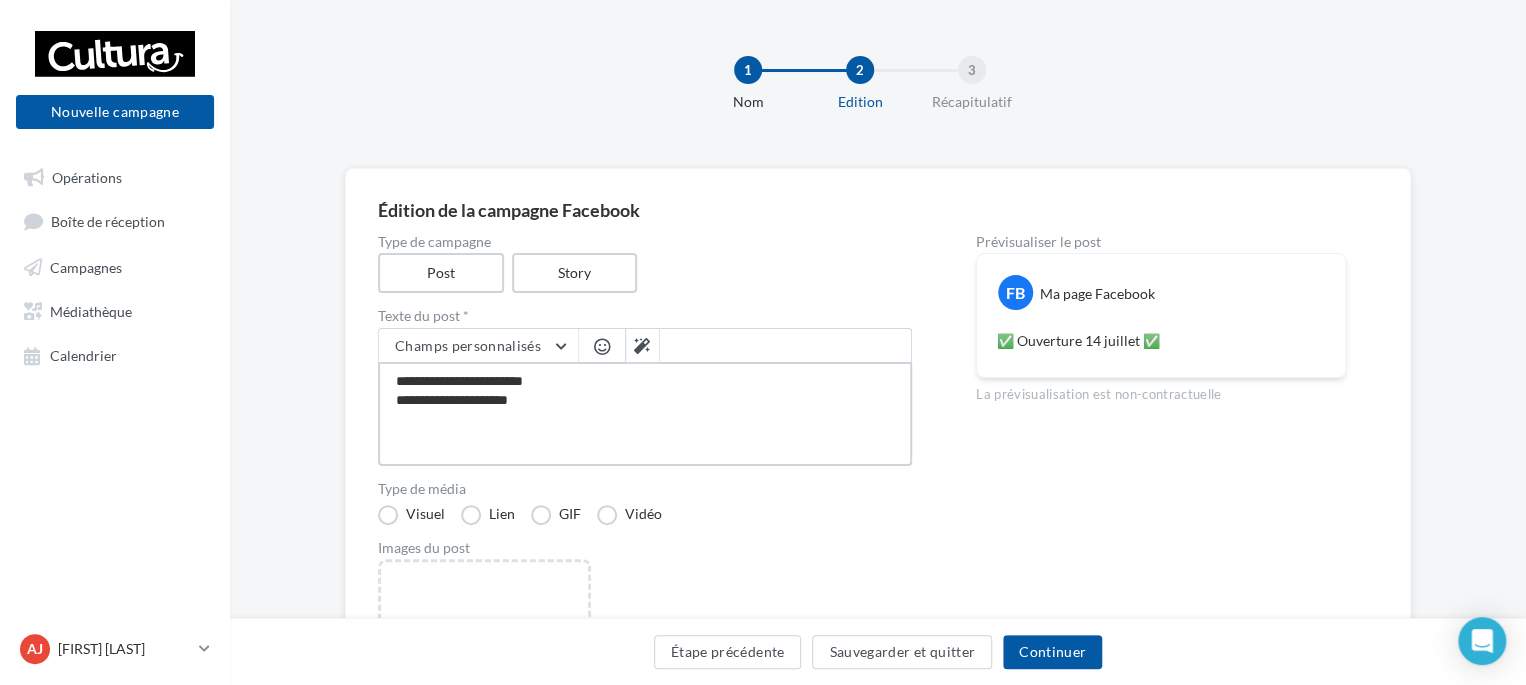 type on "**********" 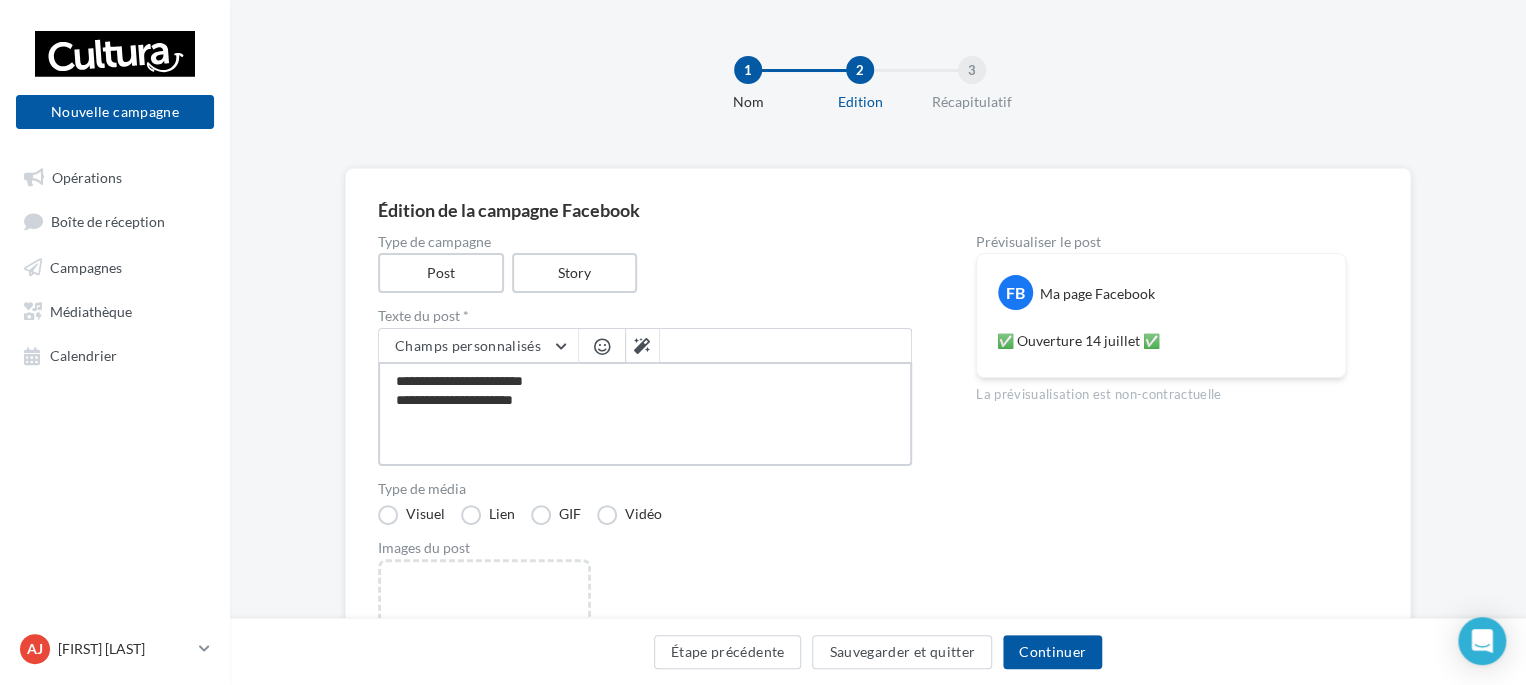 type on "**********" 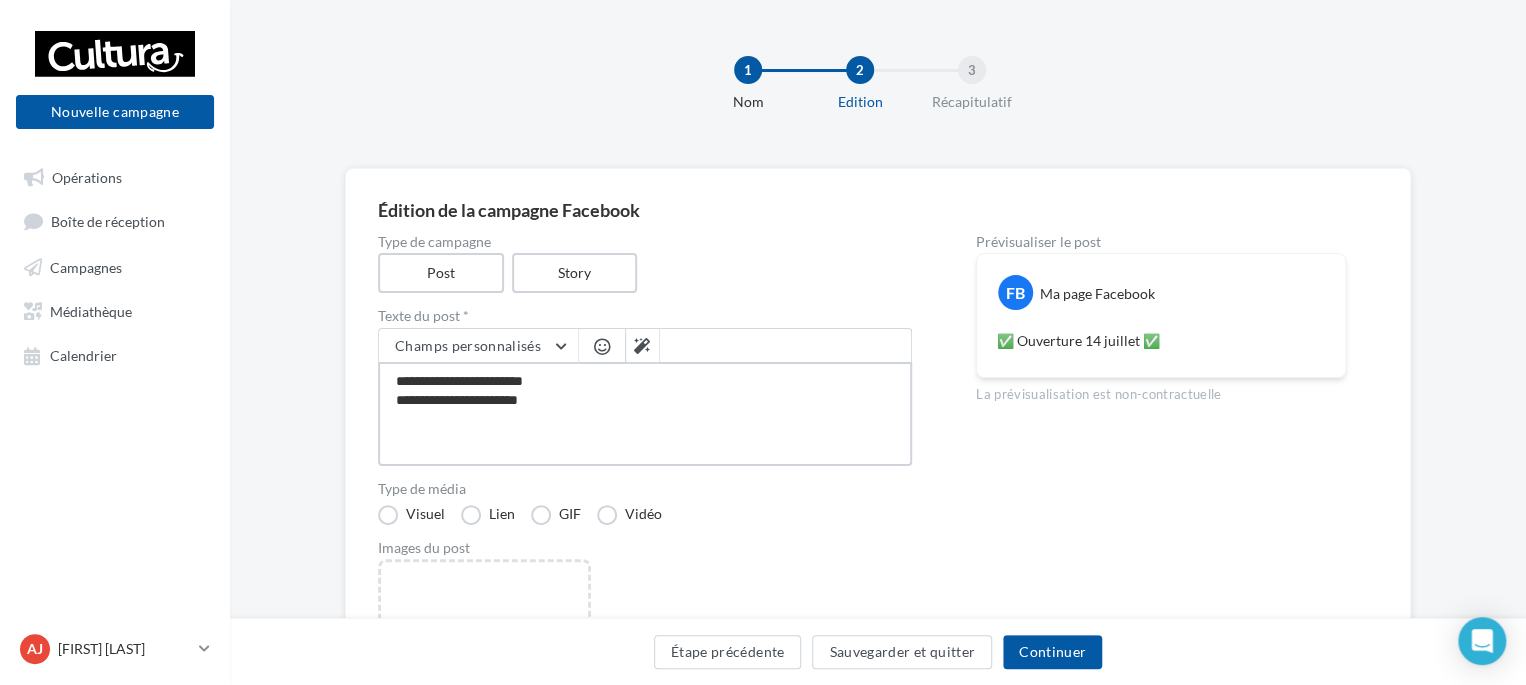 type on "**********" 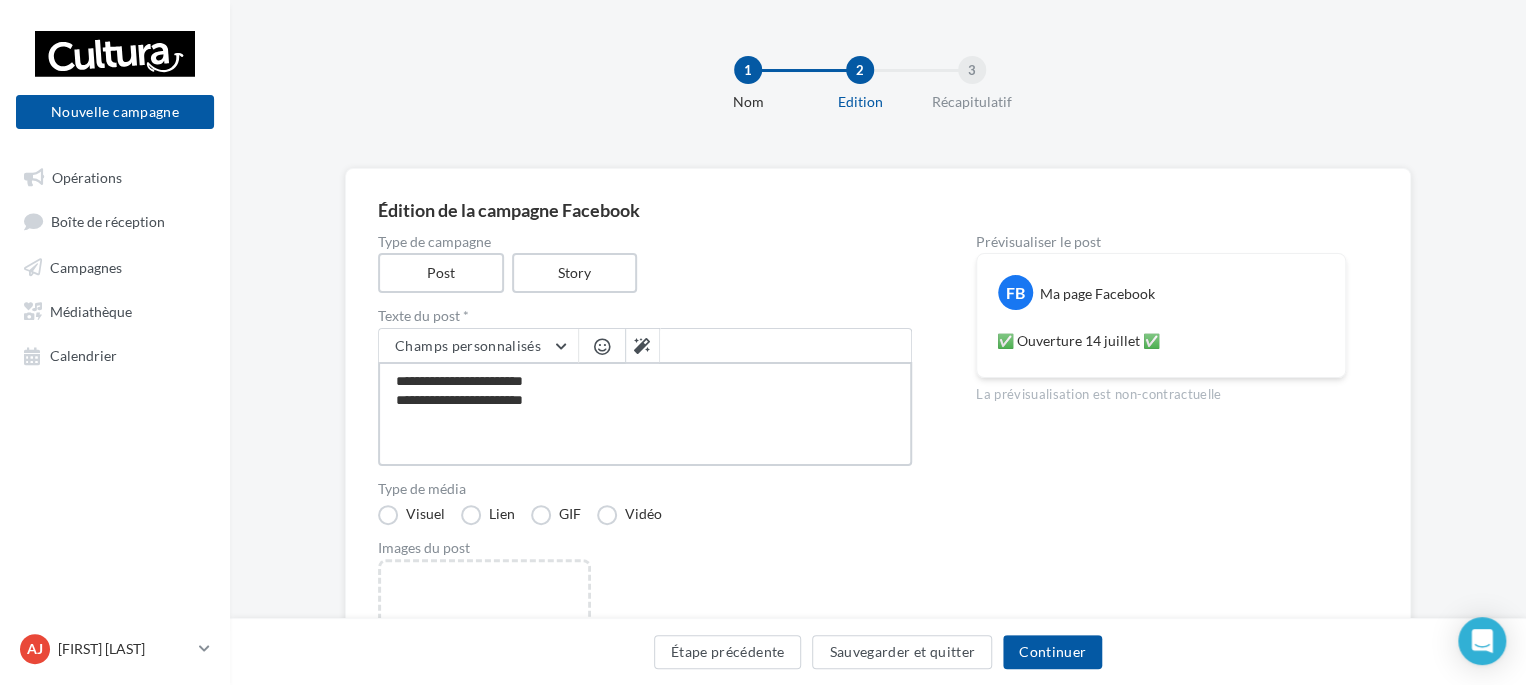 type on "**********" 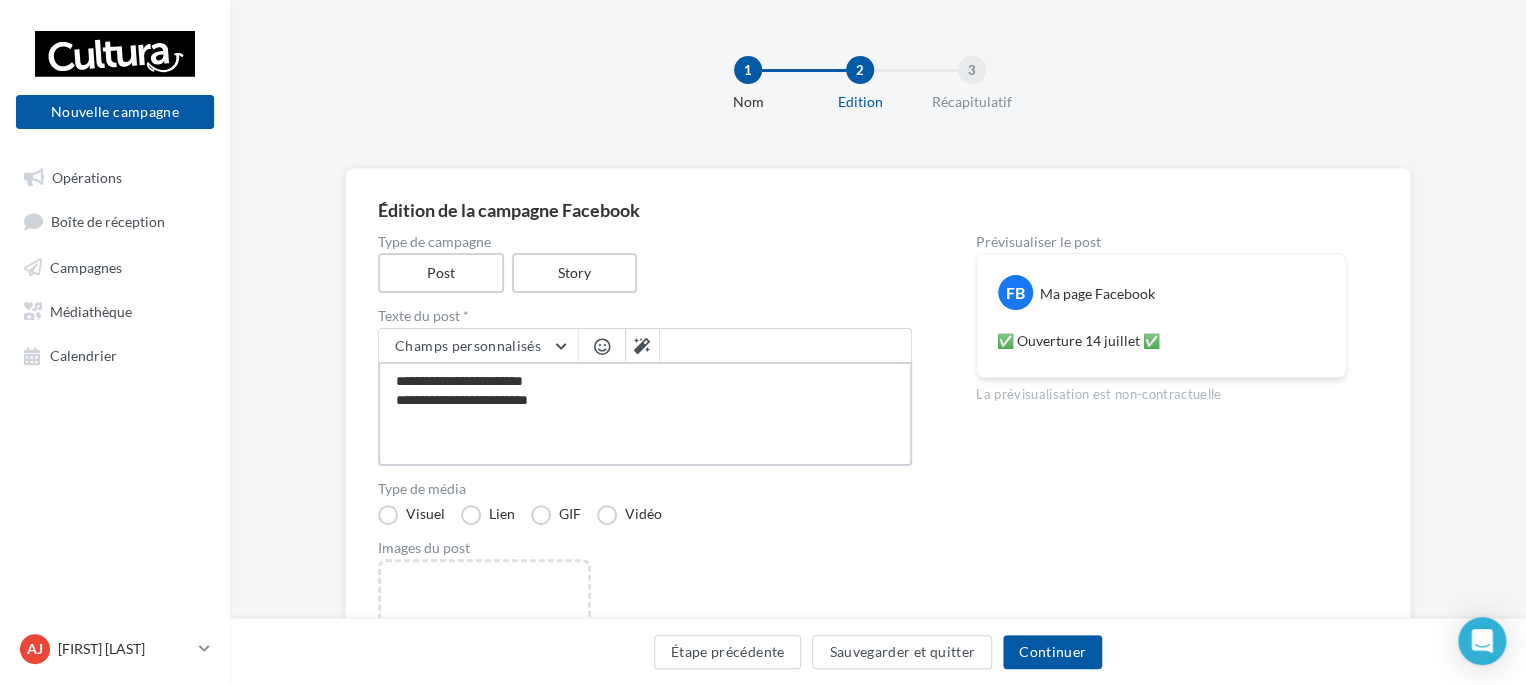 type on "**********" 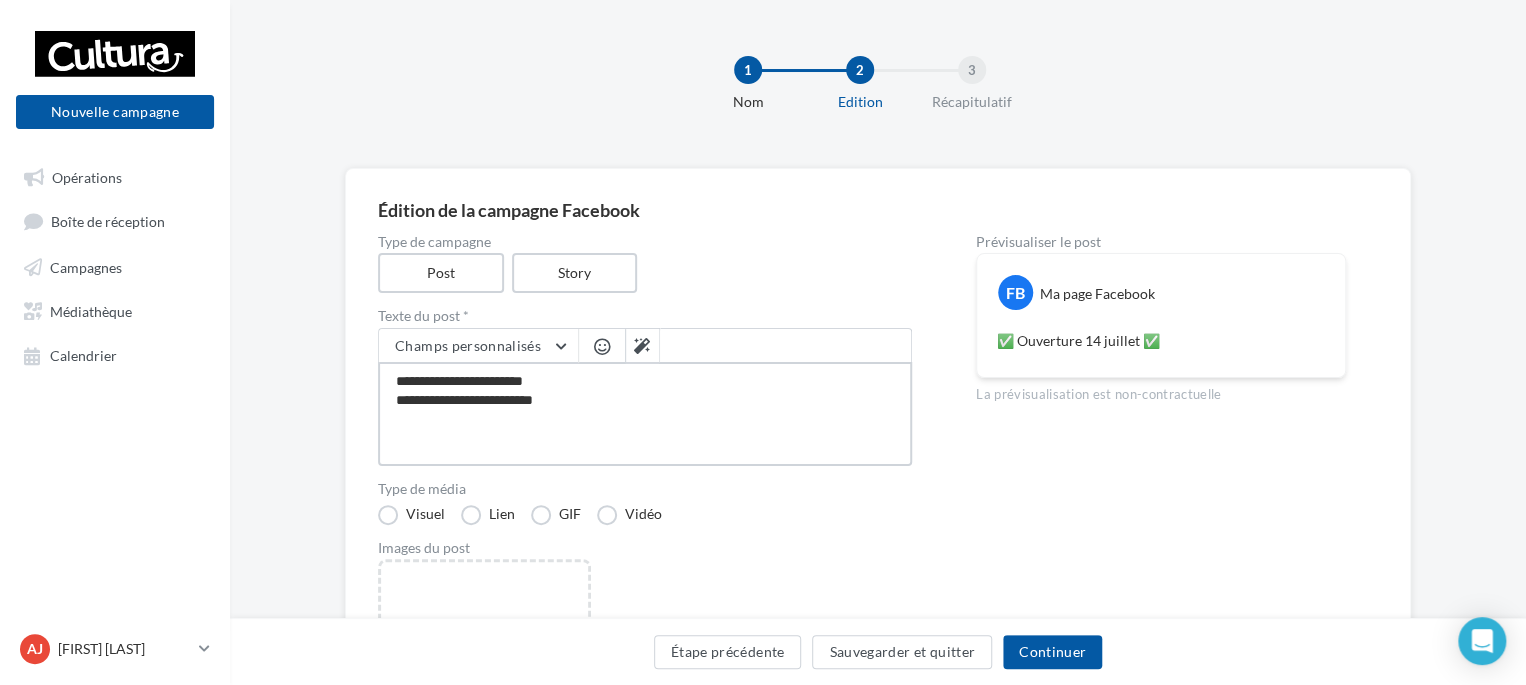type on "**********" 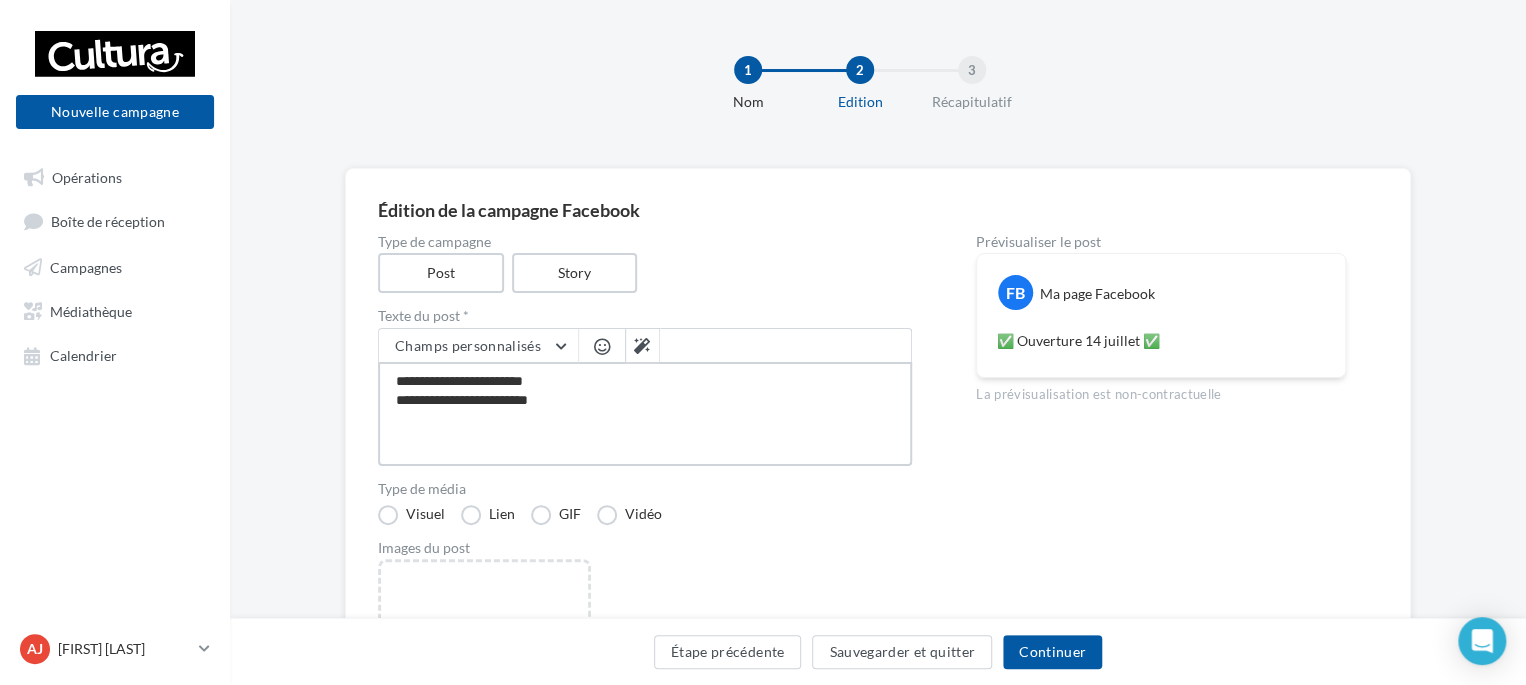 type on "**********" 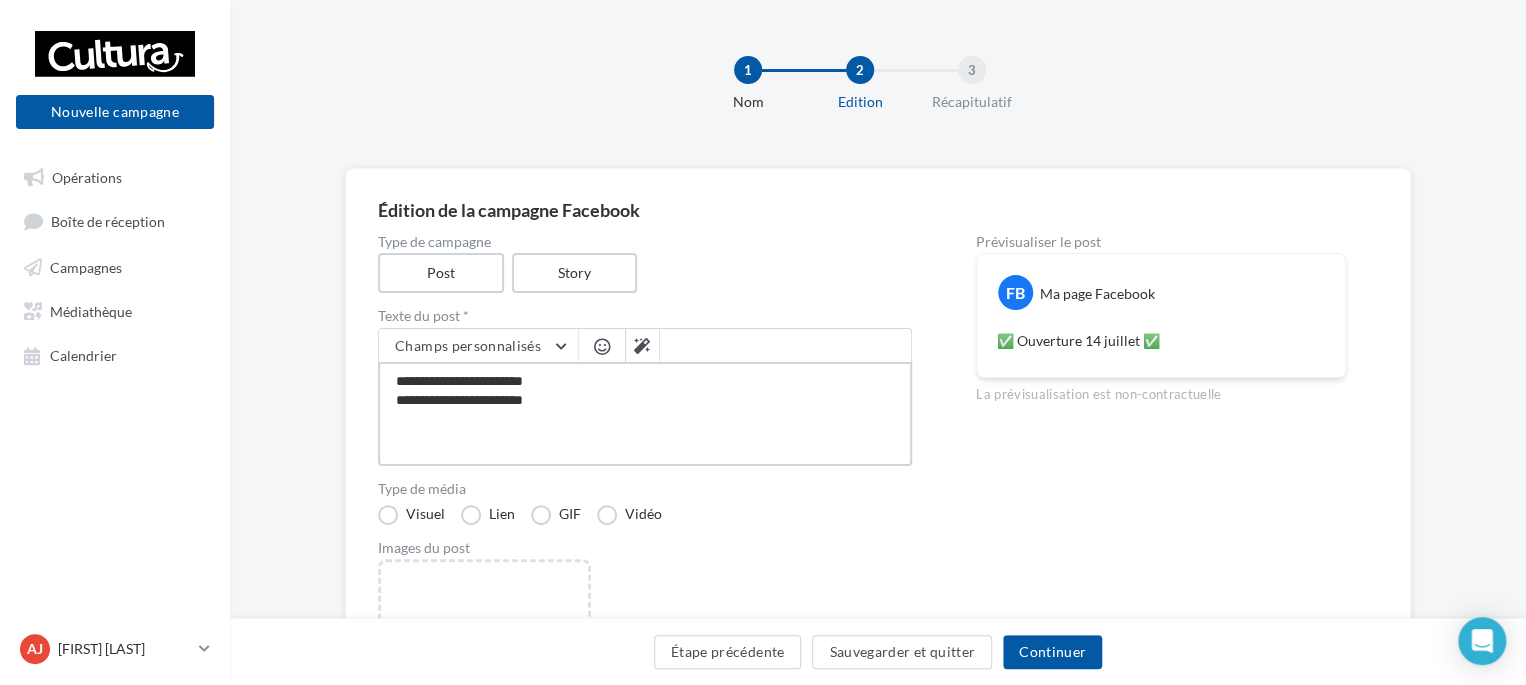 type on "**********" 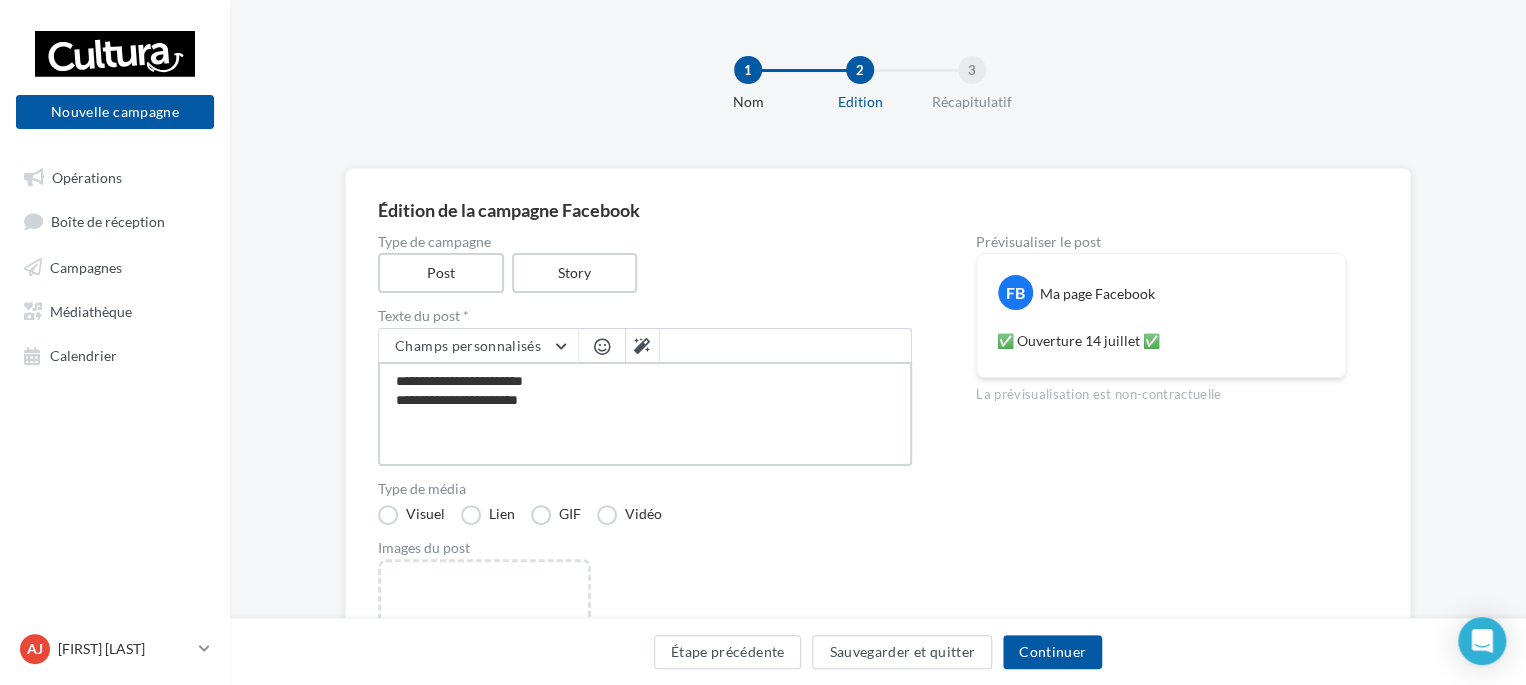 type on "**********" 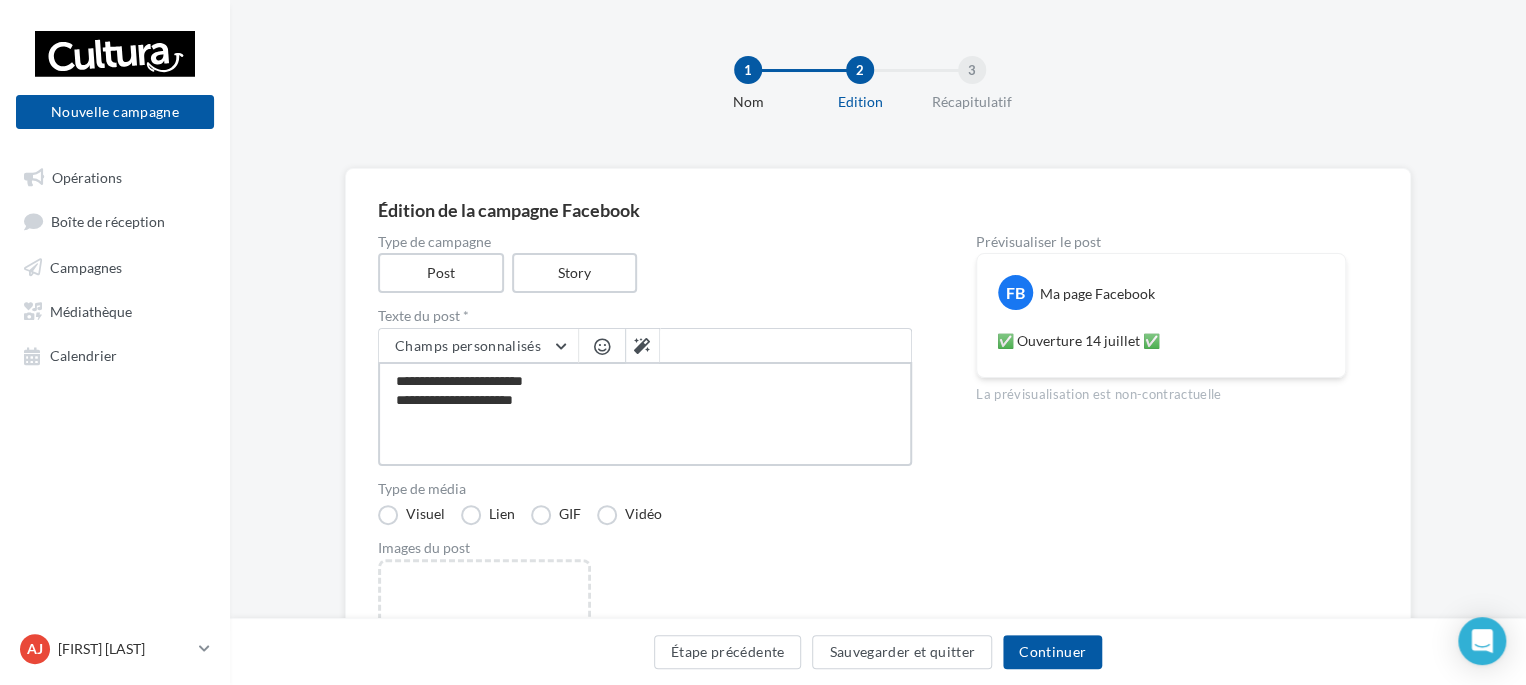 type on "**********" 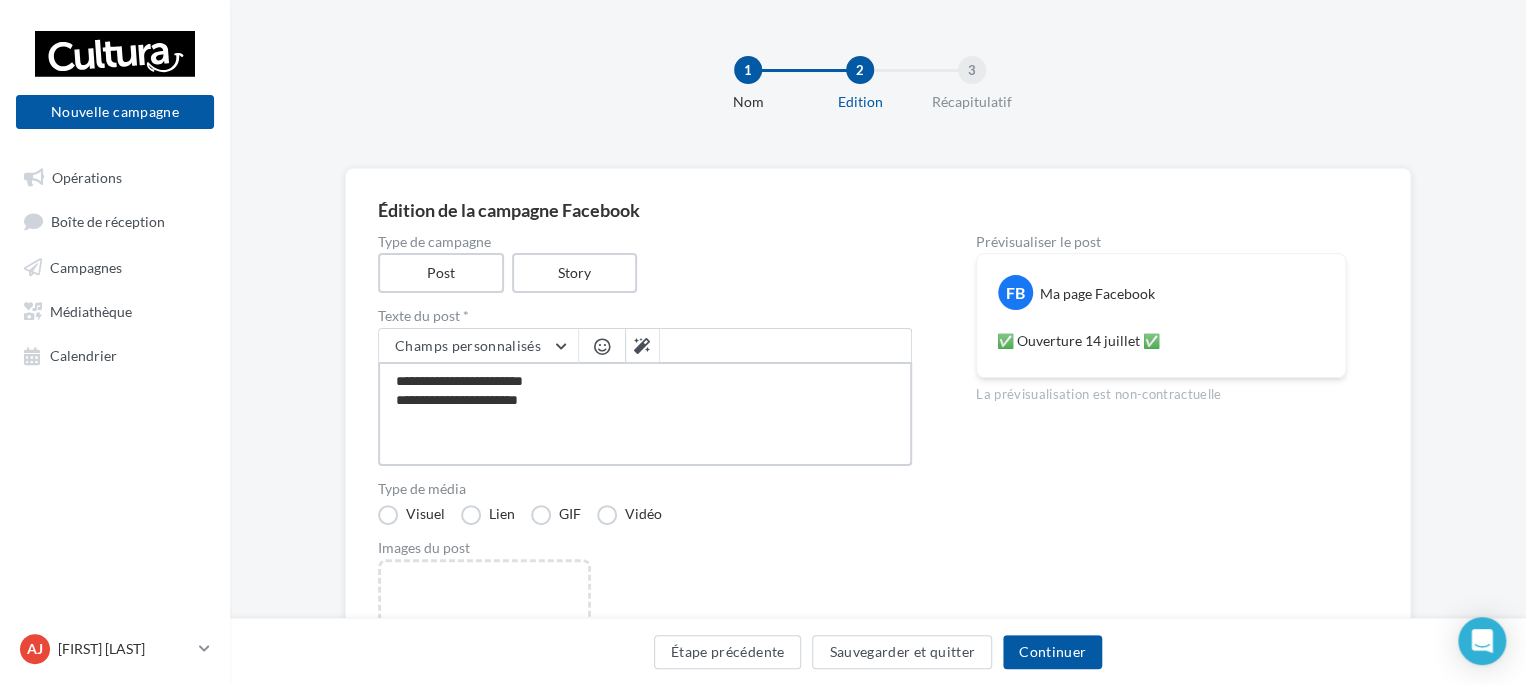type on "**********" 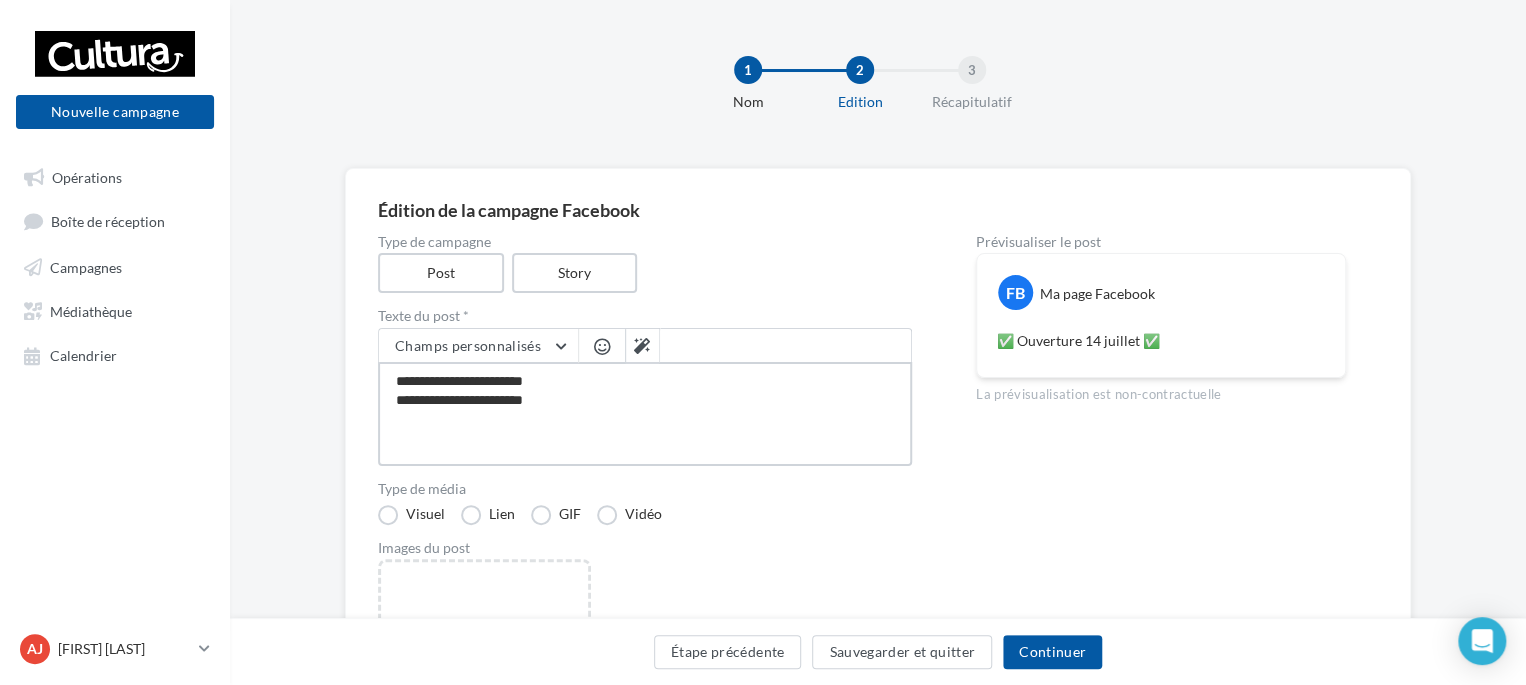 type on "**********" 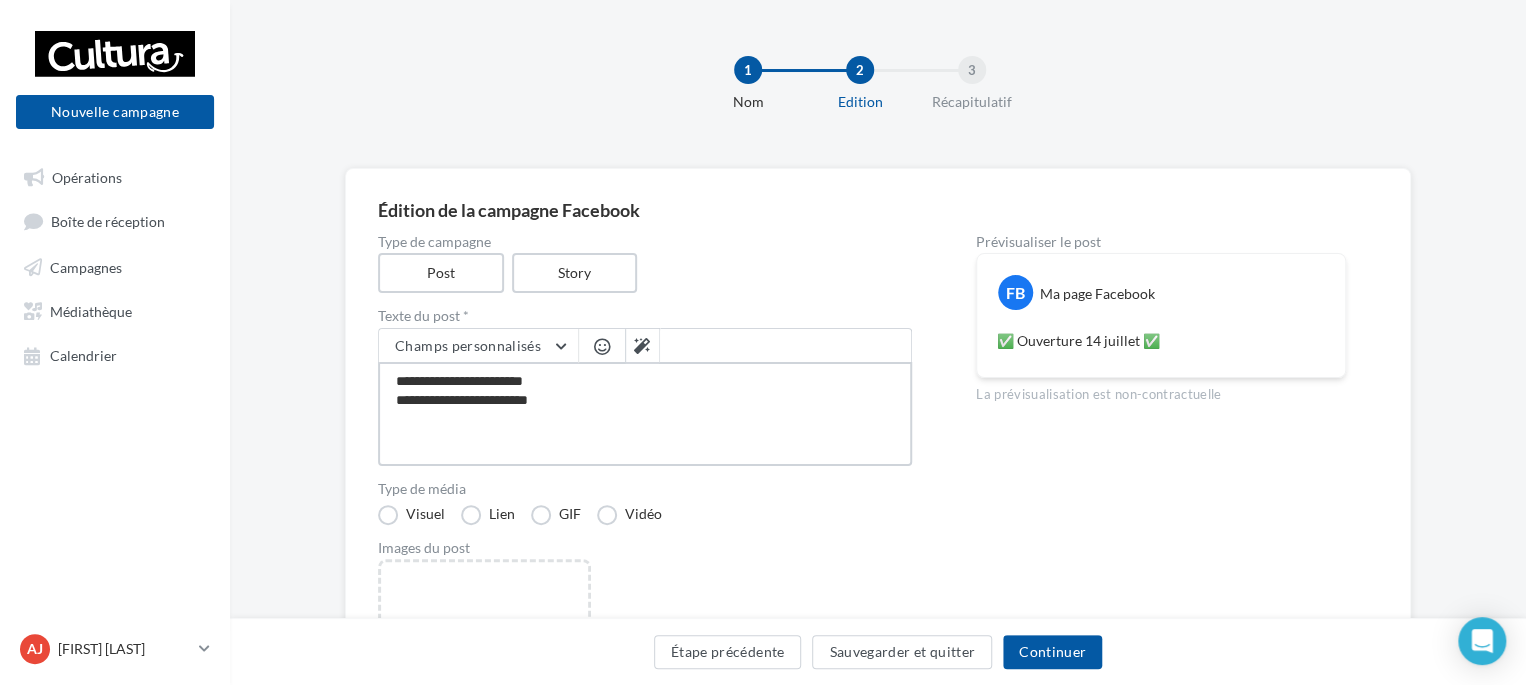 type on "**********" 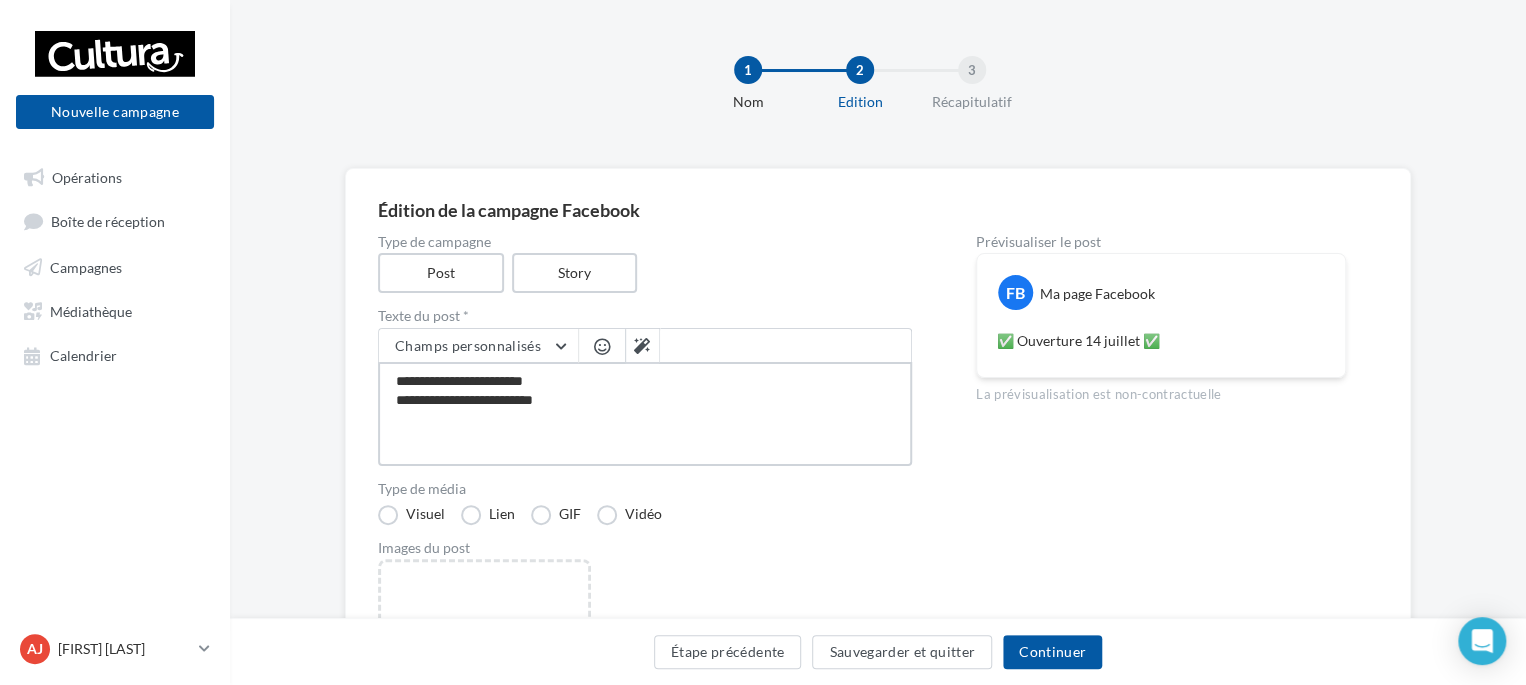 type on "**********" 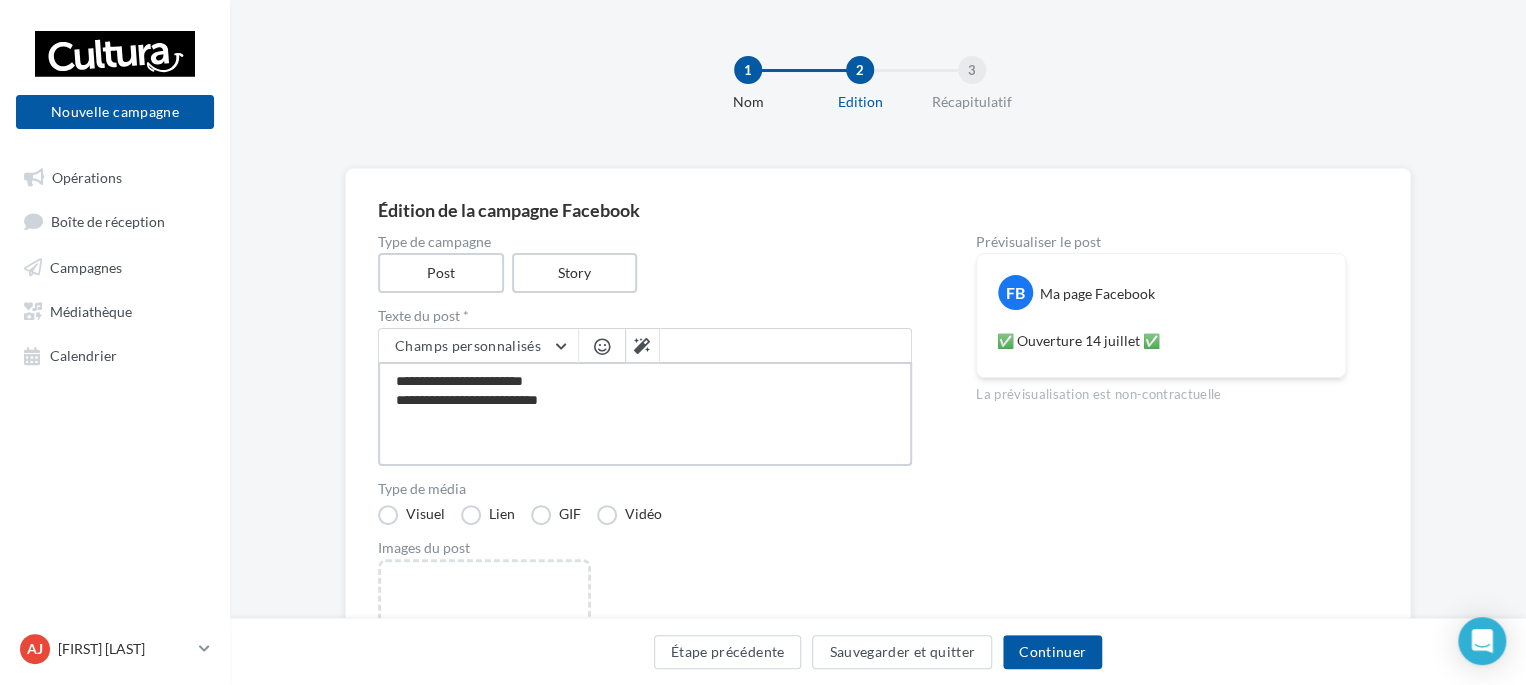 type on "**********" 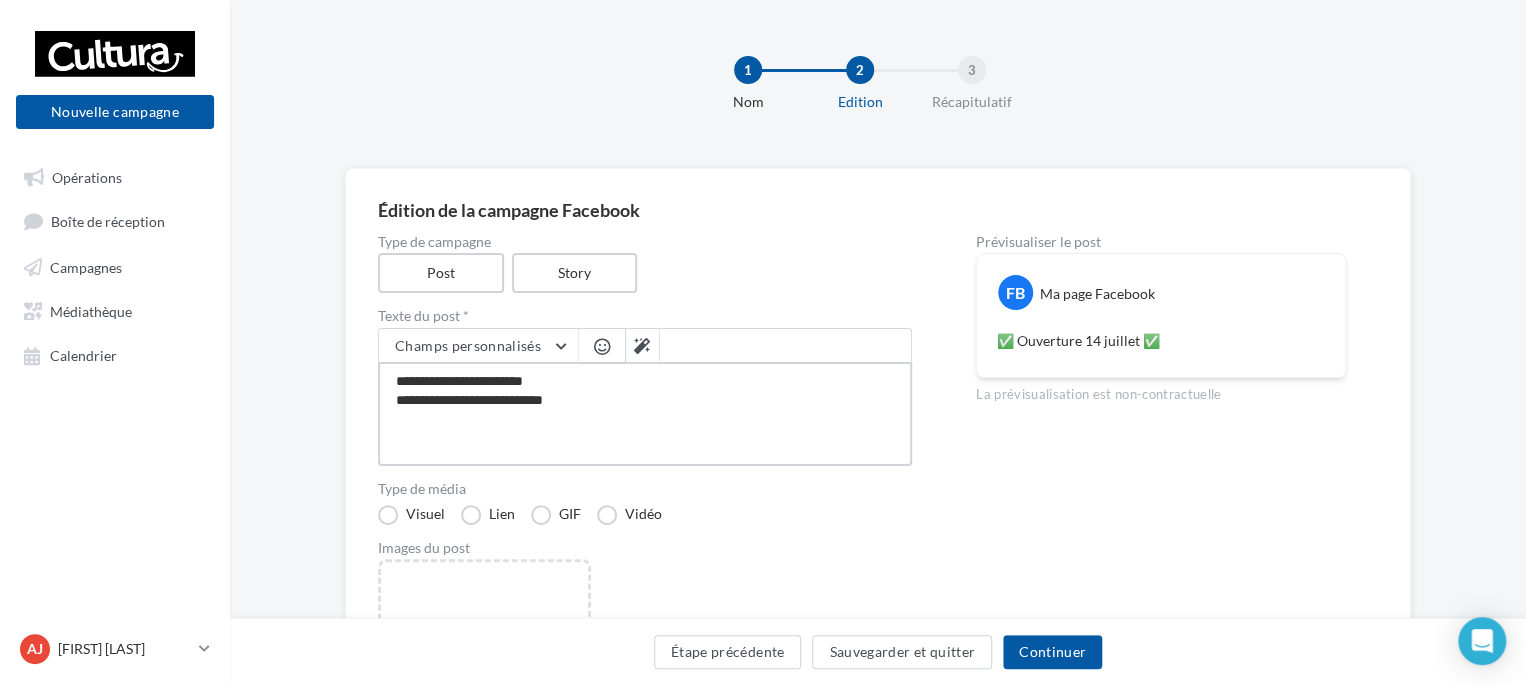 type on "**********" 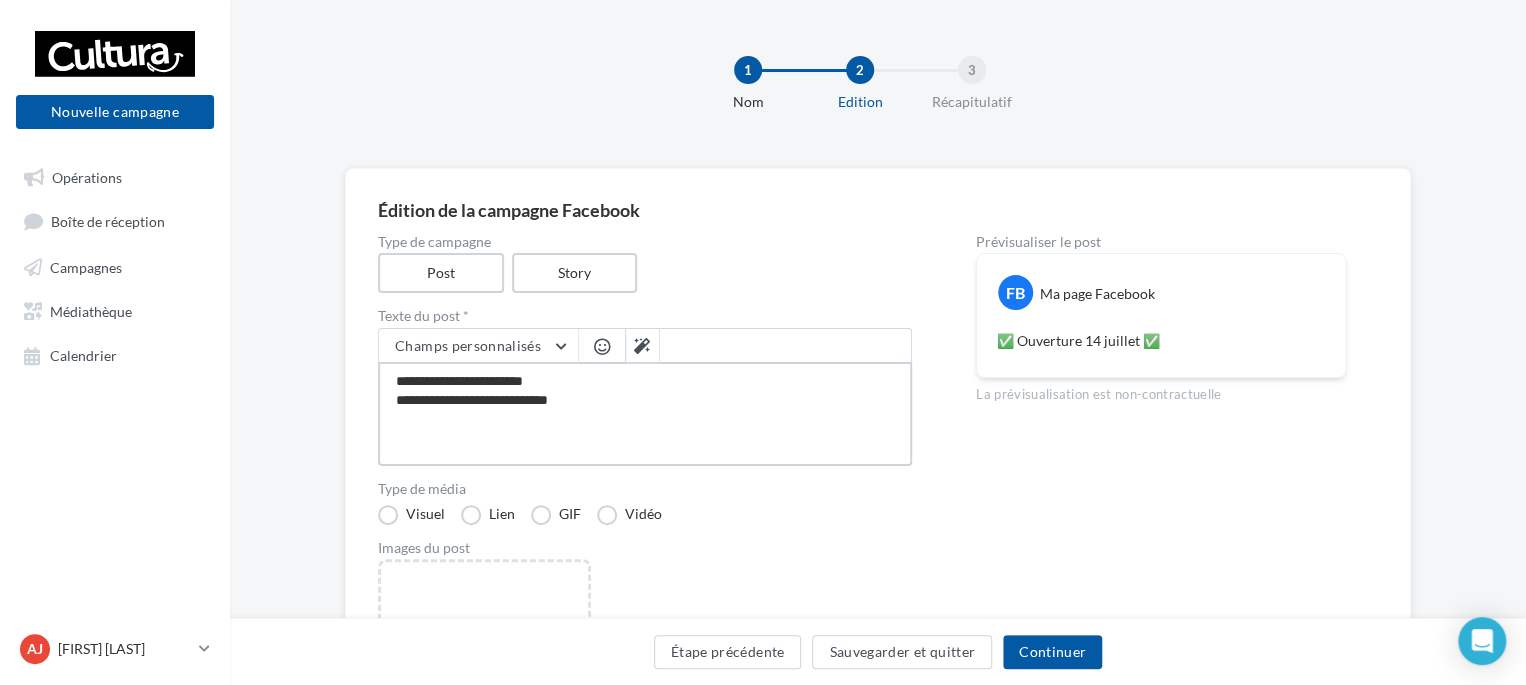 type on "**********" 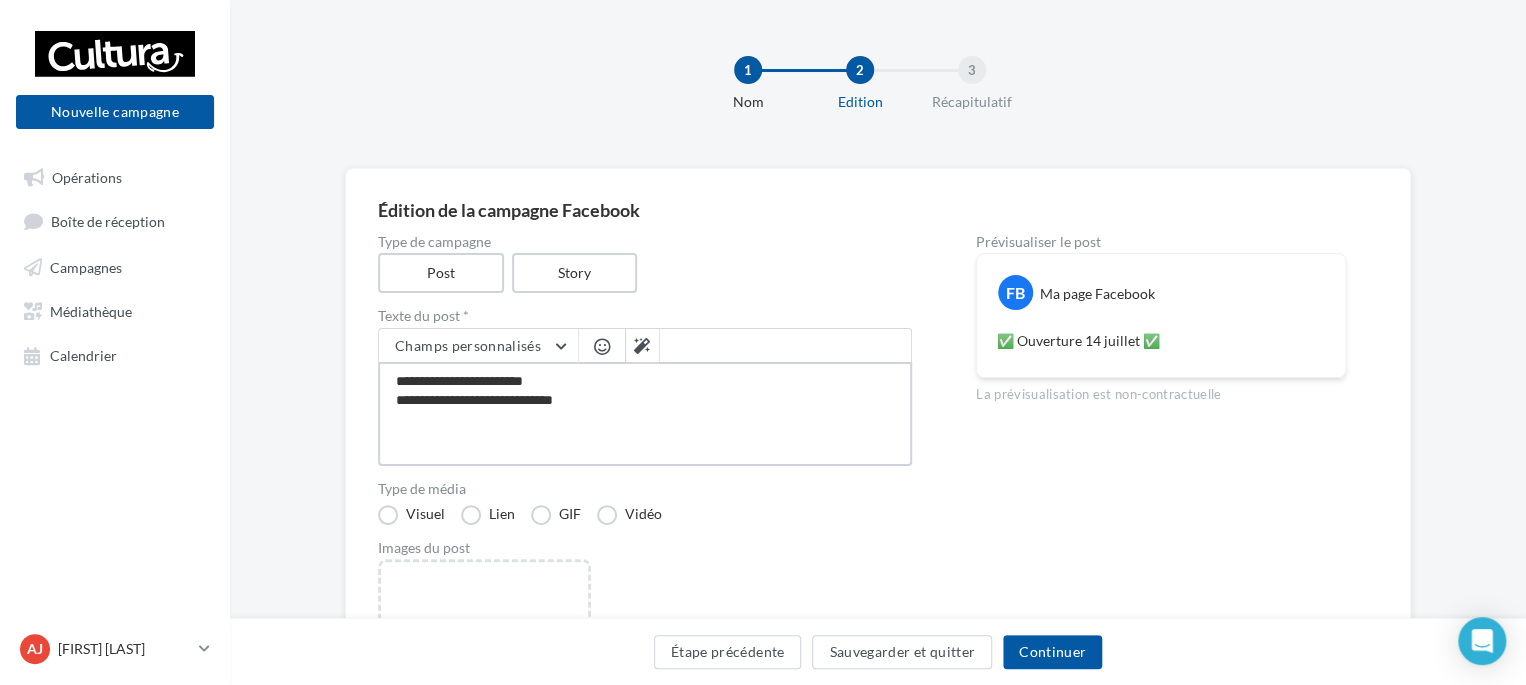 type on "**********" 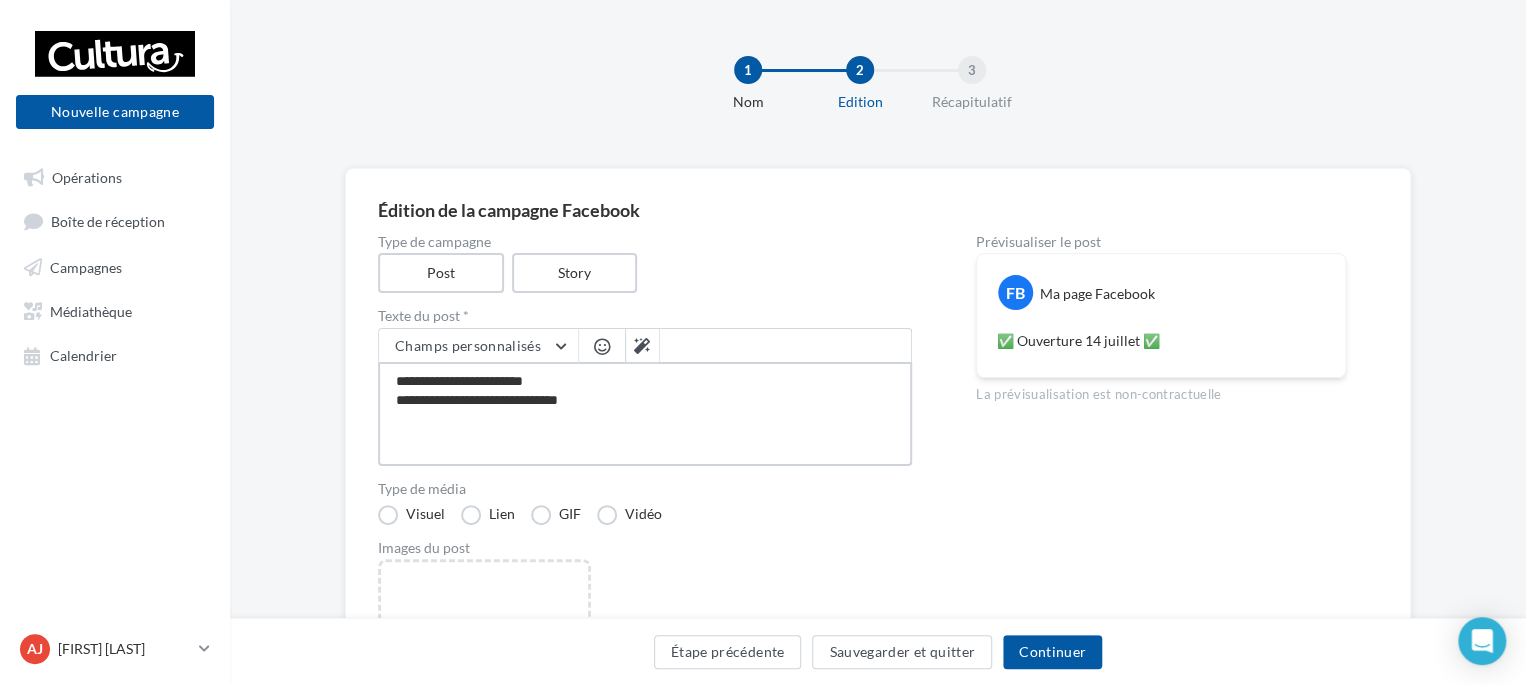 type on "**********" 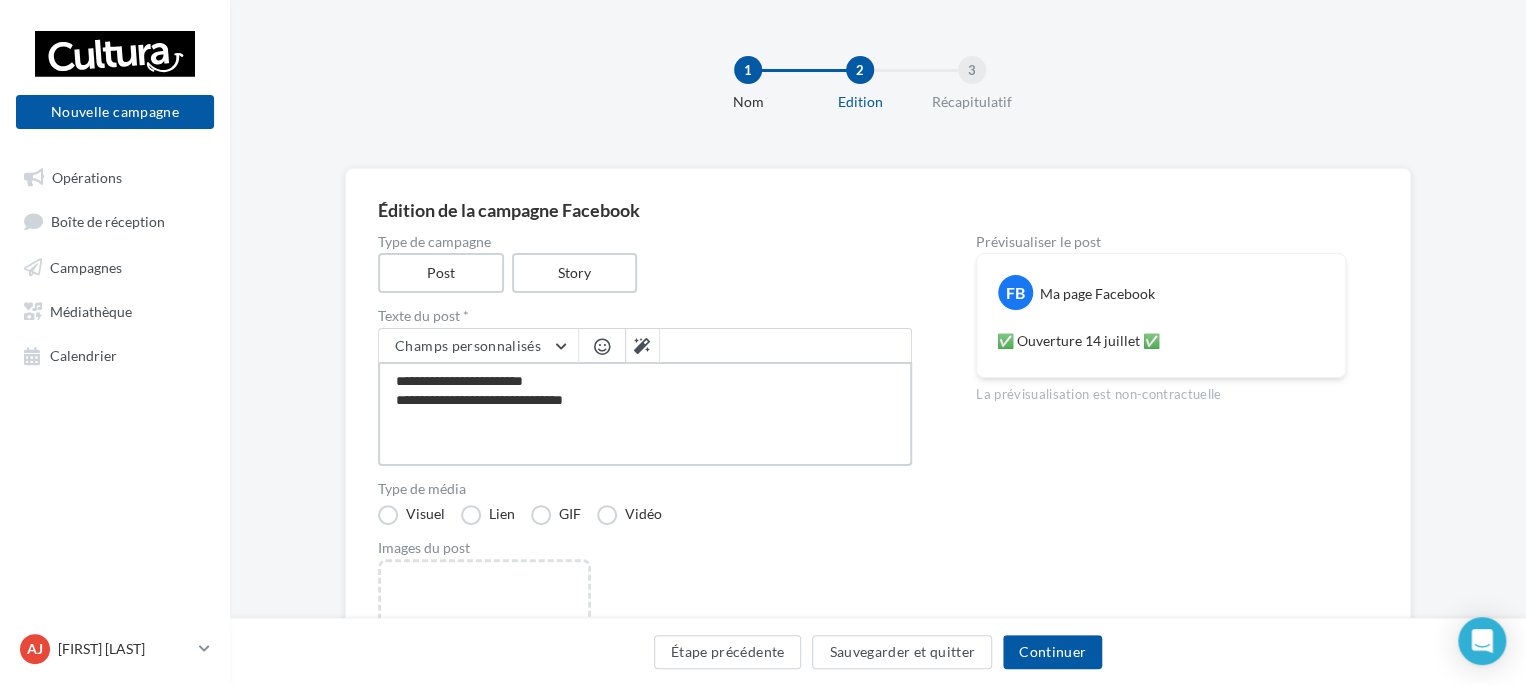 type on "**********" 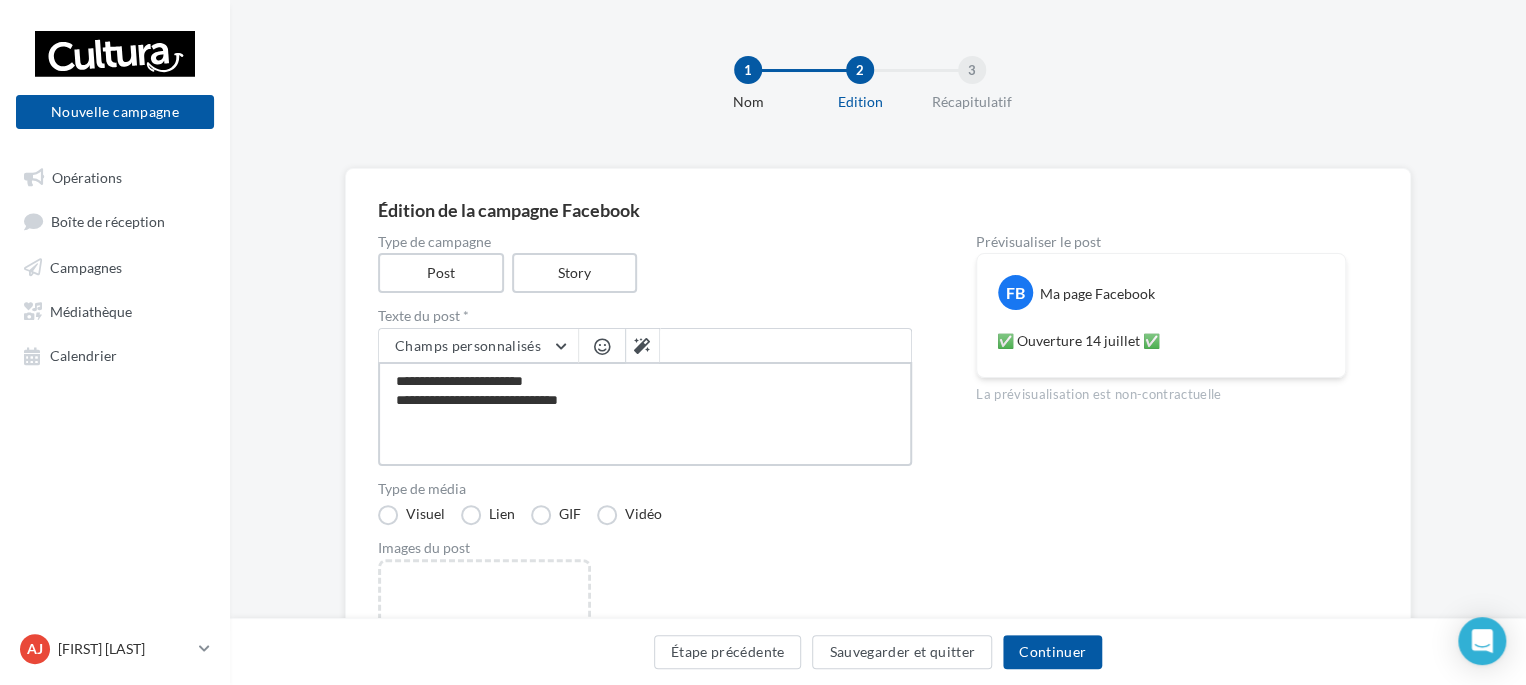type on "**********" 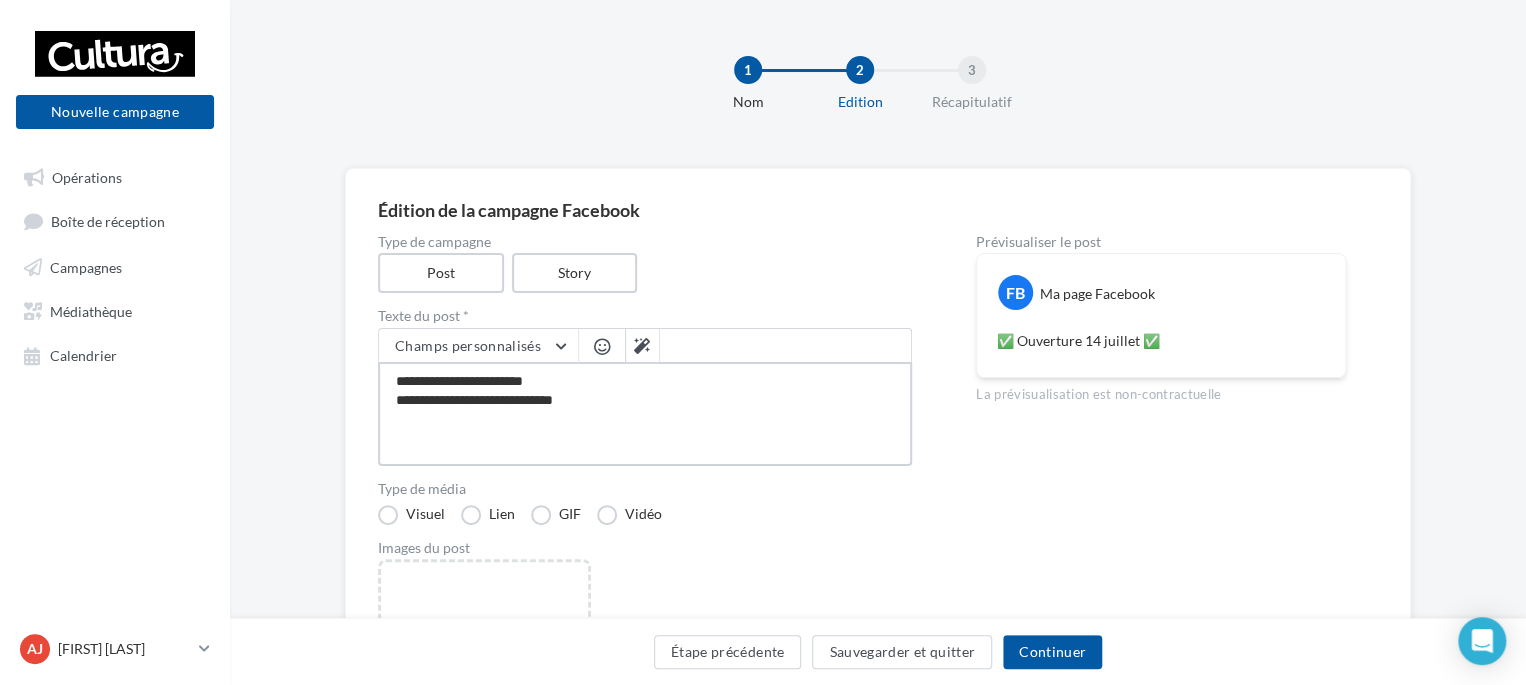 type on "**********" 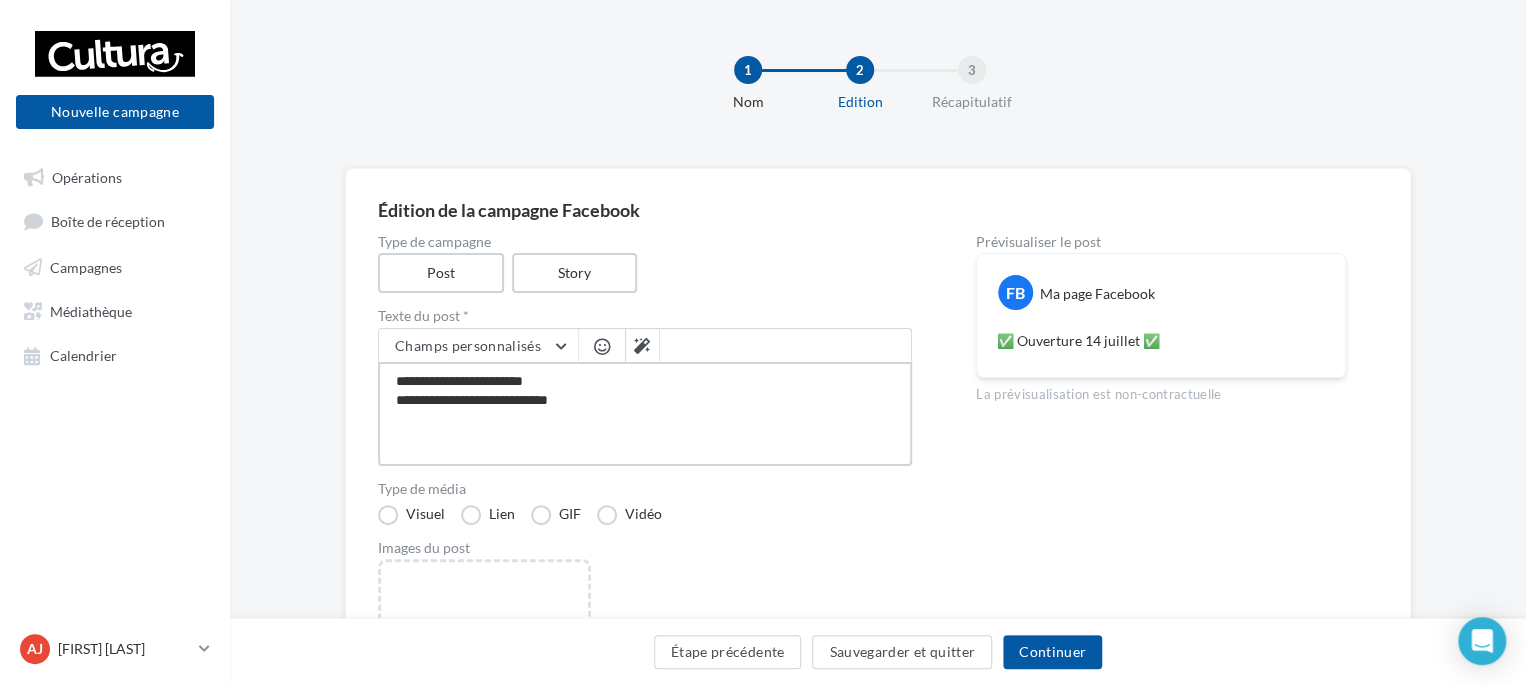 type on "**********" 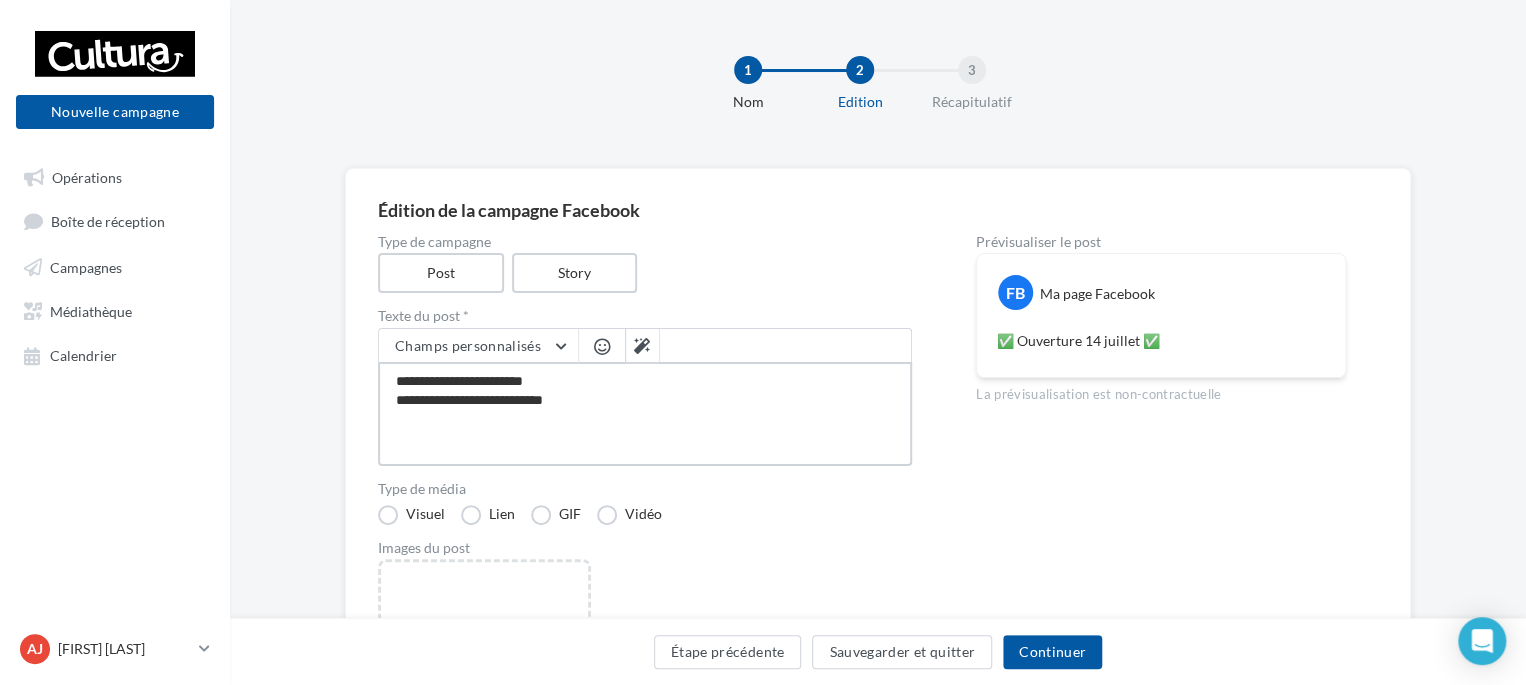 type on "**********" 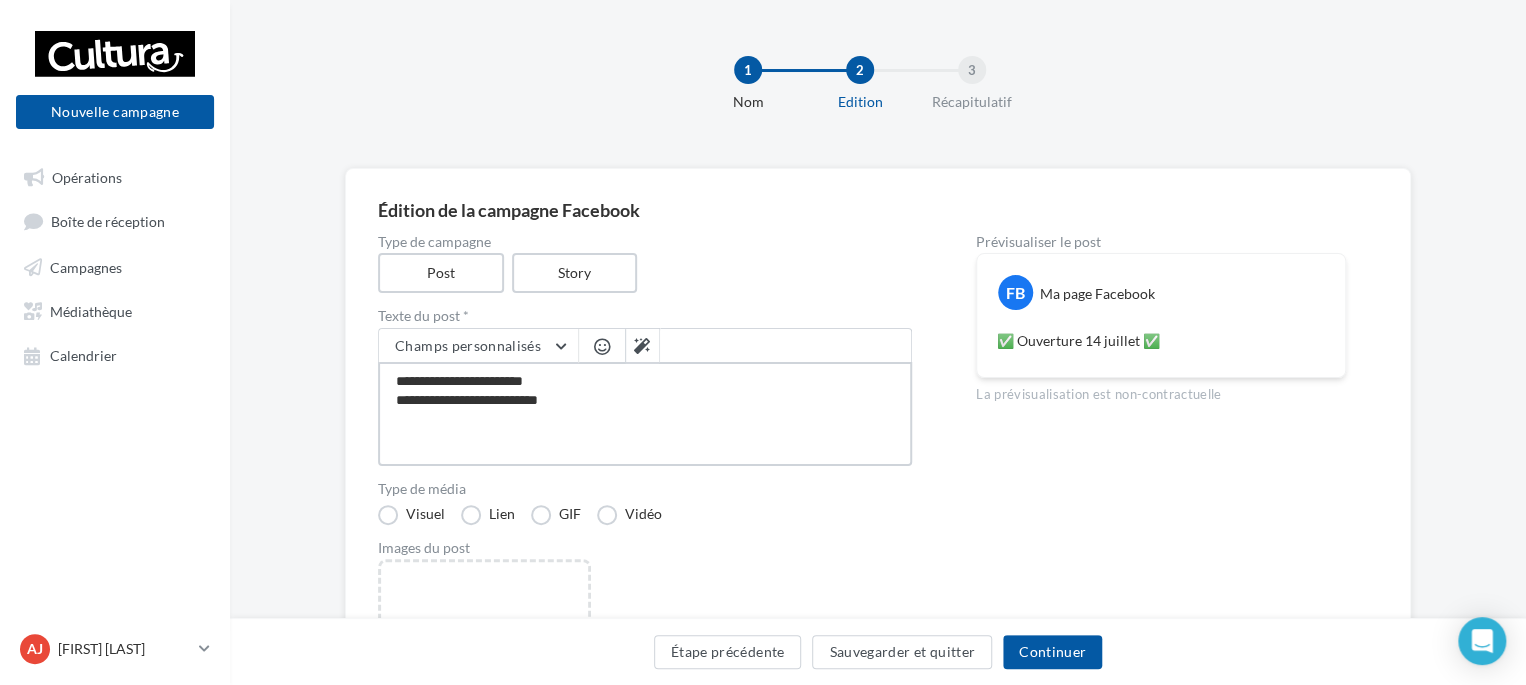 type on "**********" 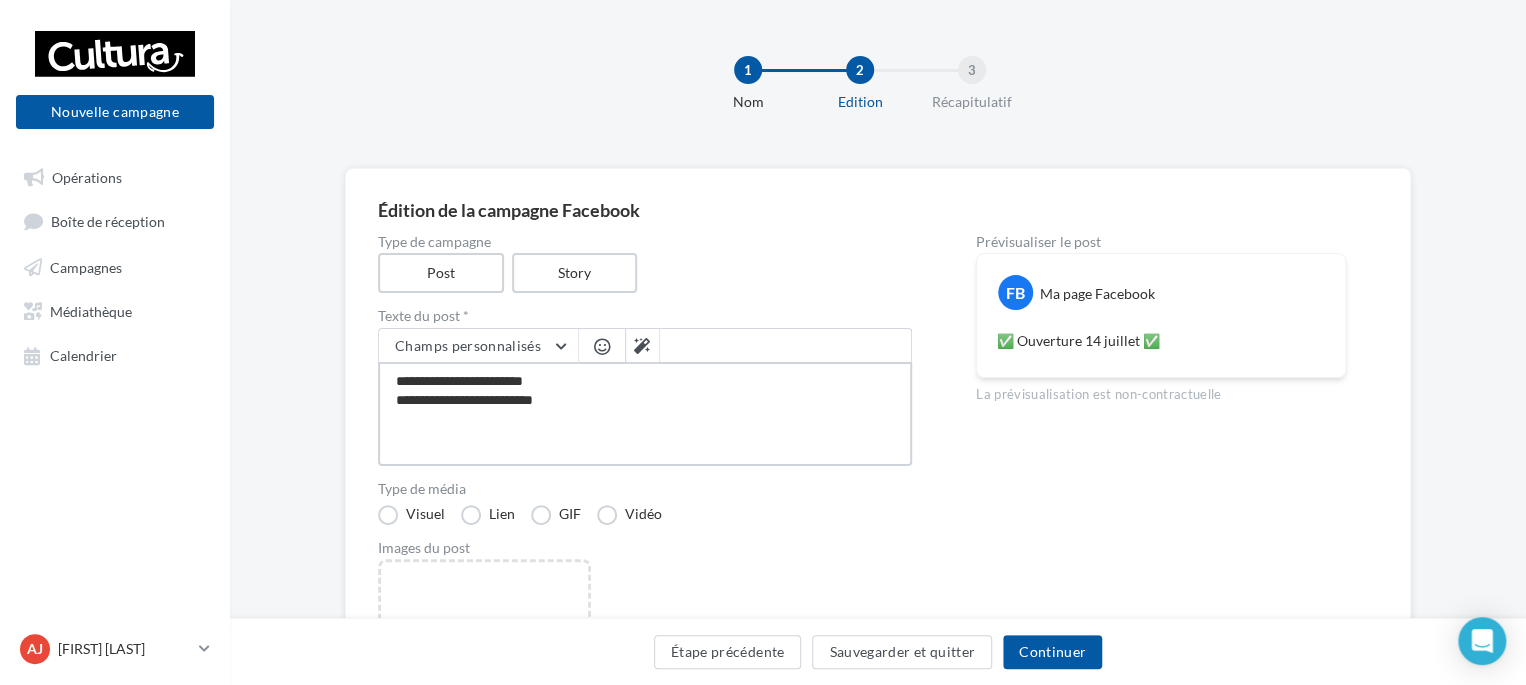 type on "**********" 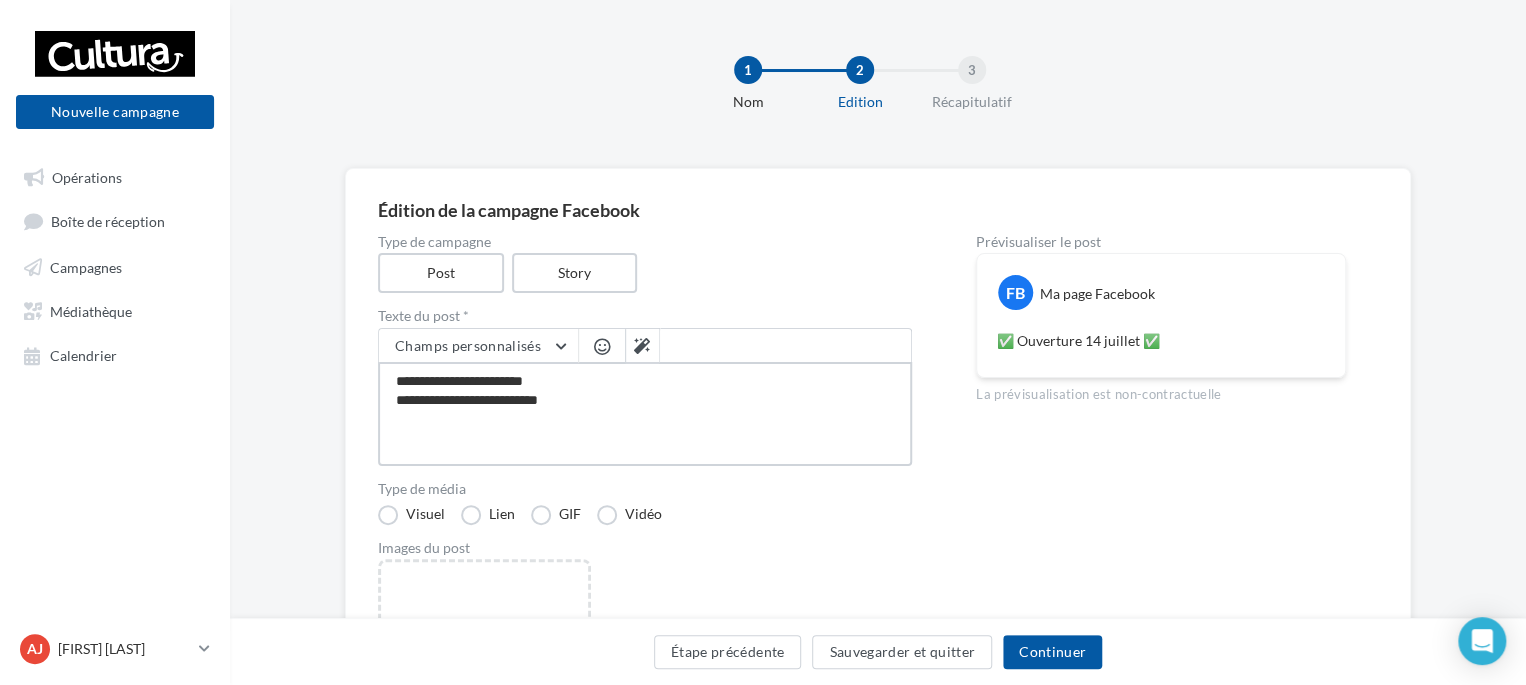 type on "**********" 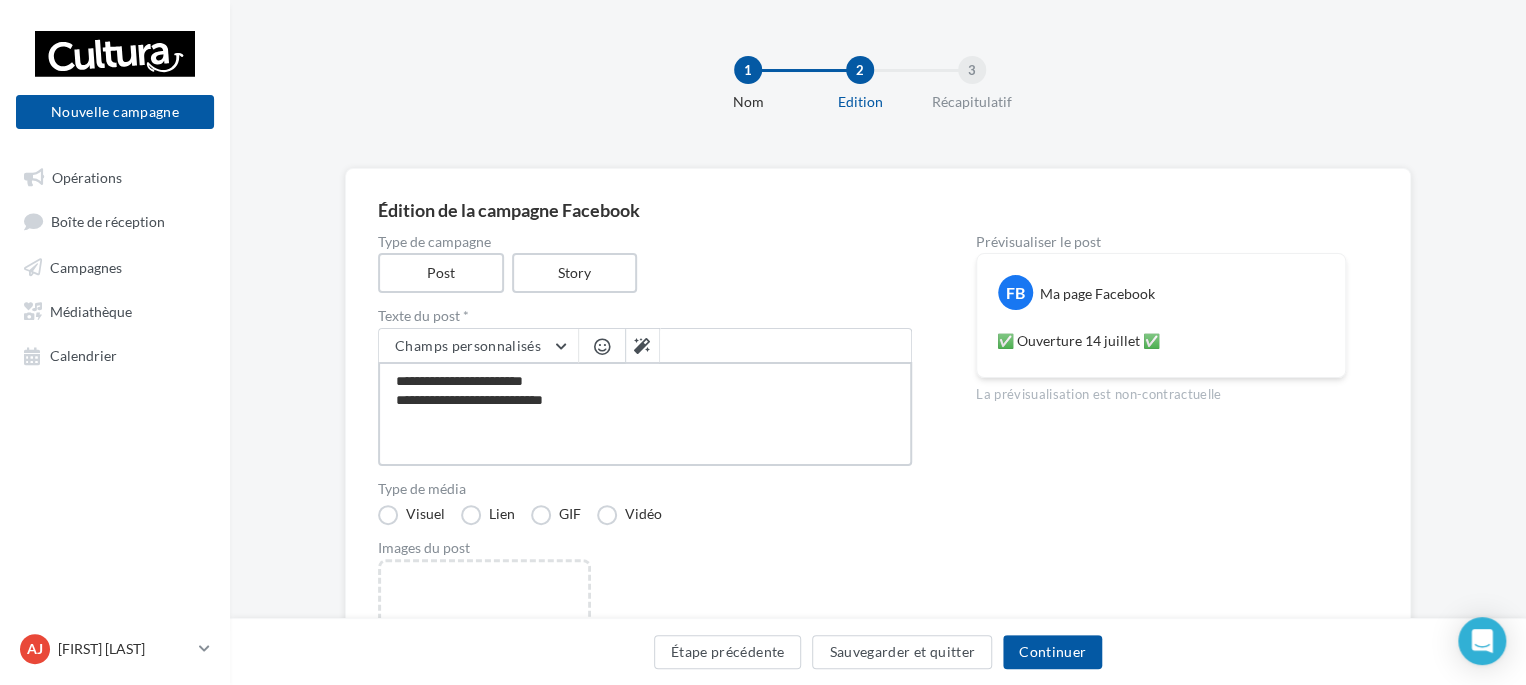type on "**********" 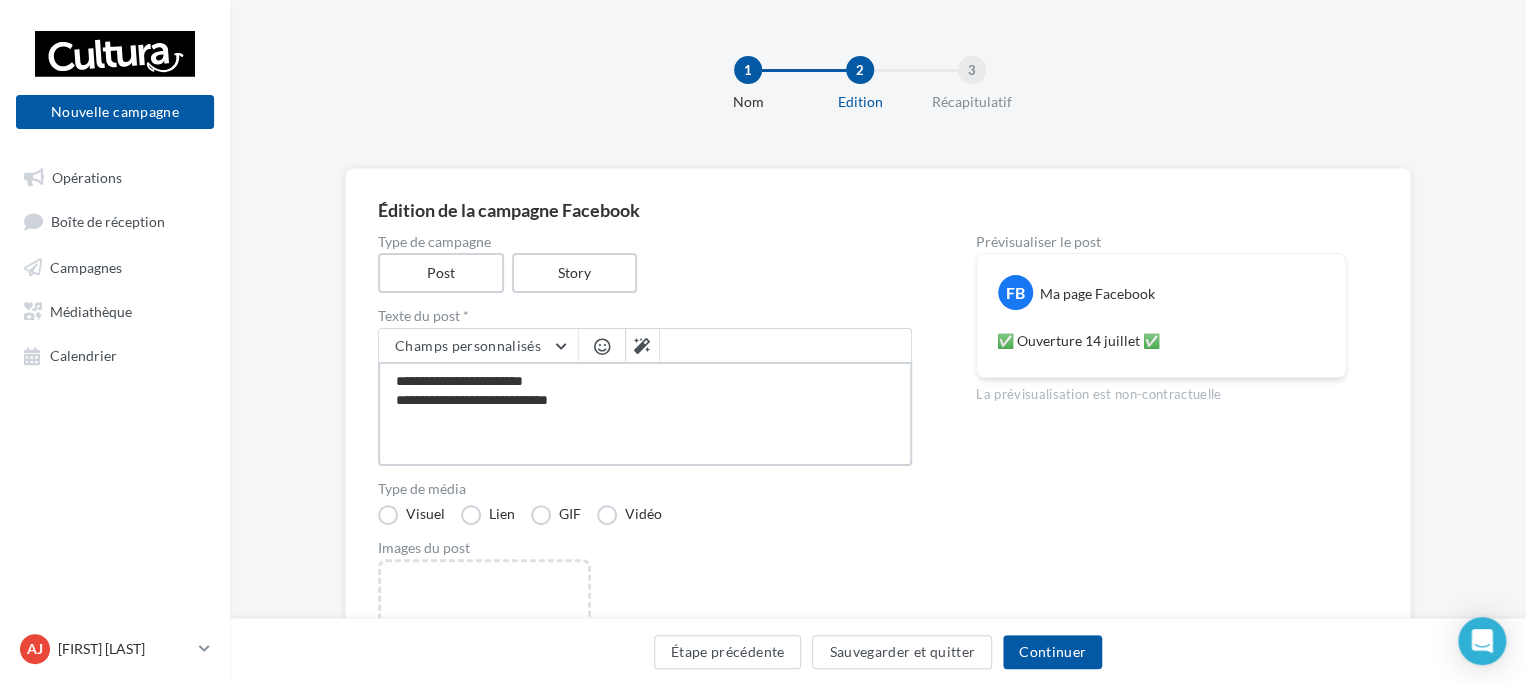 type on "**********" 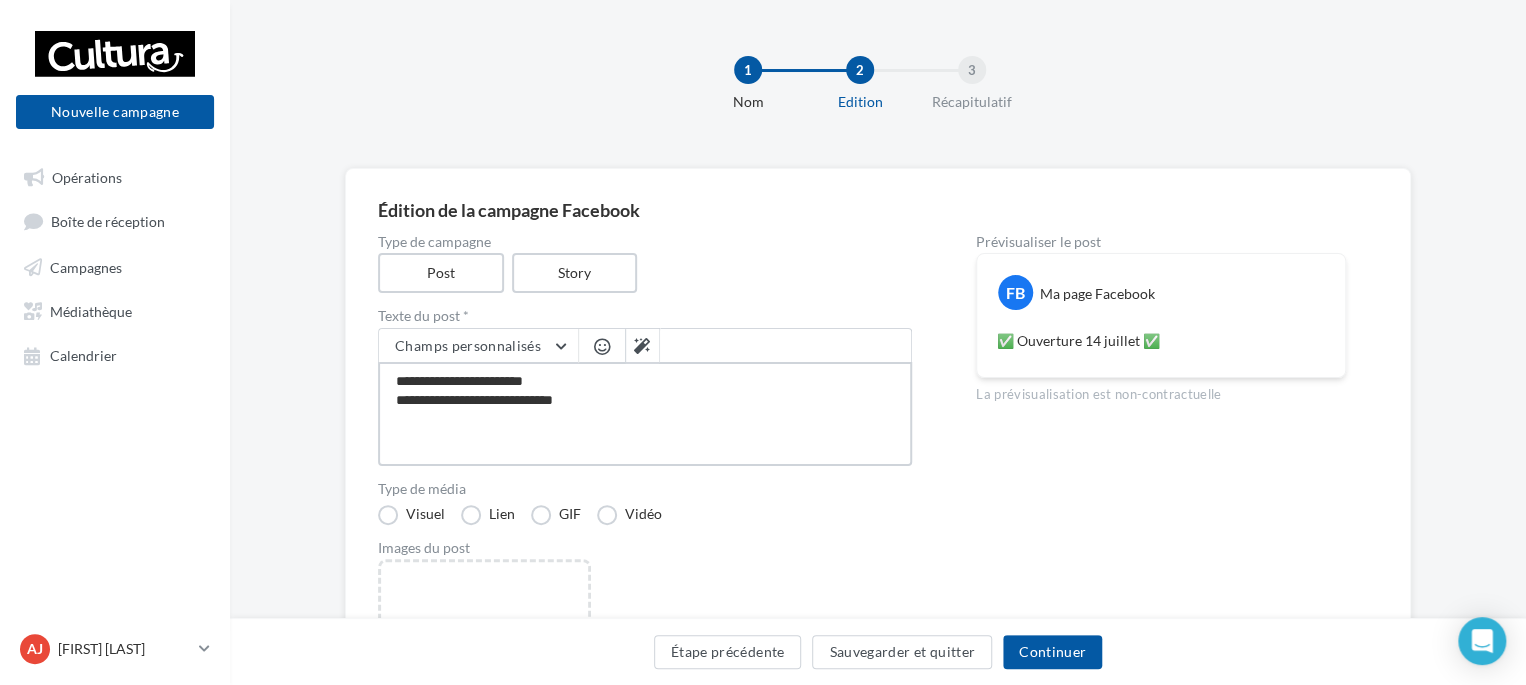 type on "**********" 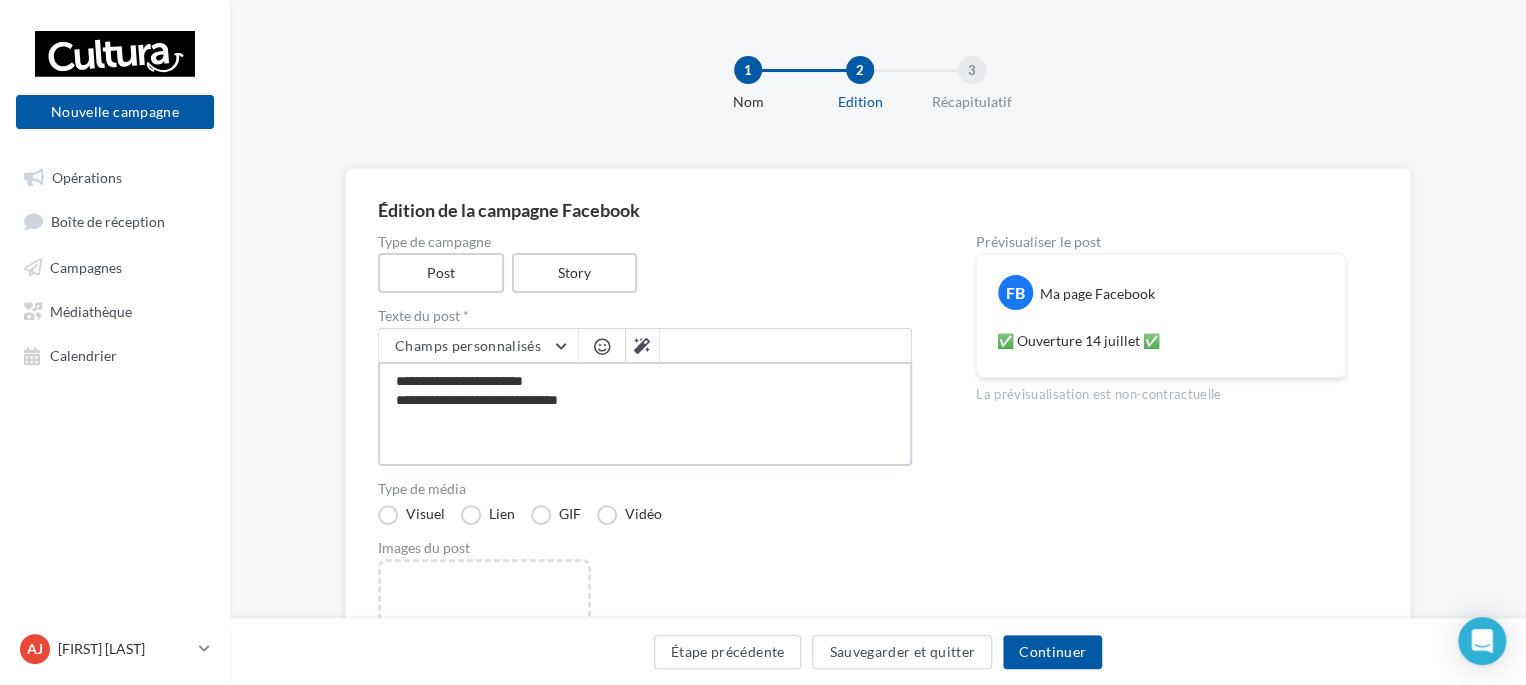 type on "**********" 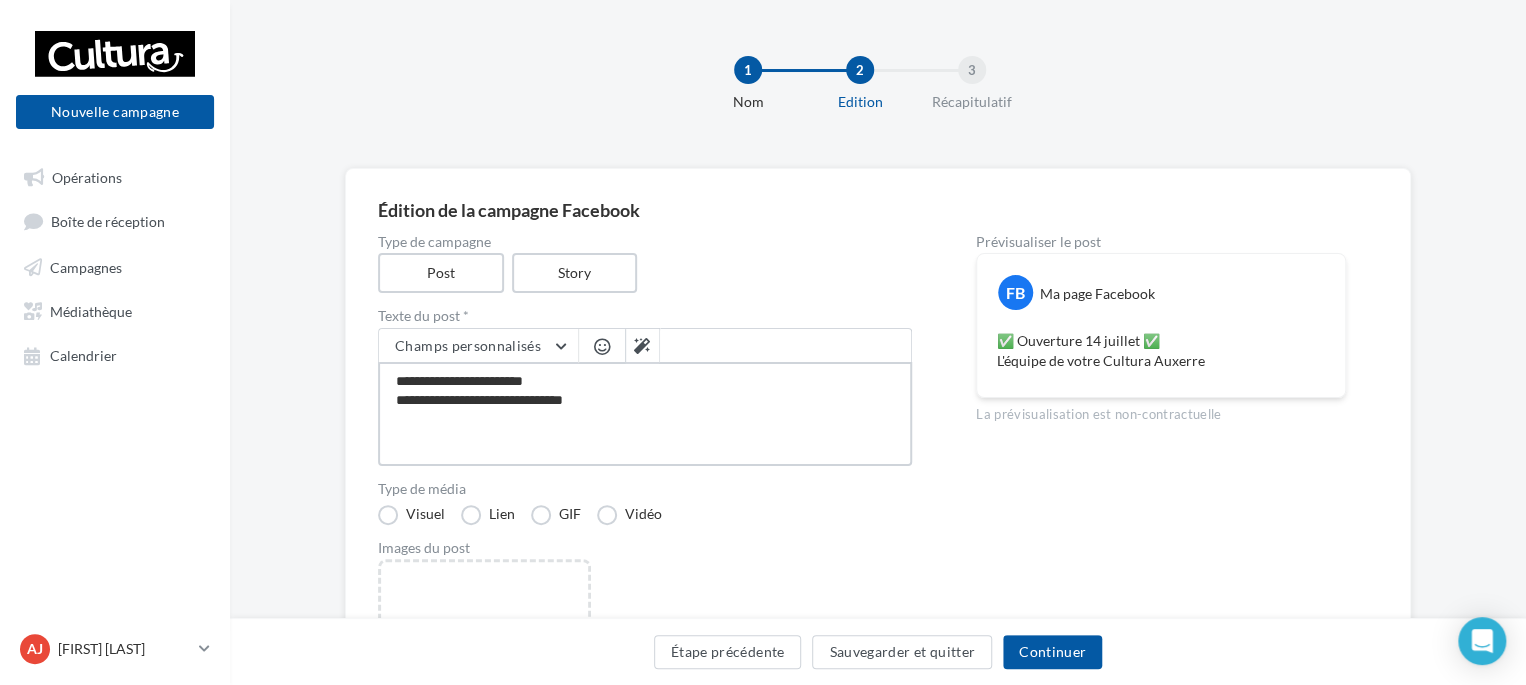 type on "**********" 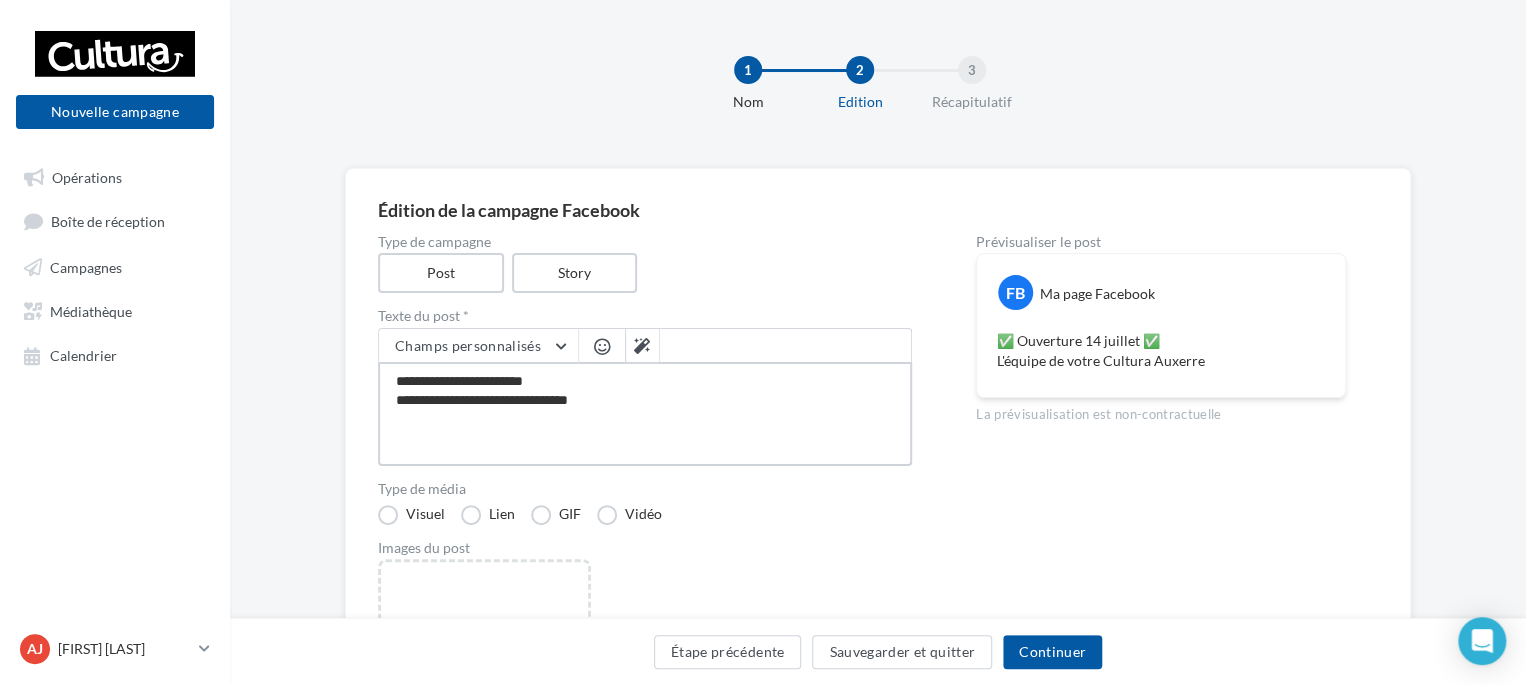 type on "**********" 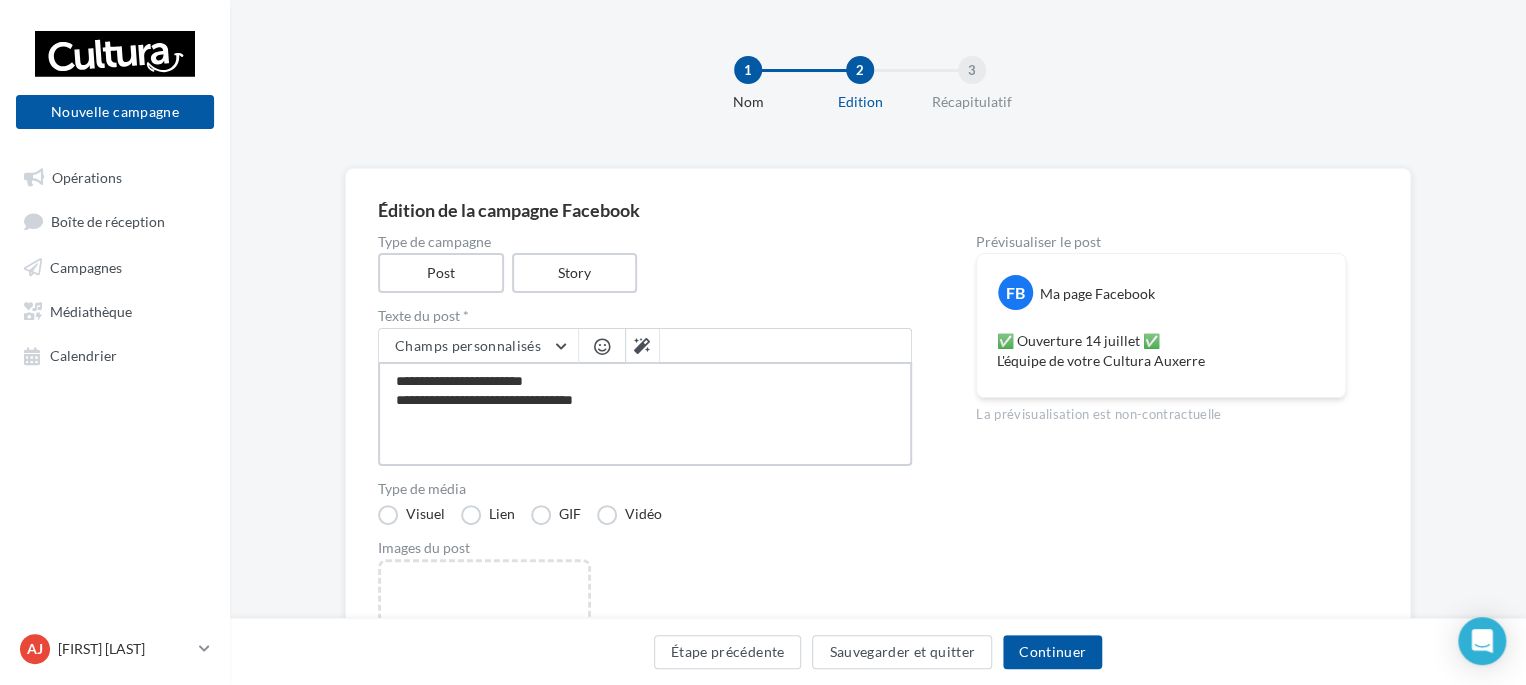 type on "**********" 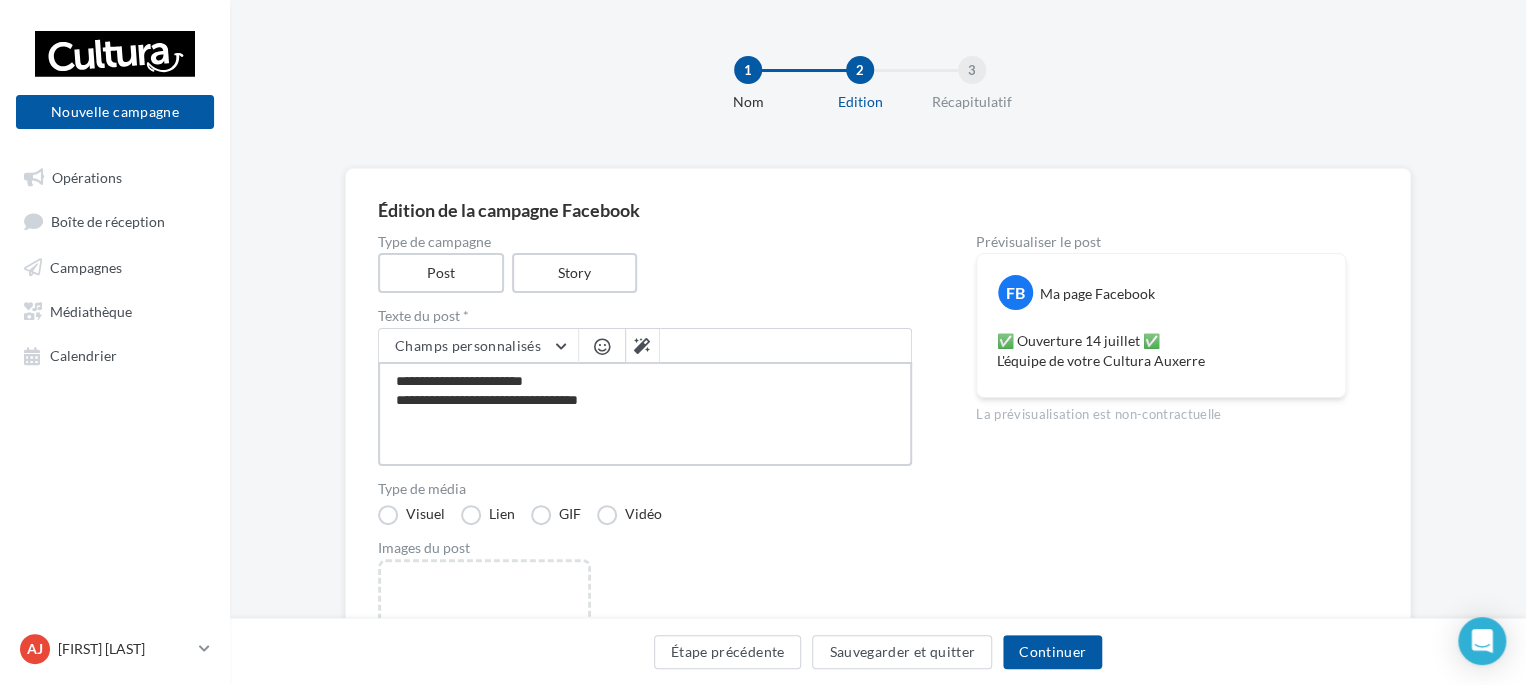 type on "**********" 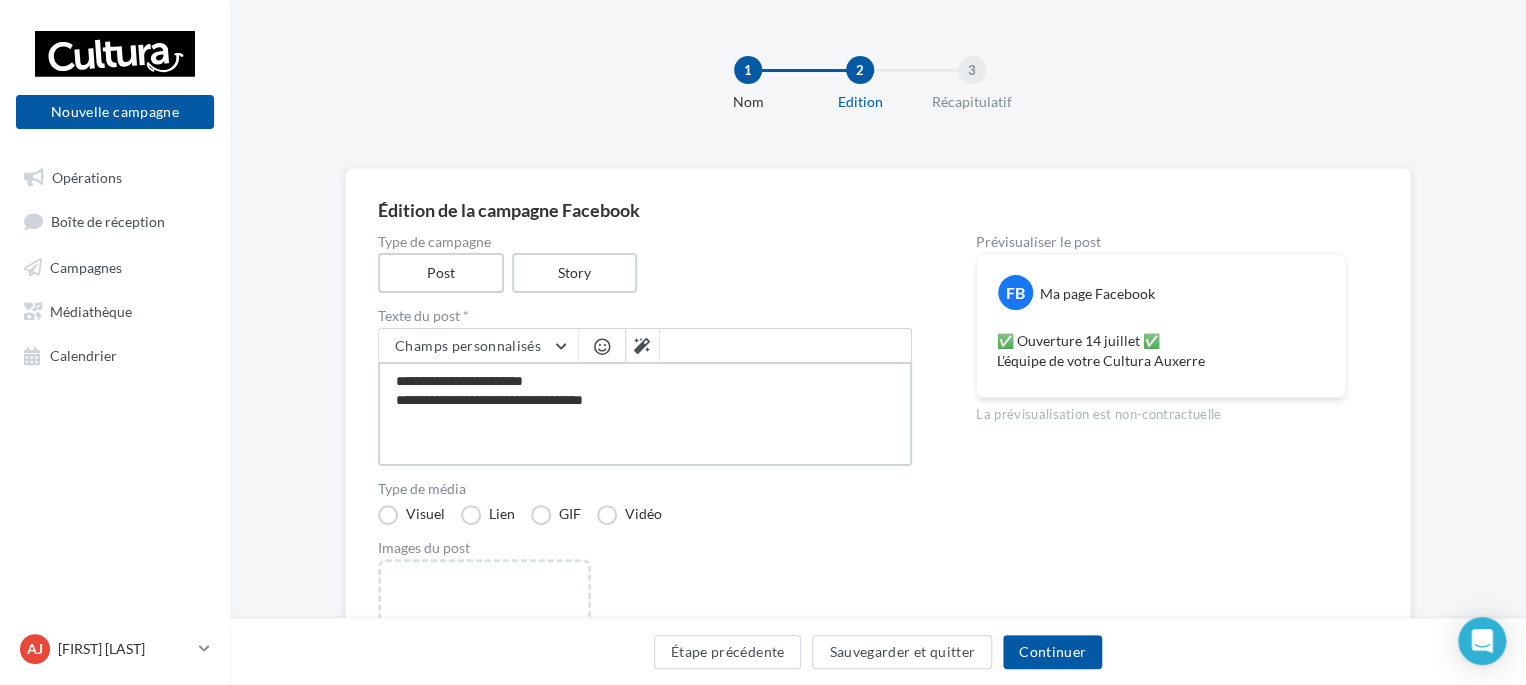 type on "**********" 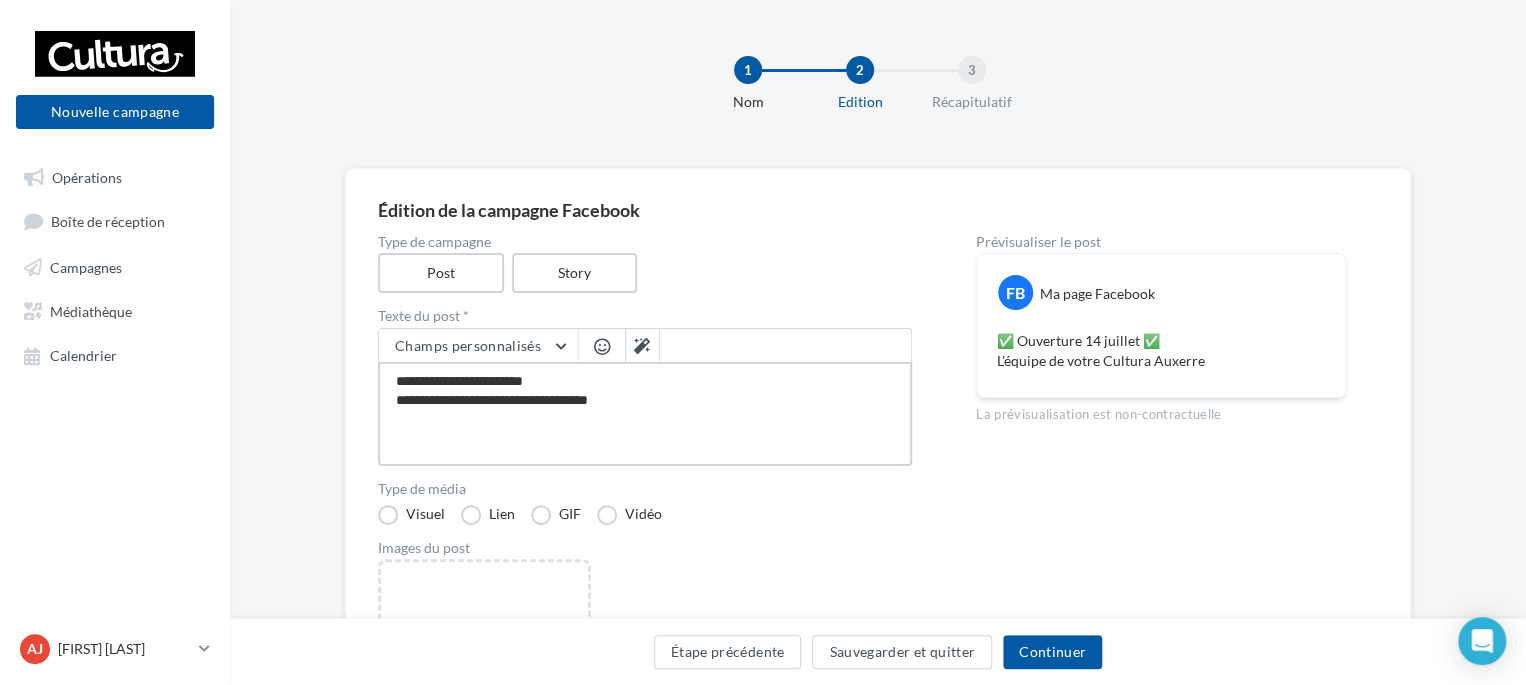 type on "**********" 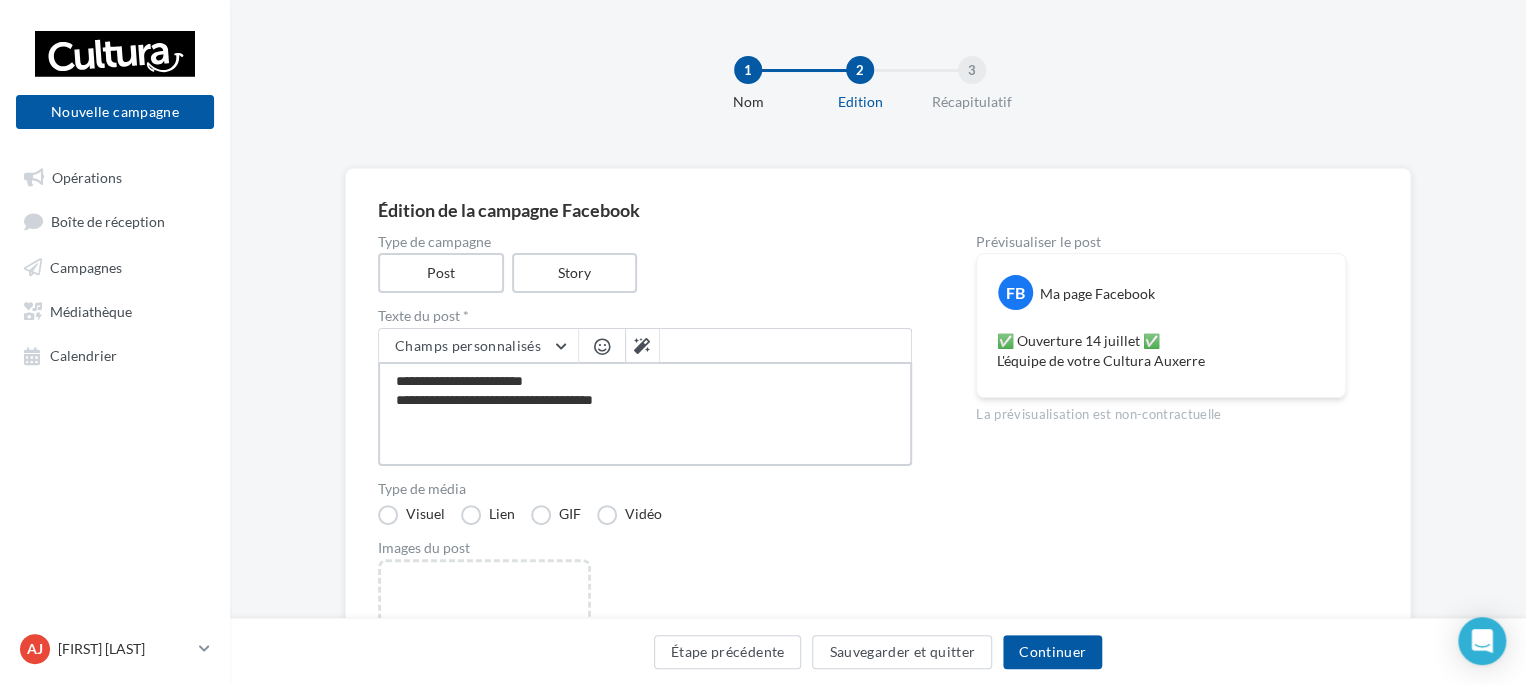 type on "**********" 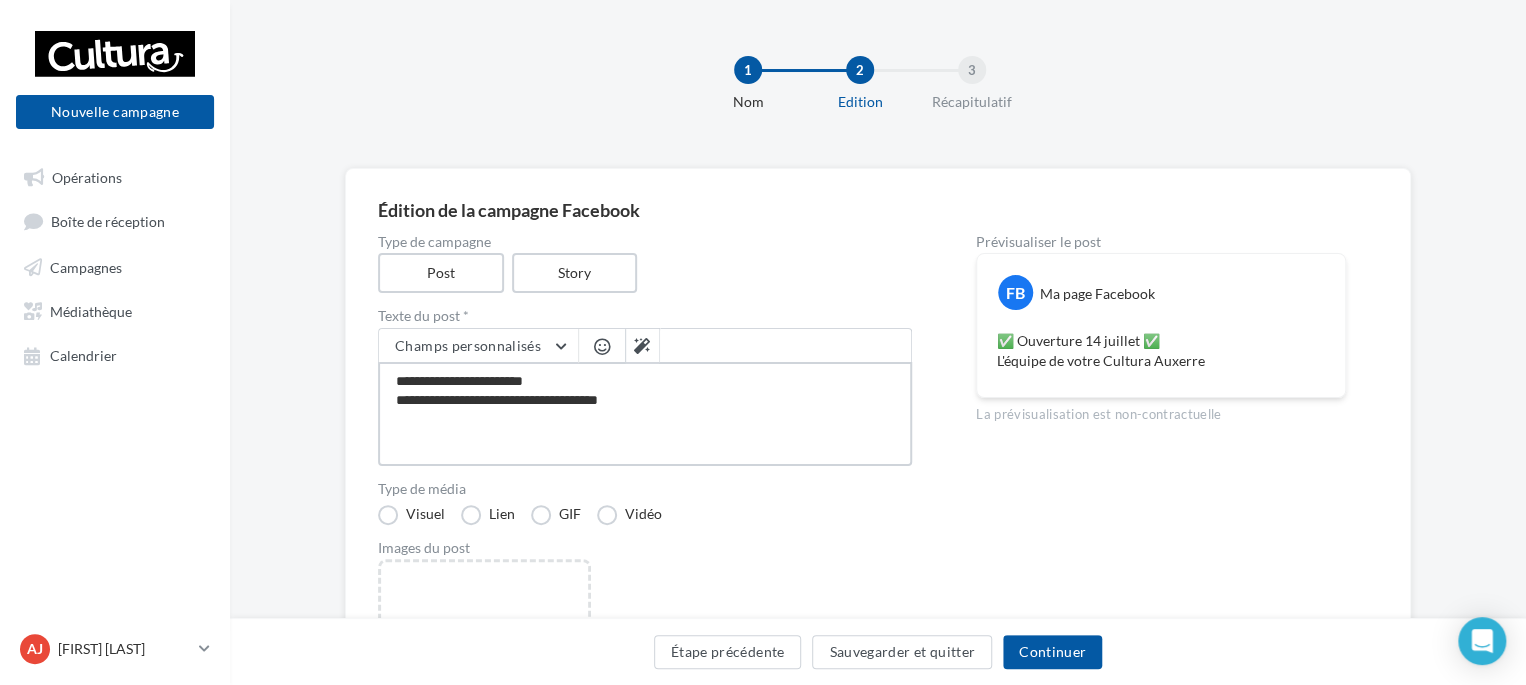 type on "**********" 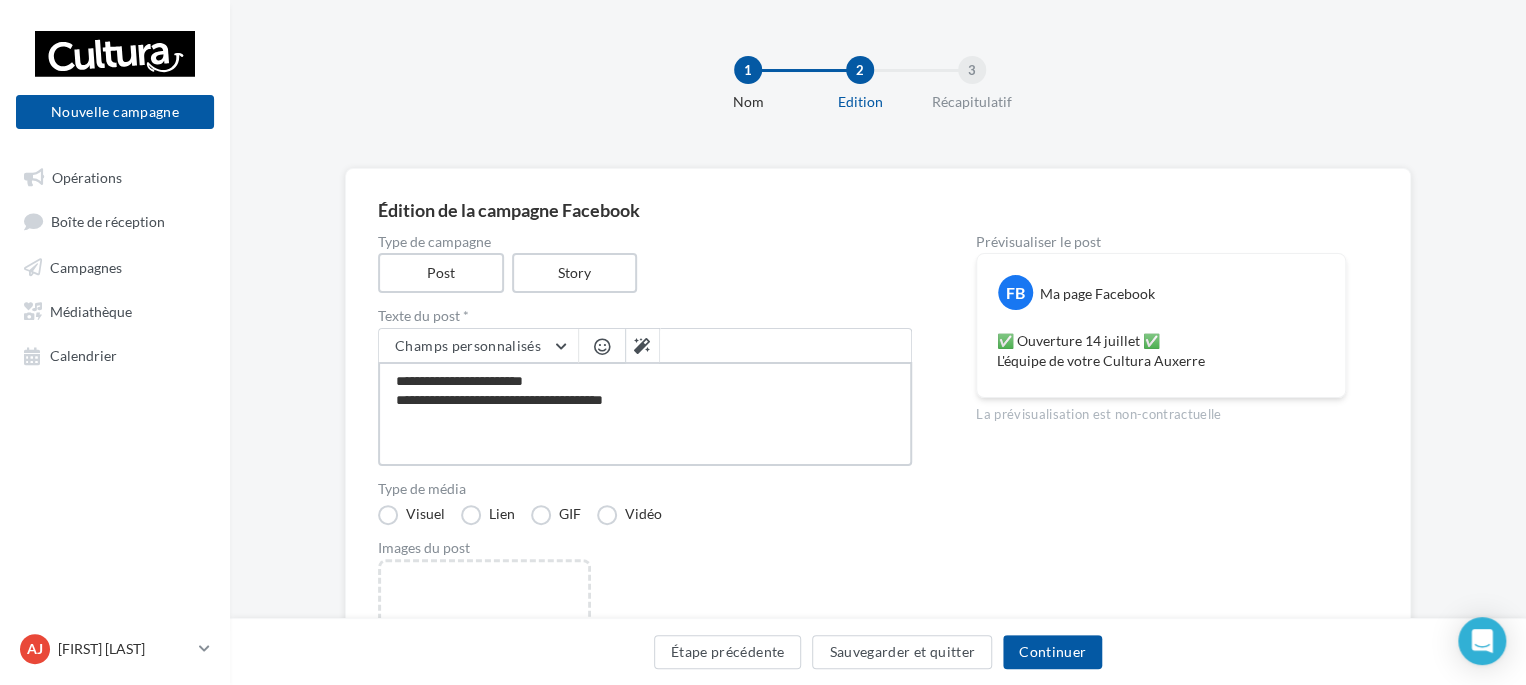 type on "**********" 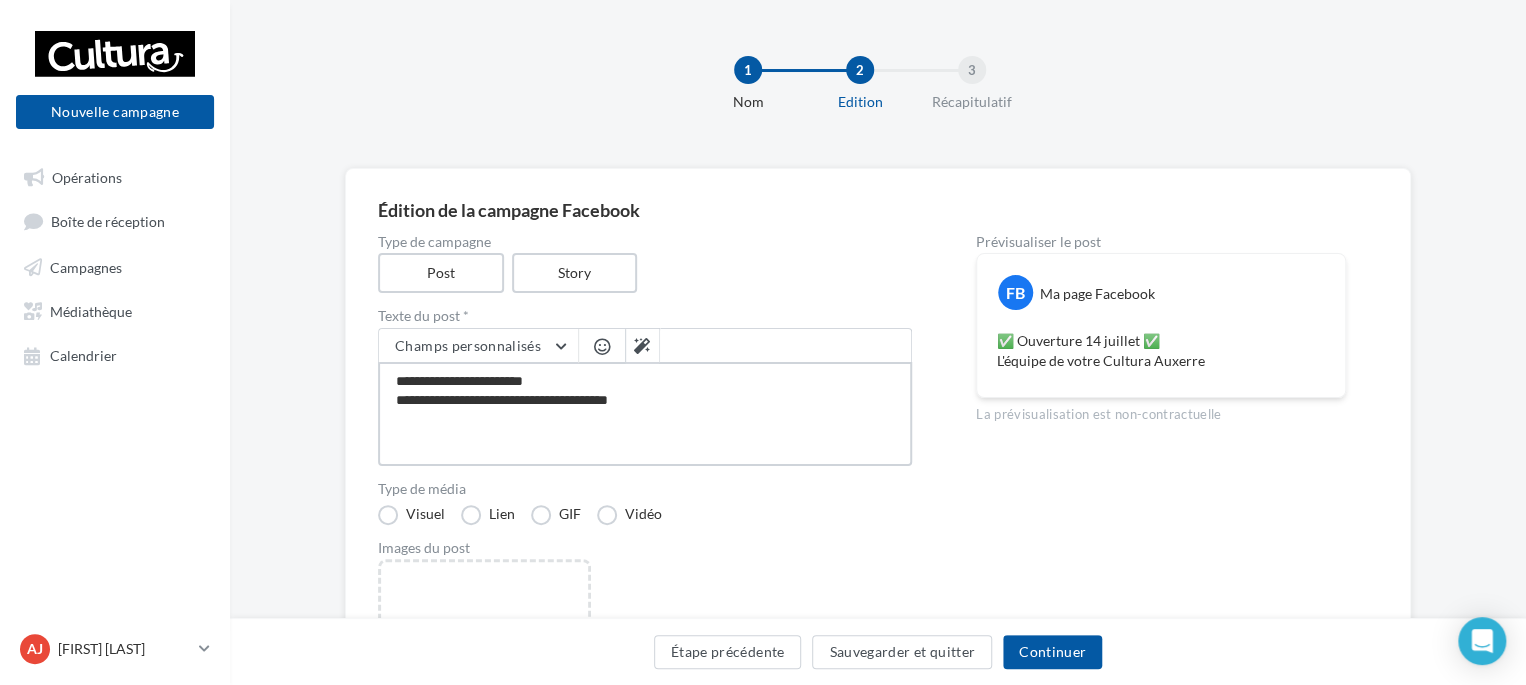 type on "**********" 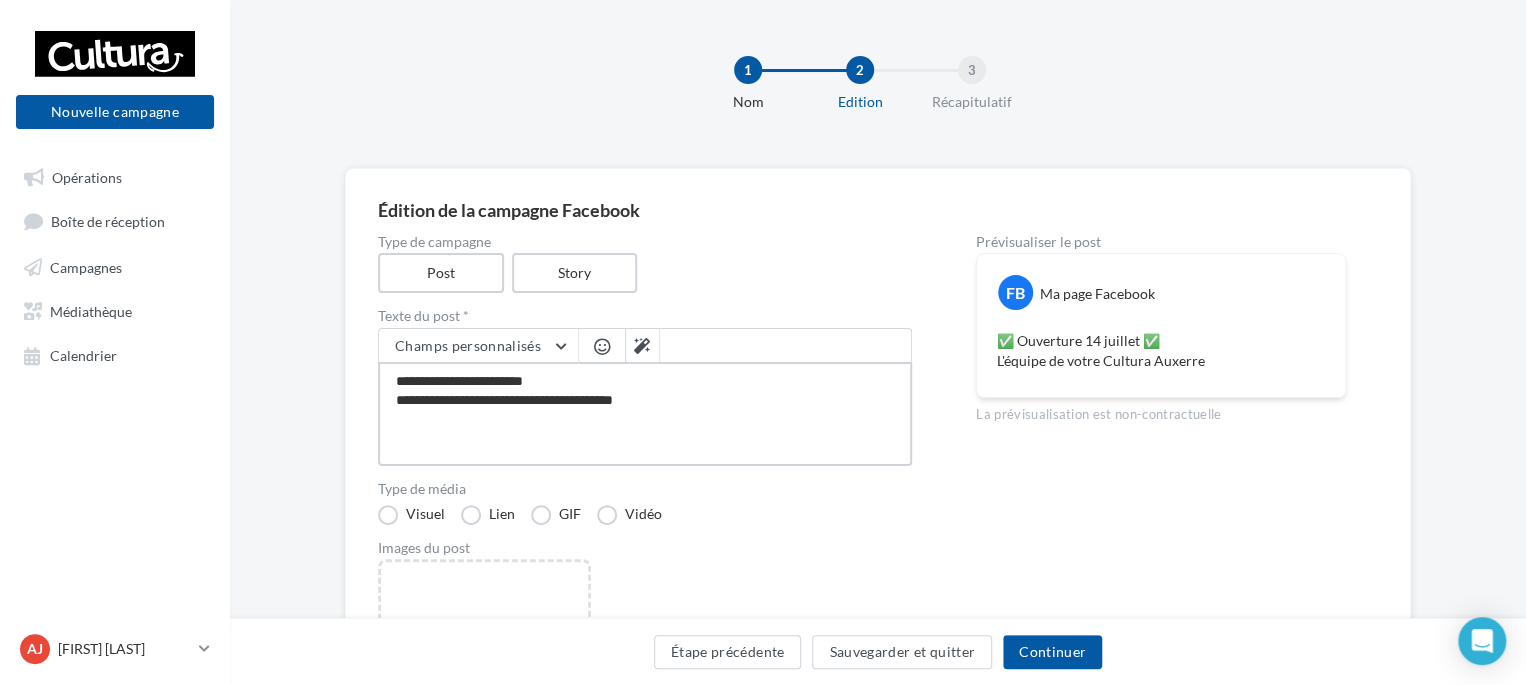 type on "**********" 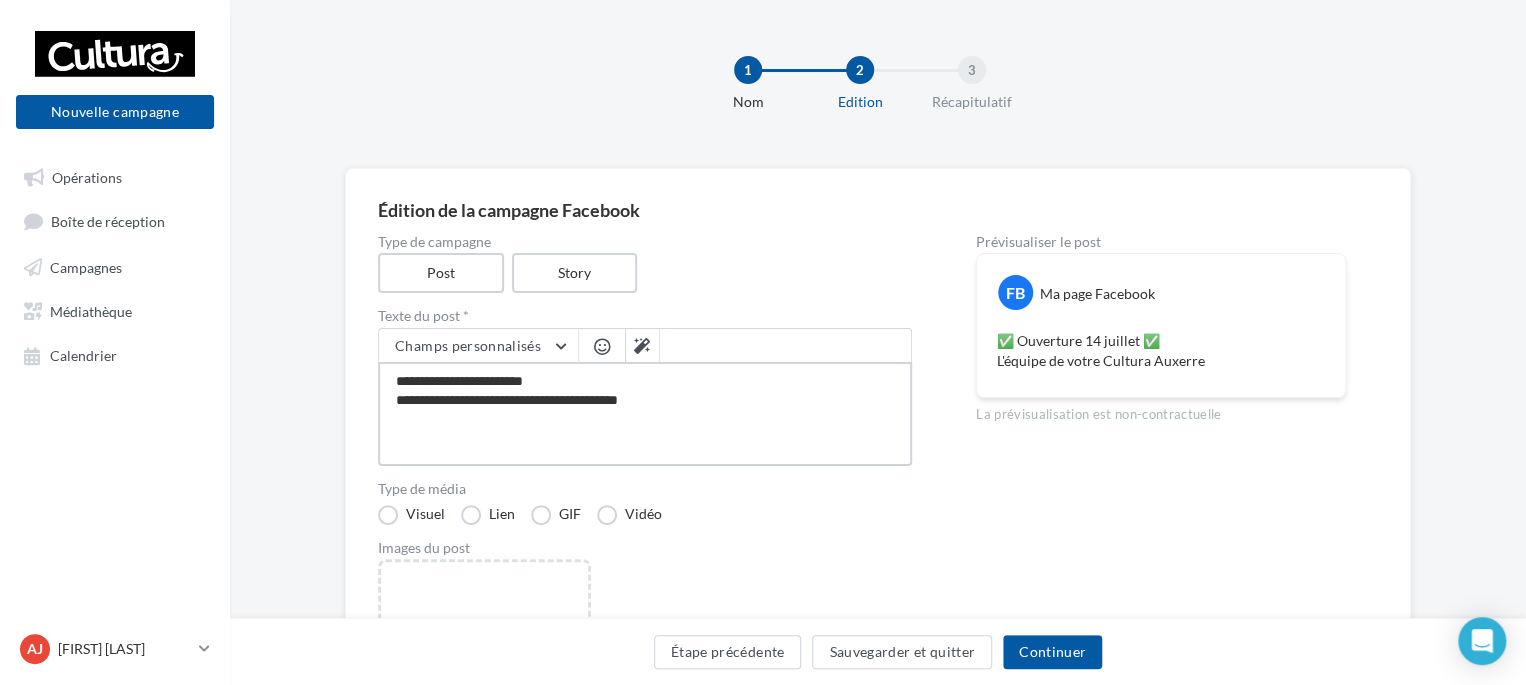type on "**********" 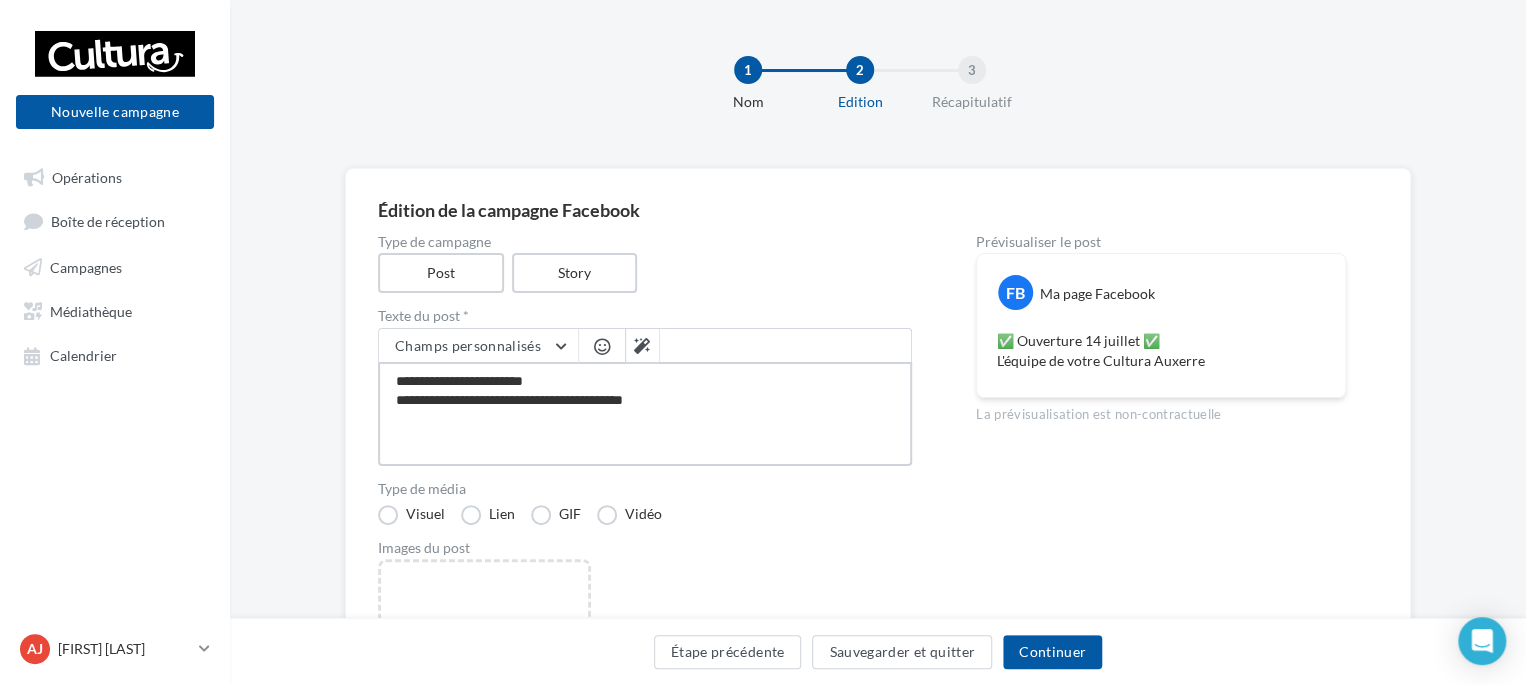 type on "**********" 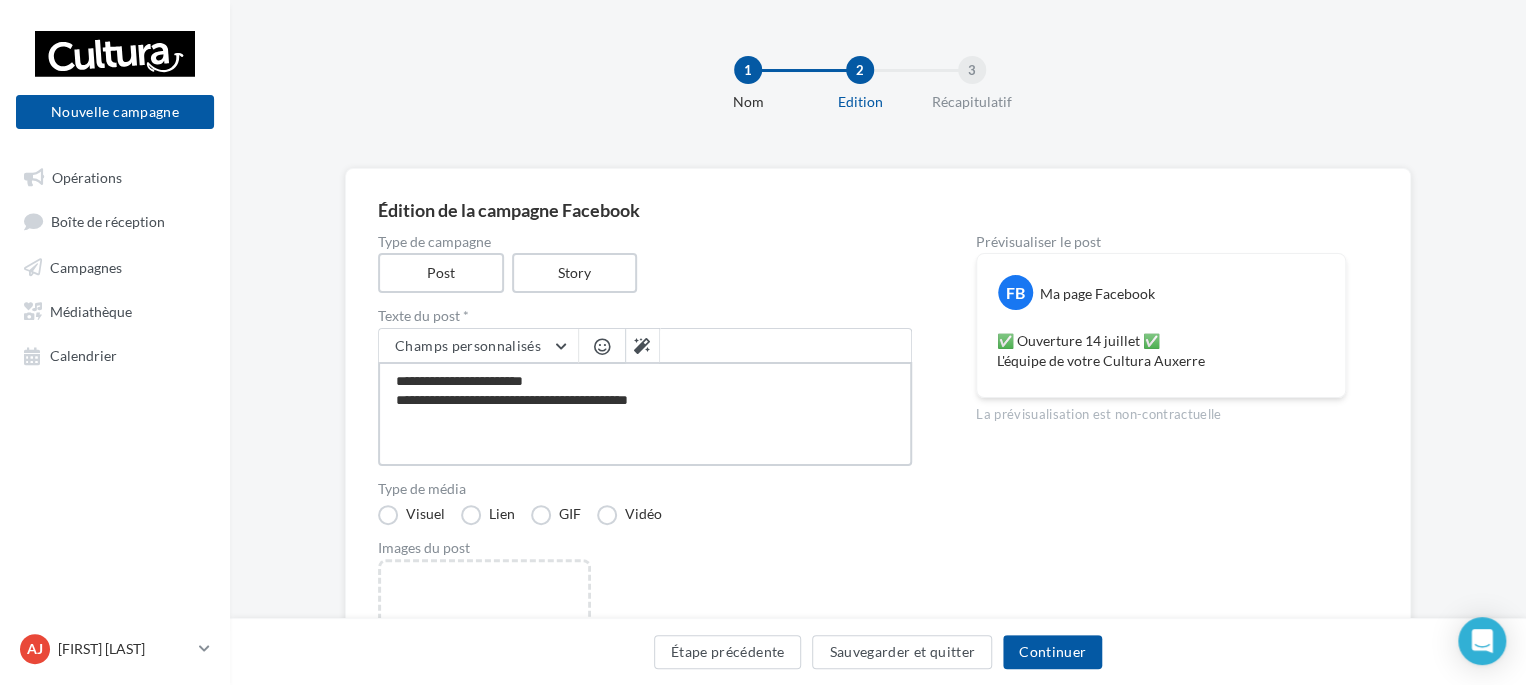 type on "**********" 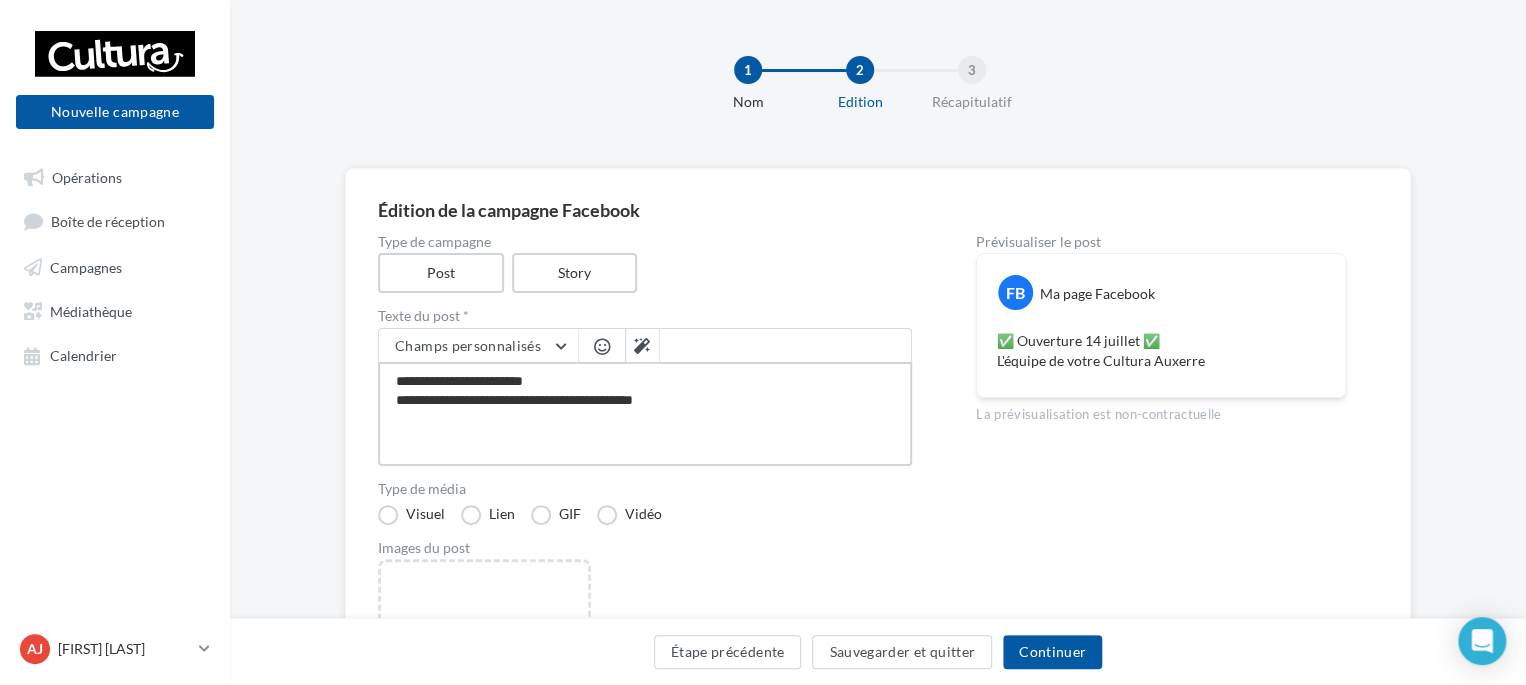 type on "**********" 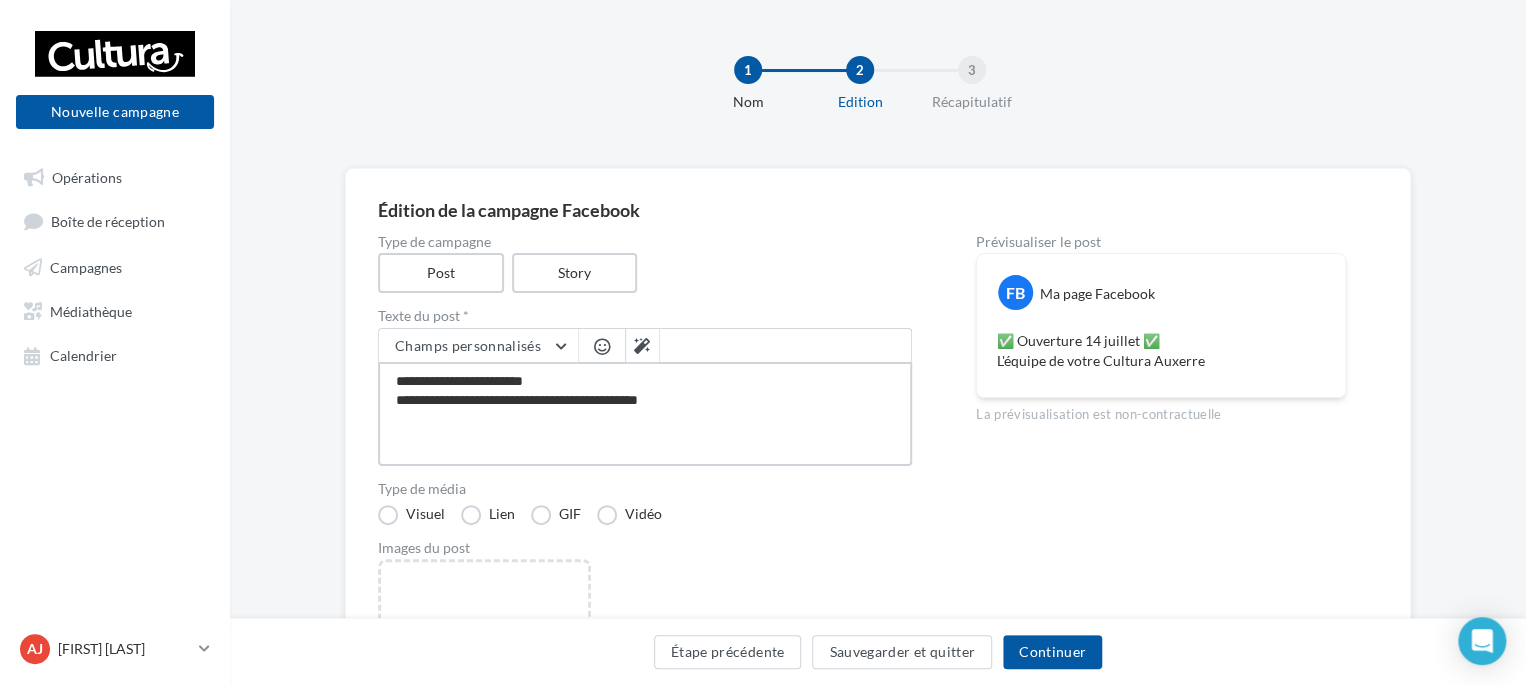type on "**********" 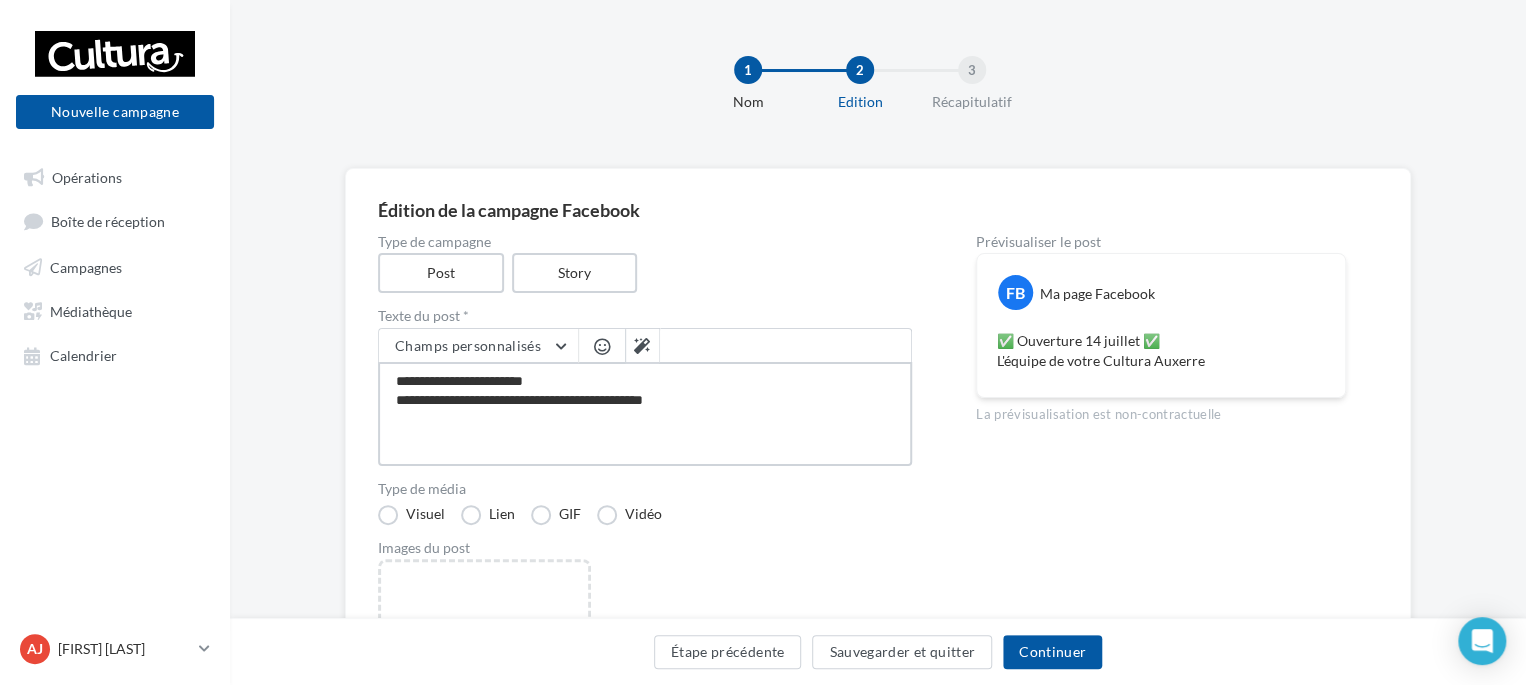 type on "**********" 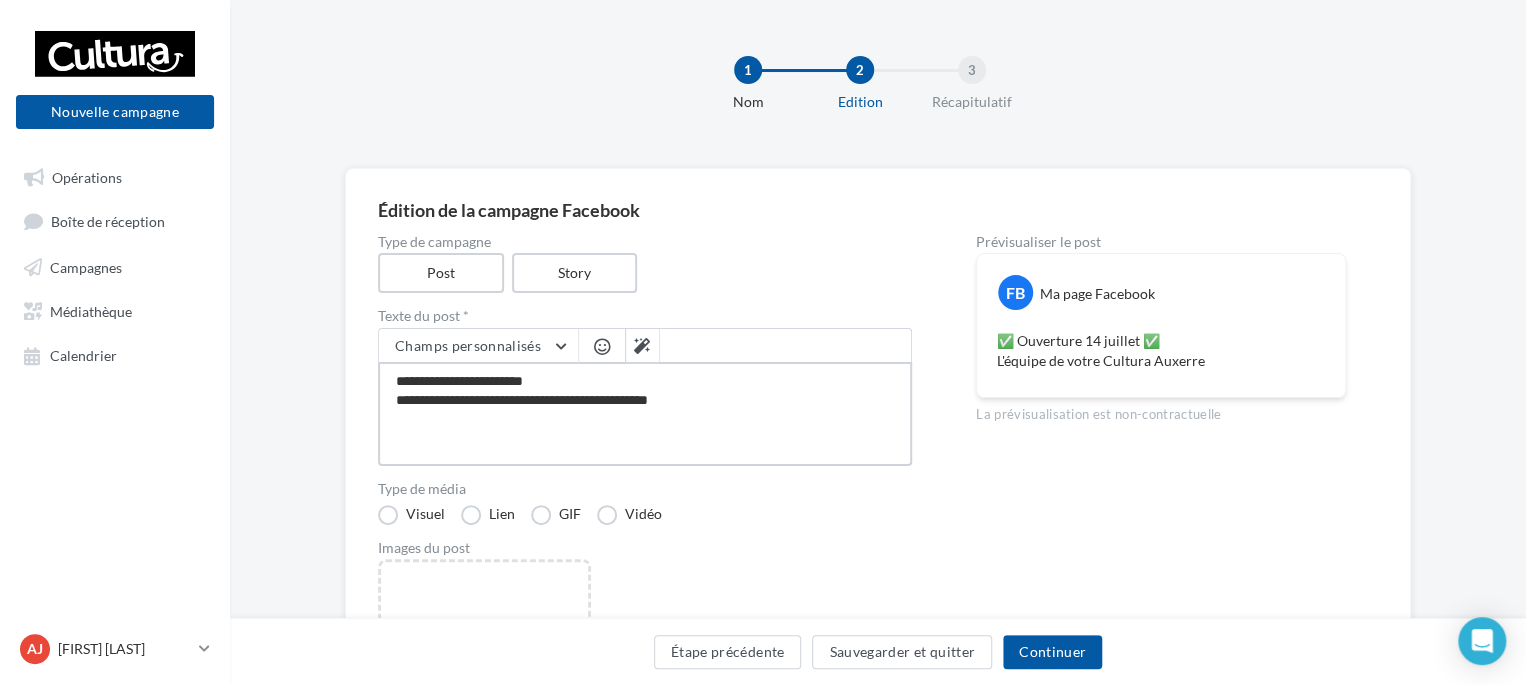 type on "**********" 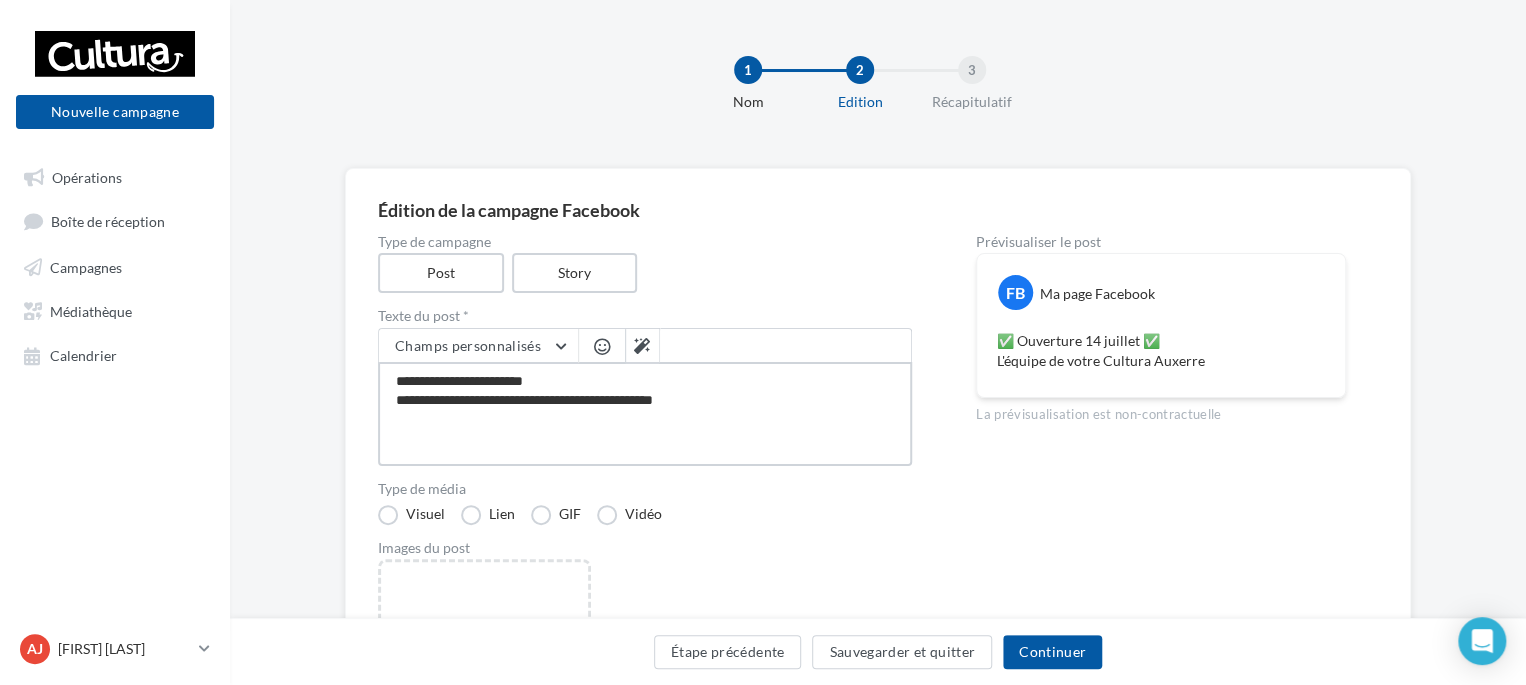 type on "**********" 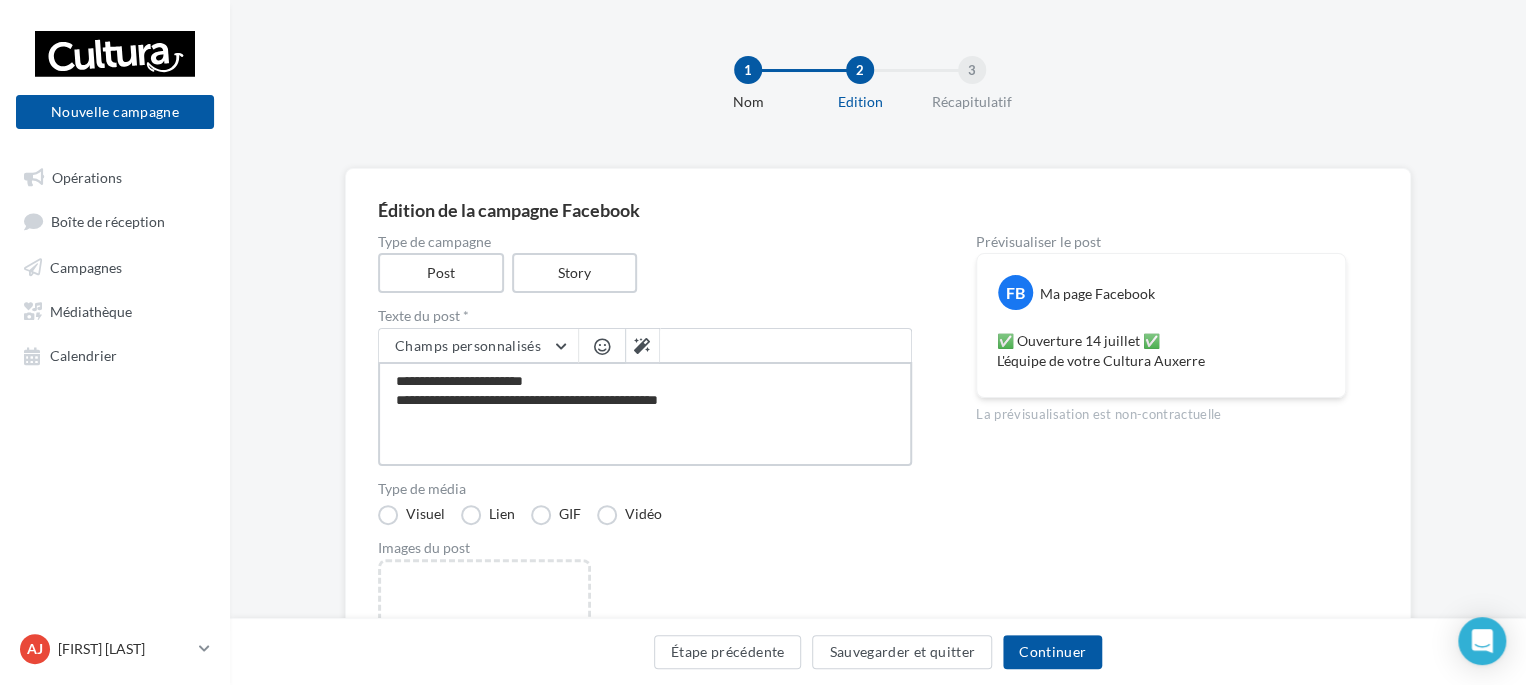 type on "**********" 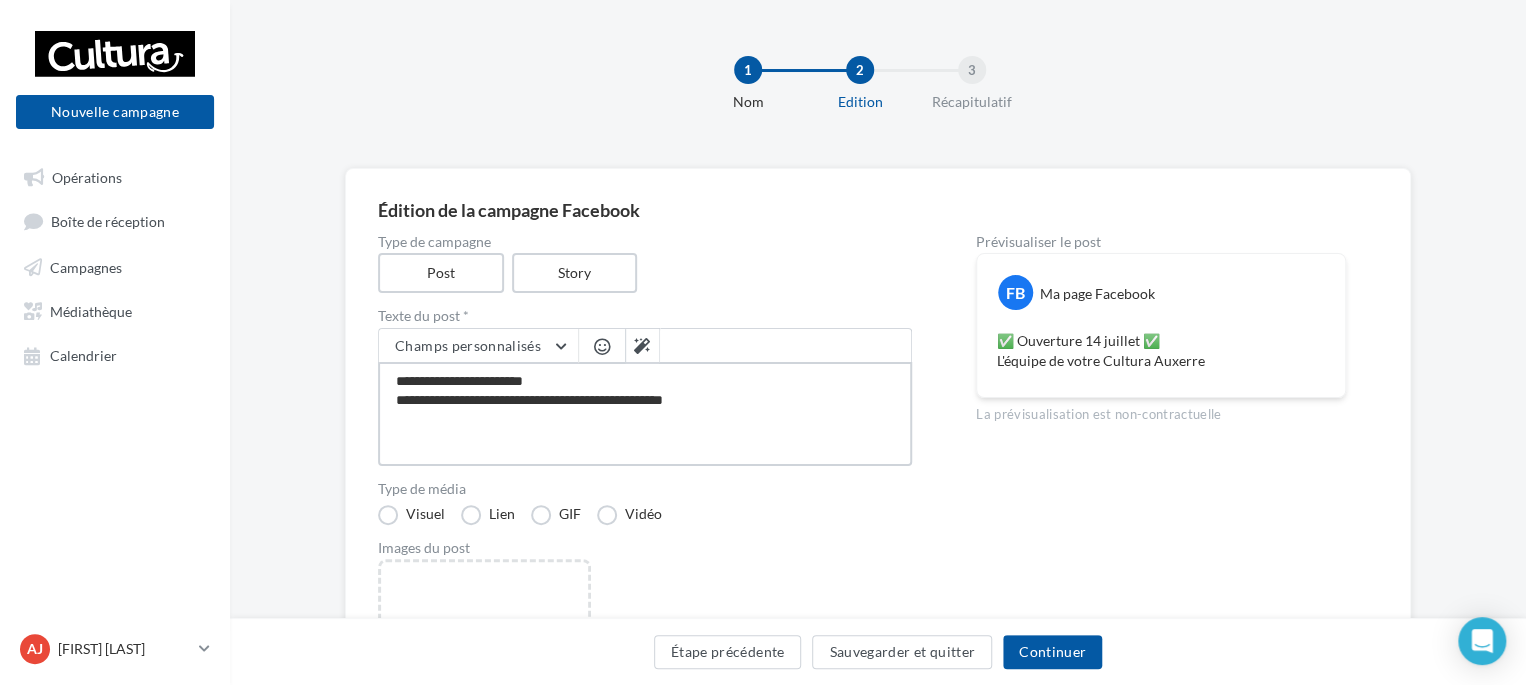 type on "**********" 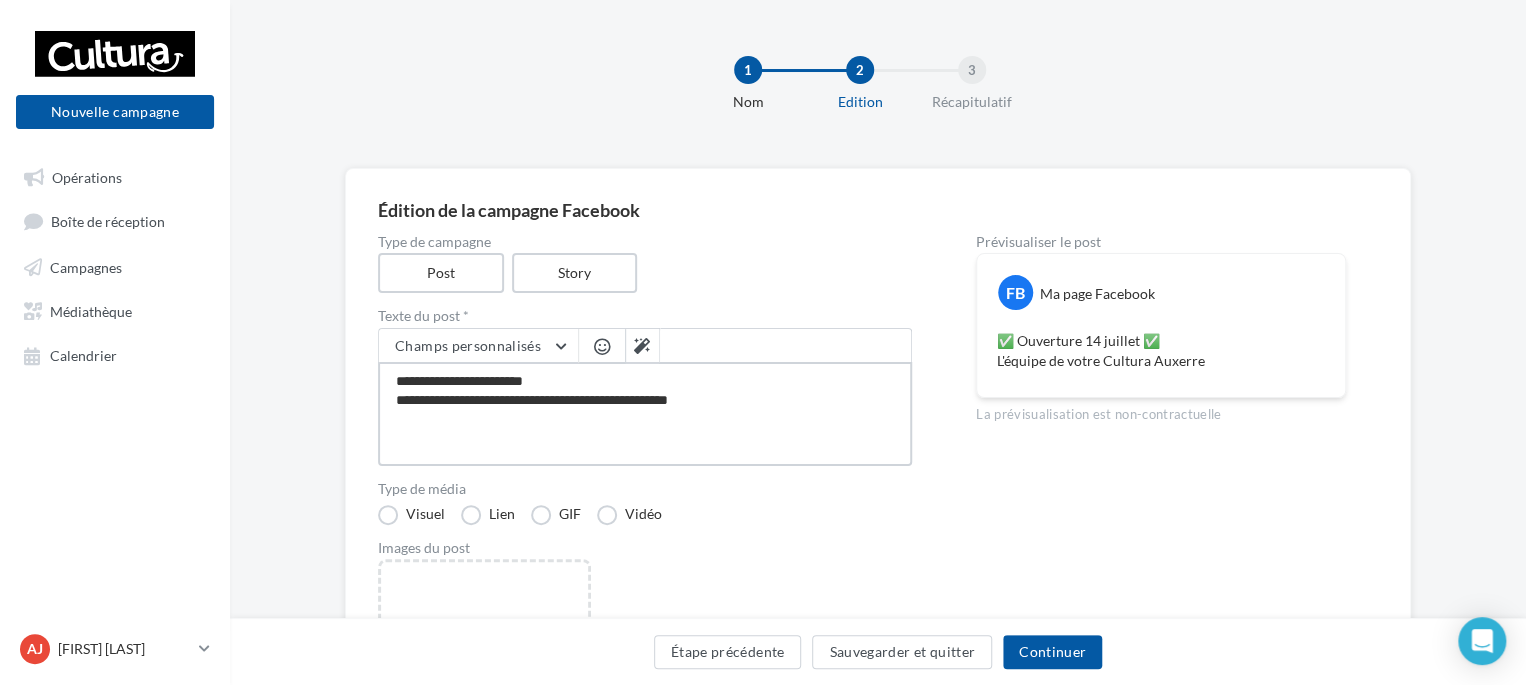 type on "**********" 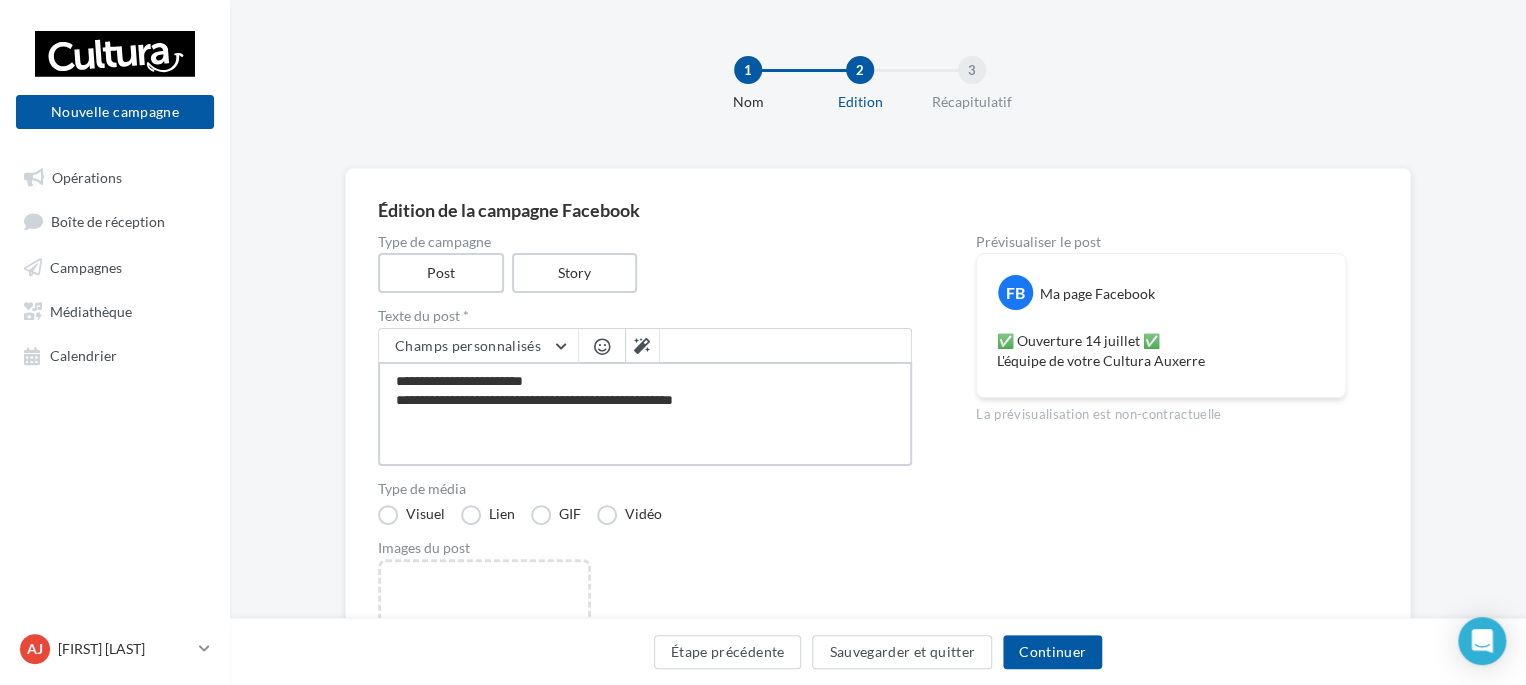 type on "**********" 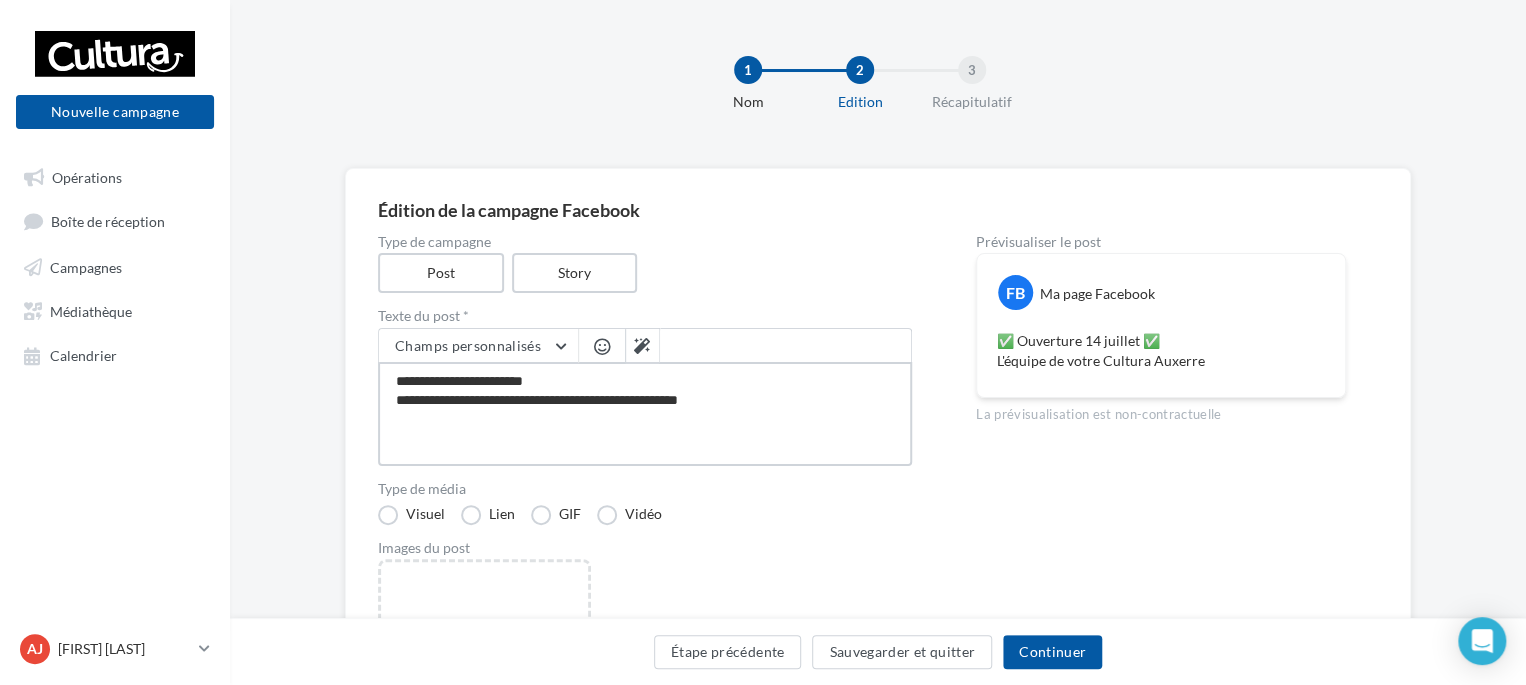 type on "**********" 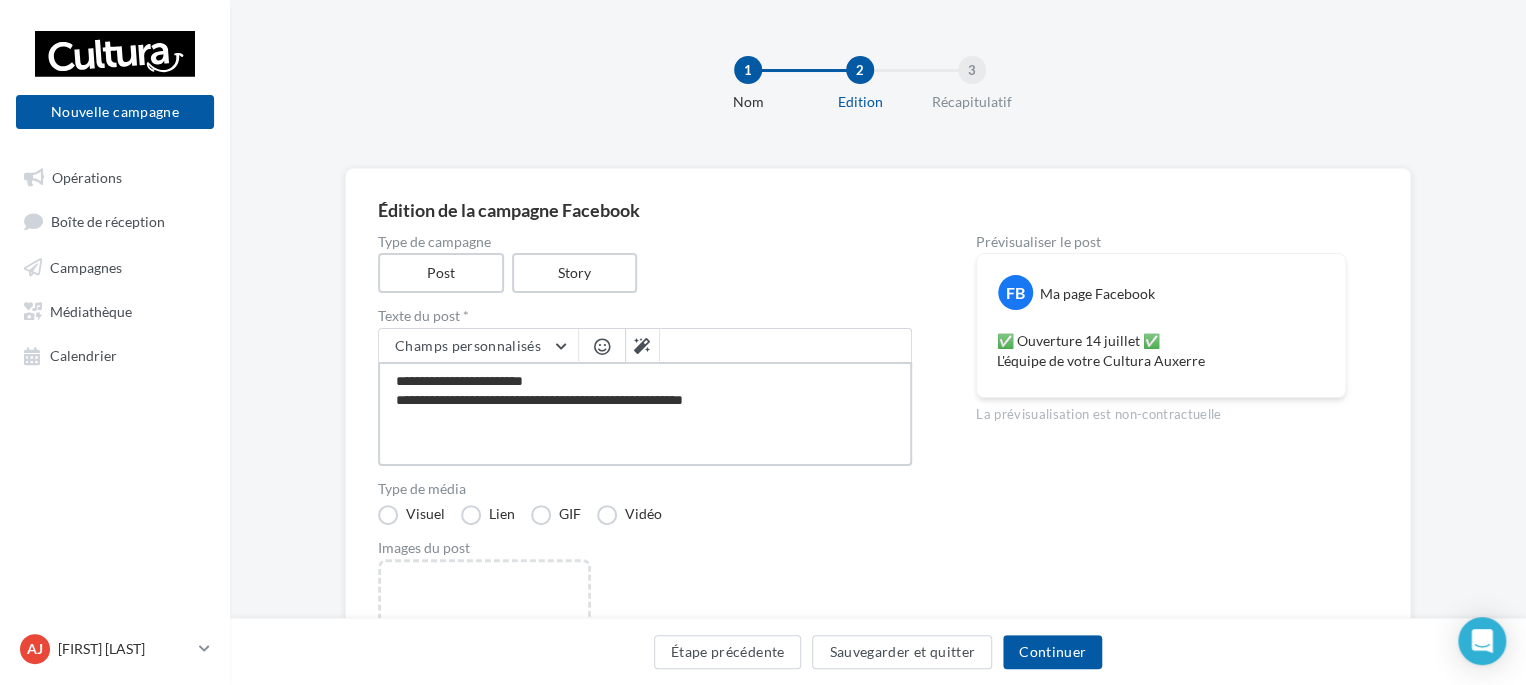 type on "**********" 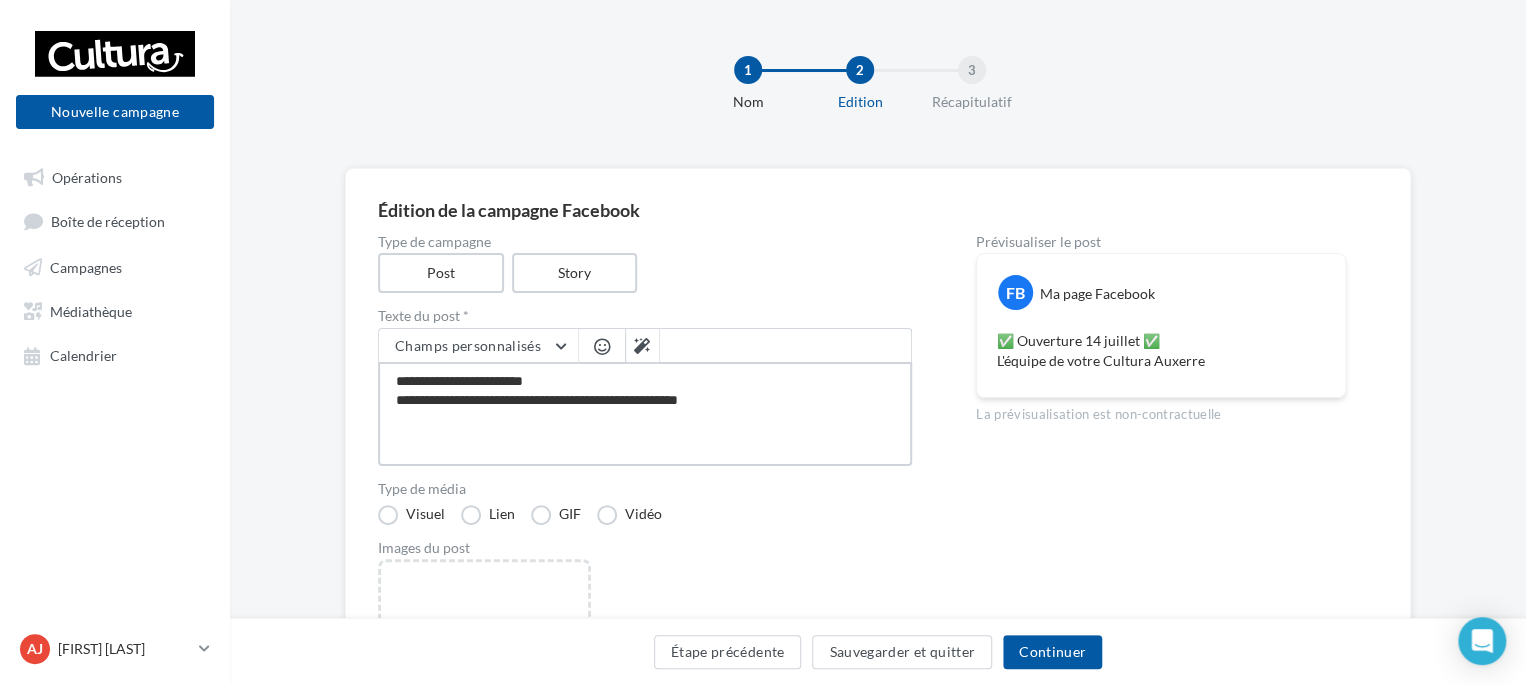 type on "**********" 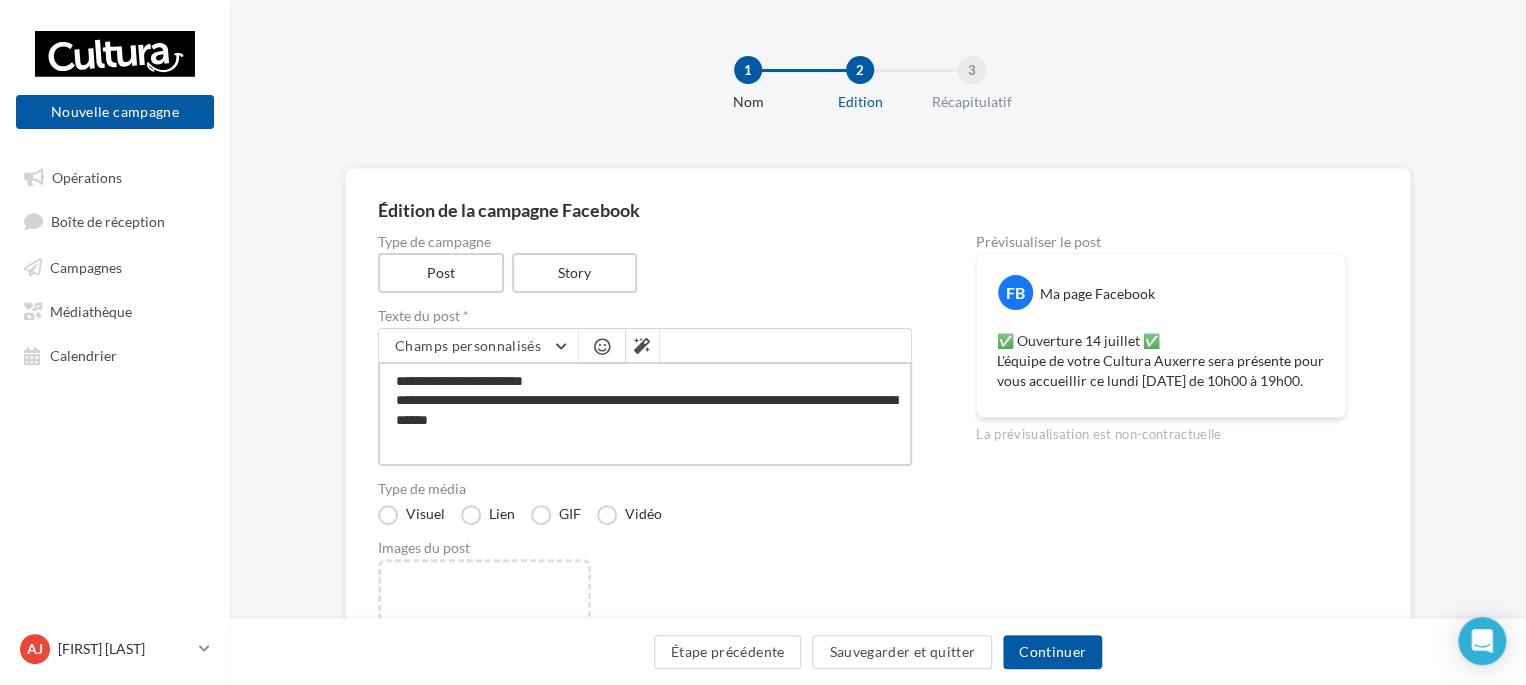scroll, scrollTop: 200, scrollLeft: 0, axis: vertical 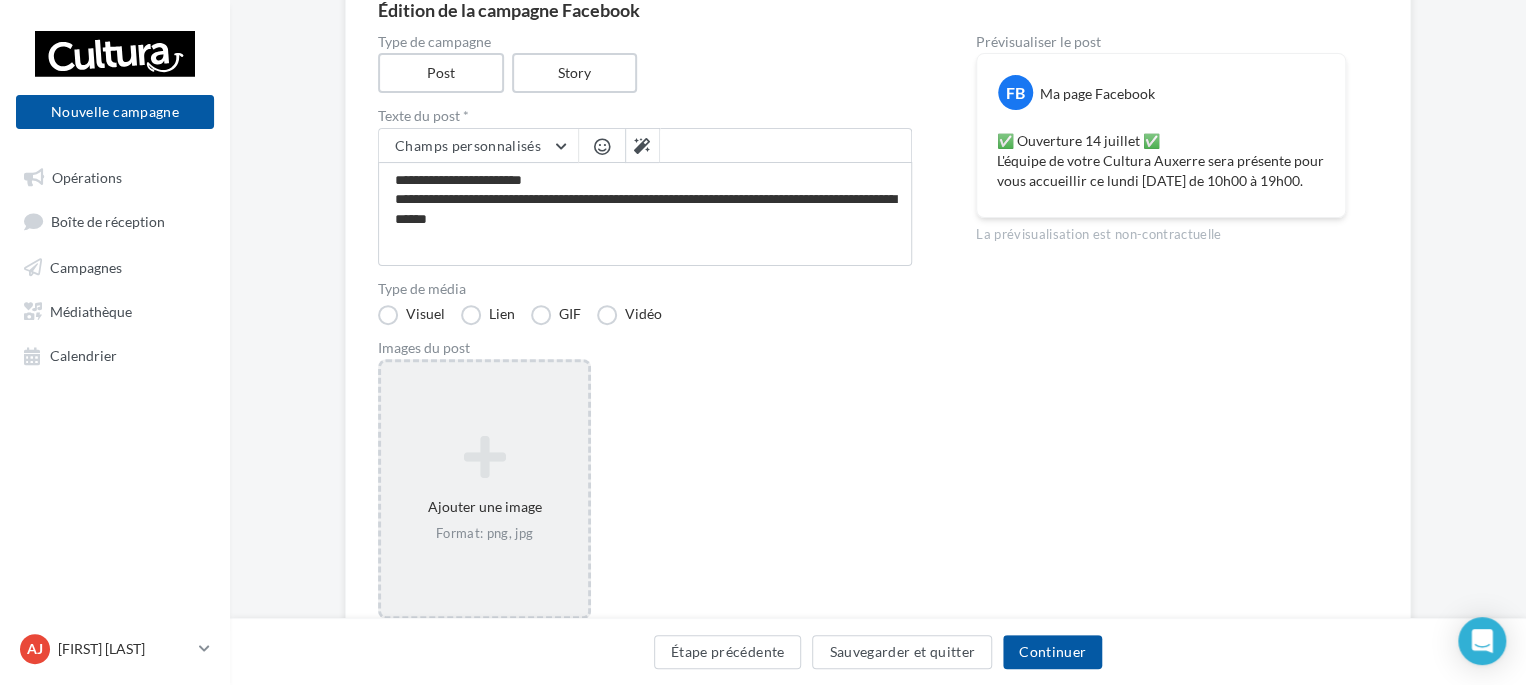 click at bounding box center [484, 457] 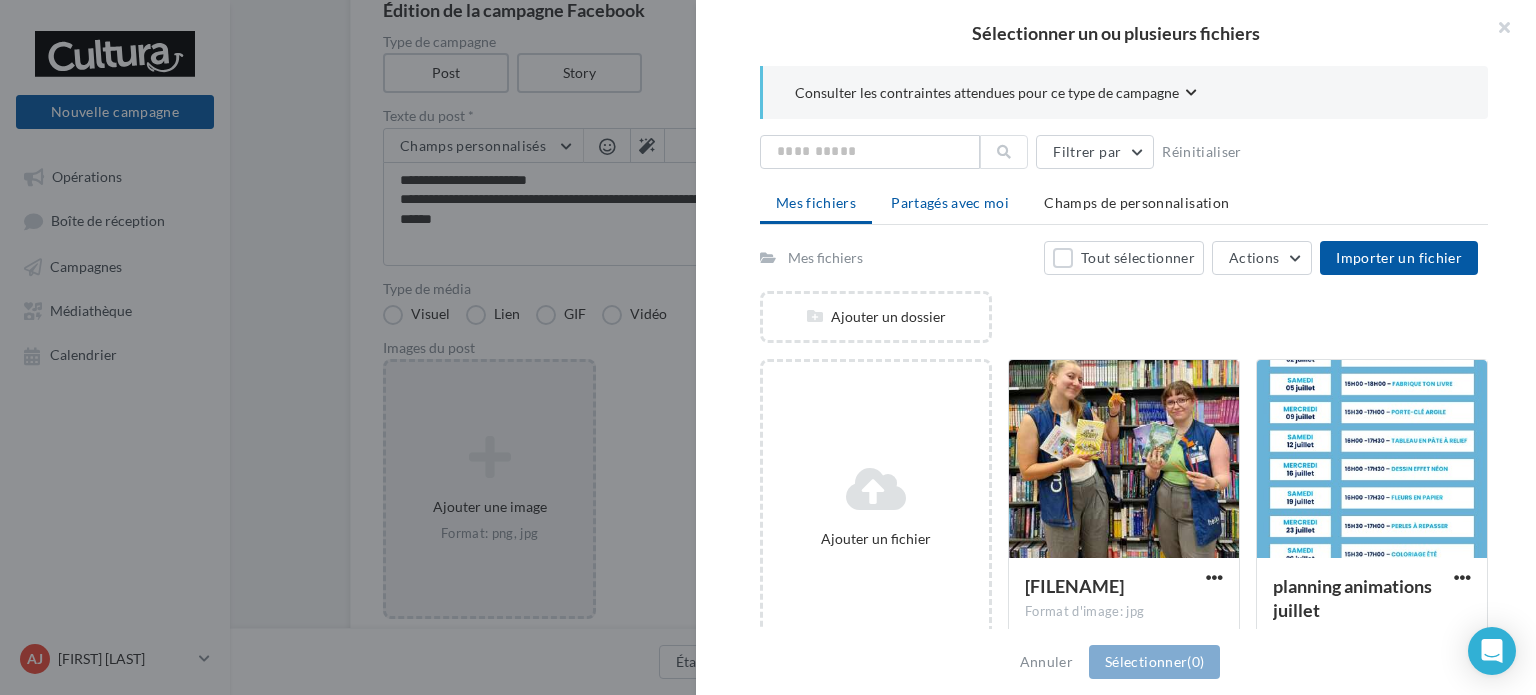 click on "Partagés avec moi" at bounding box center (950, 202) 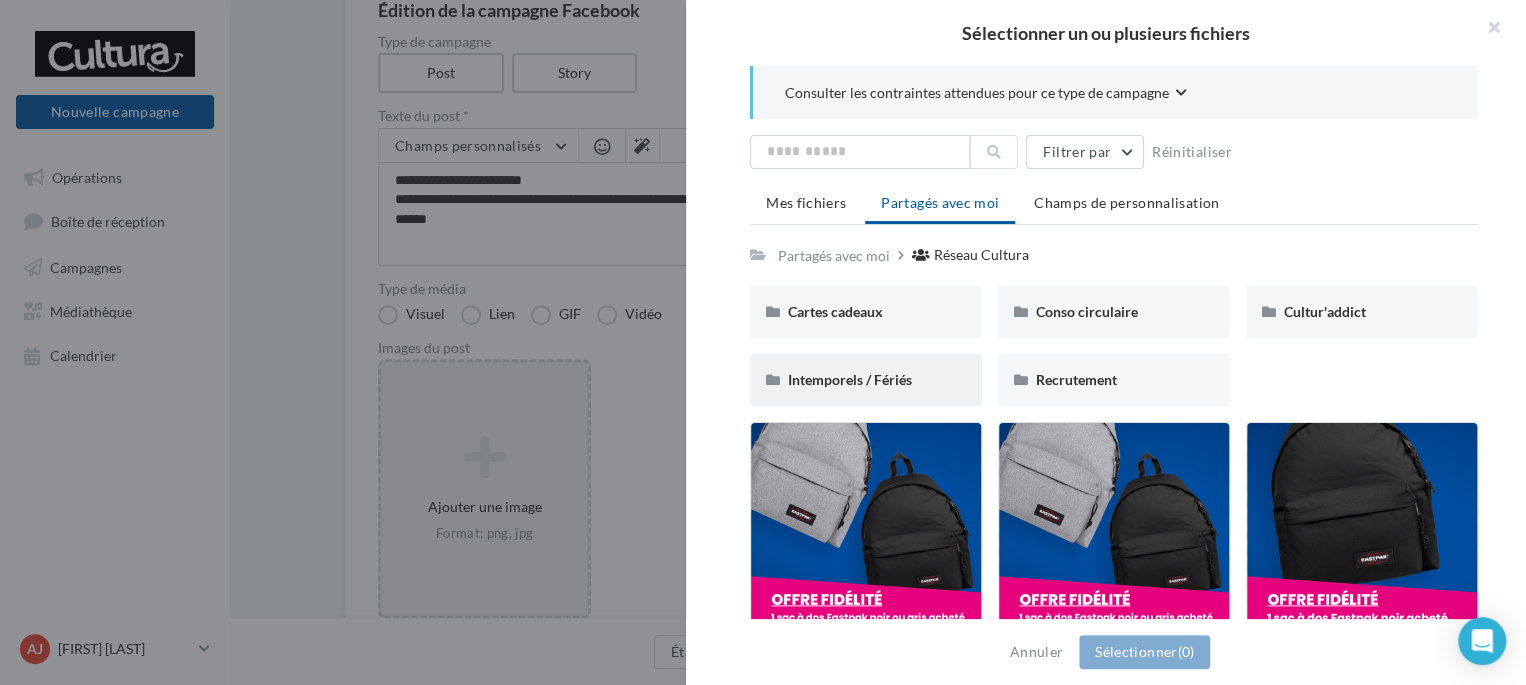 click on "Intemporels / Fériés" at bounding box center (866, 380) 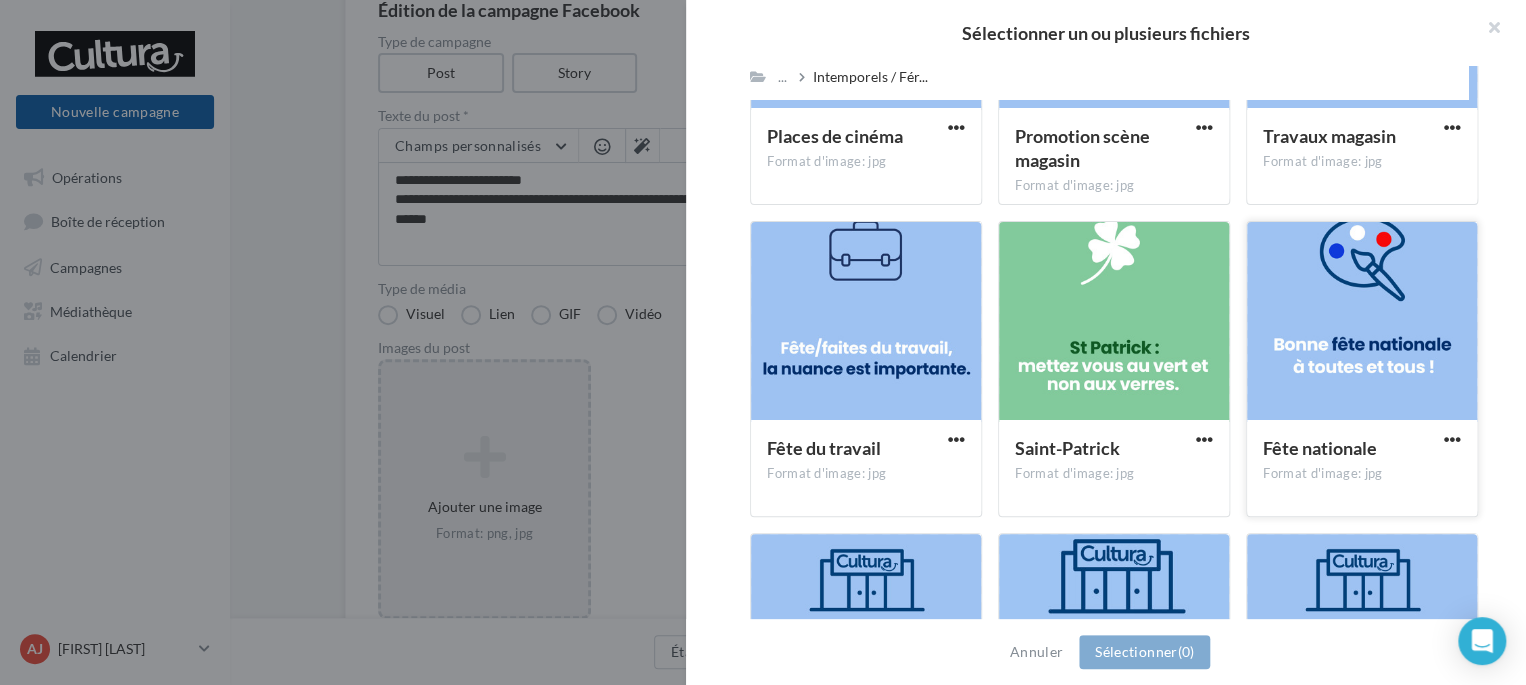 scroll, scrollTop: 1524, scrollLeft: 0, axis: vertical 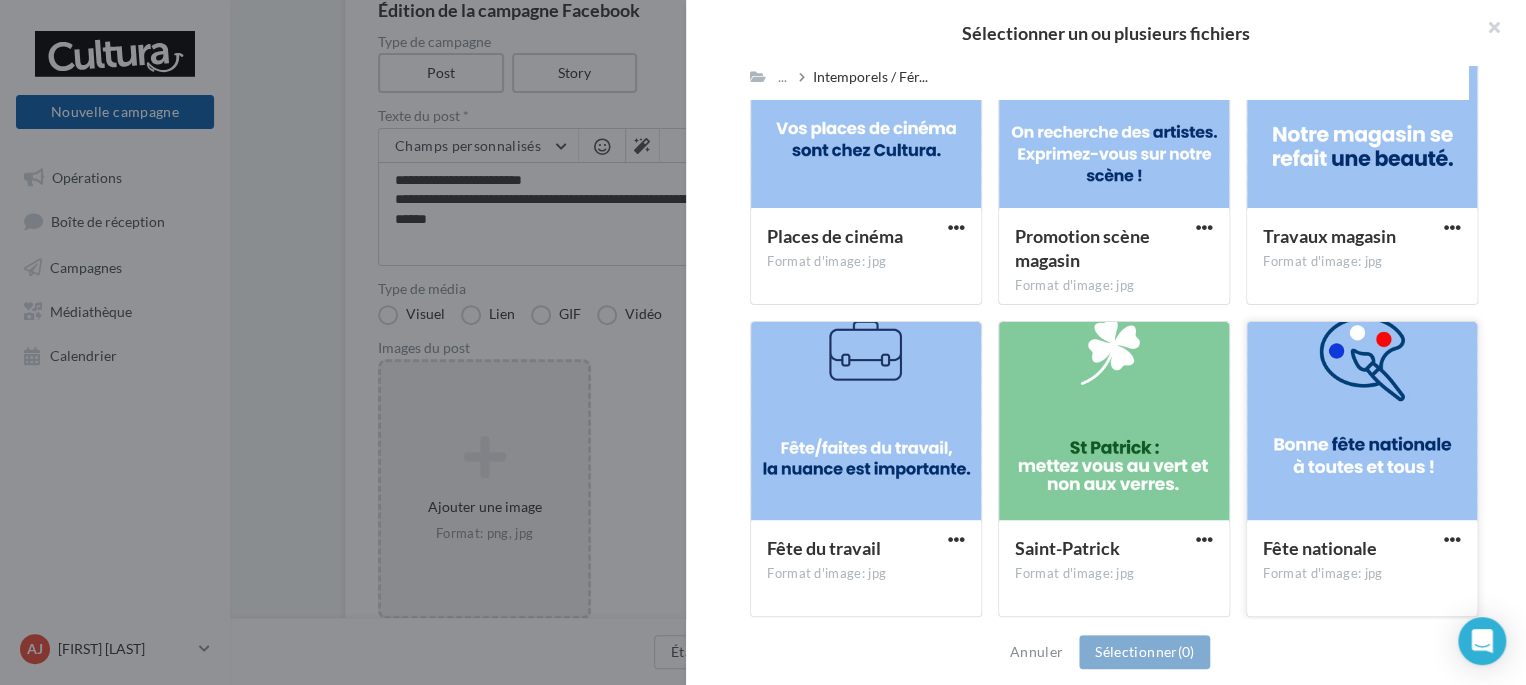 click at bounding box center (1362, 422) 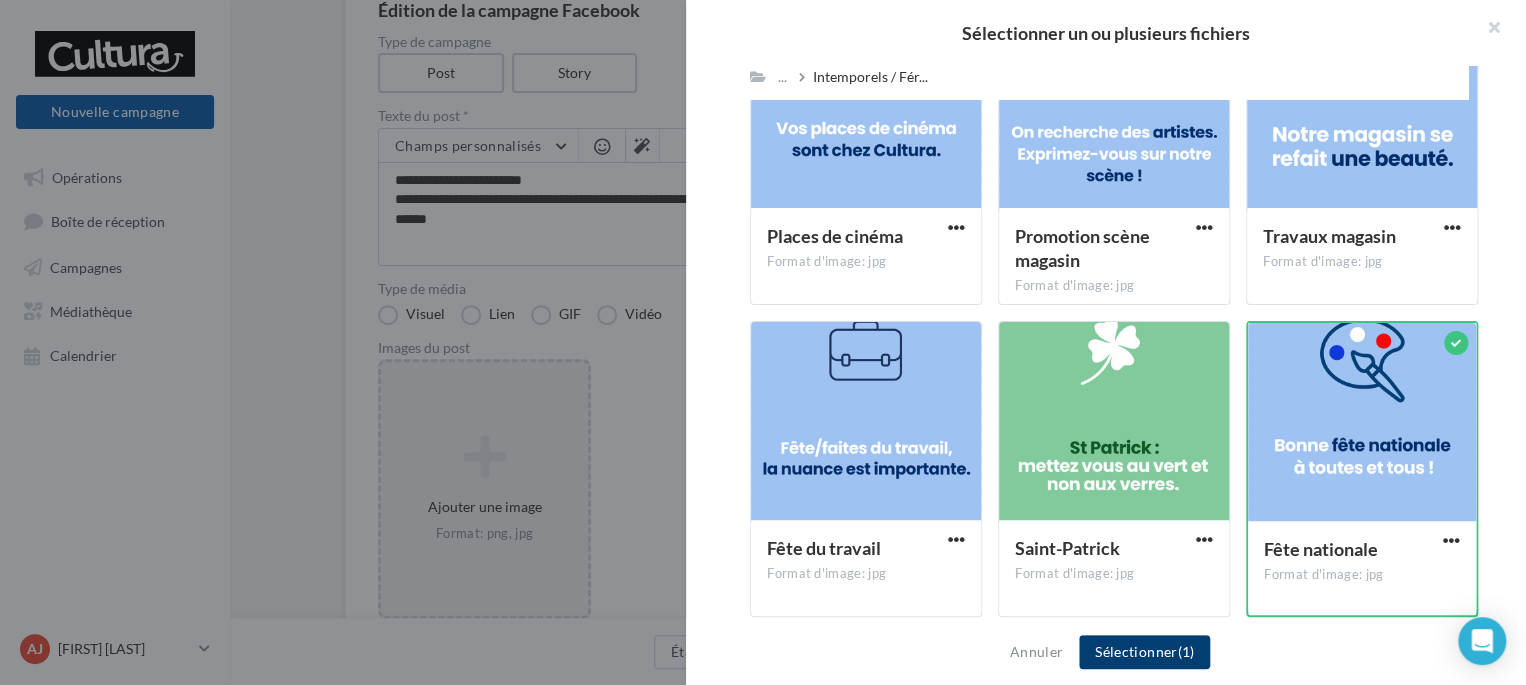 click on "Sélectionner   (1)" at bounding box center (1144, 652) 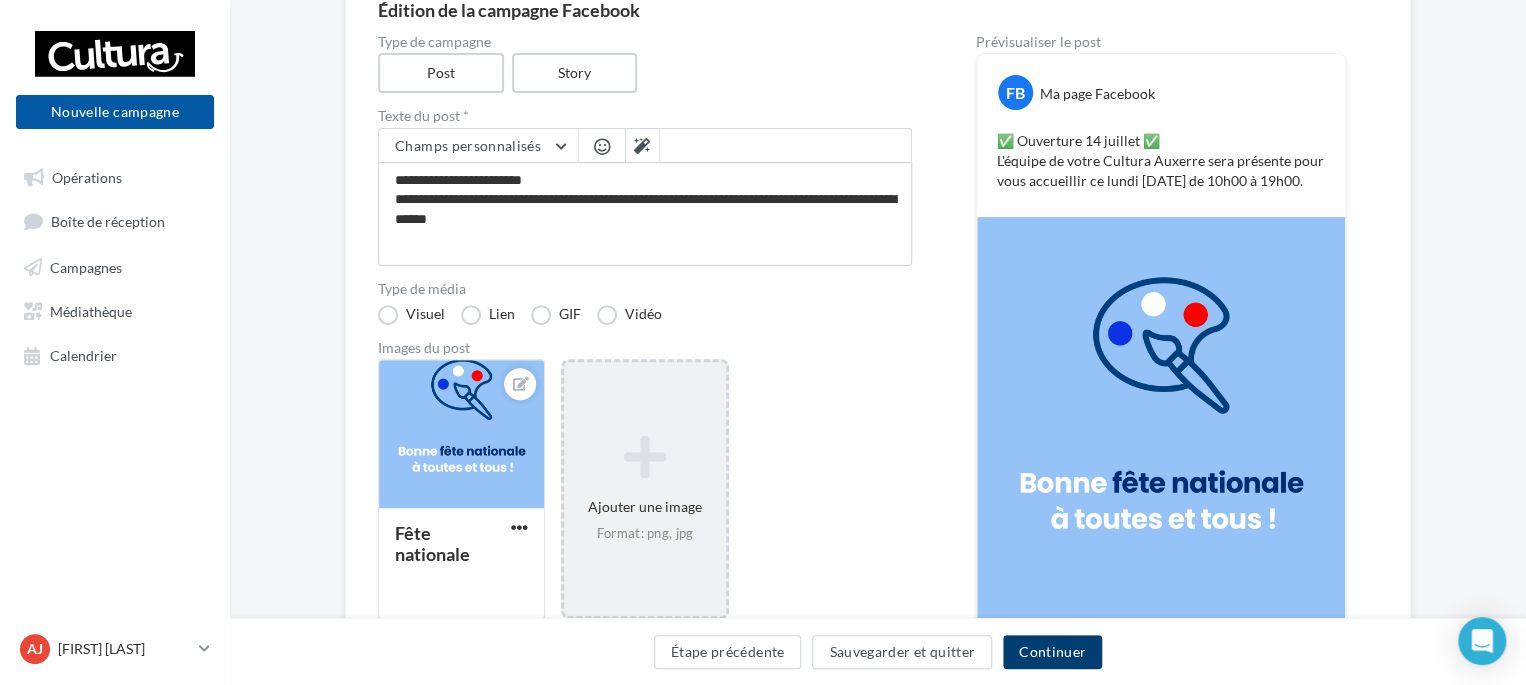 click on "Continuer" at bounding box center (1052, 652) 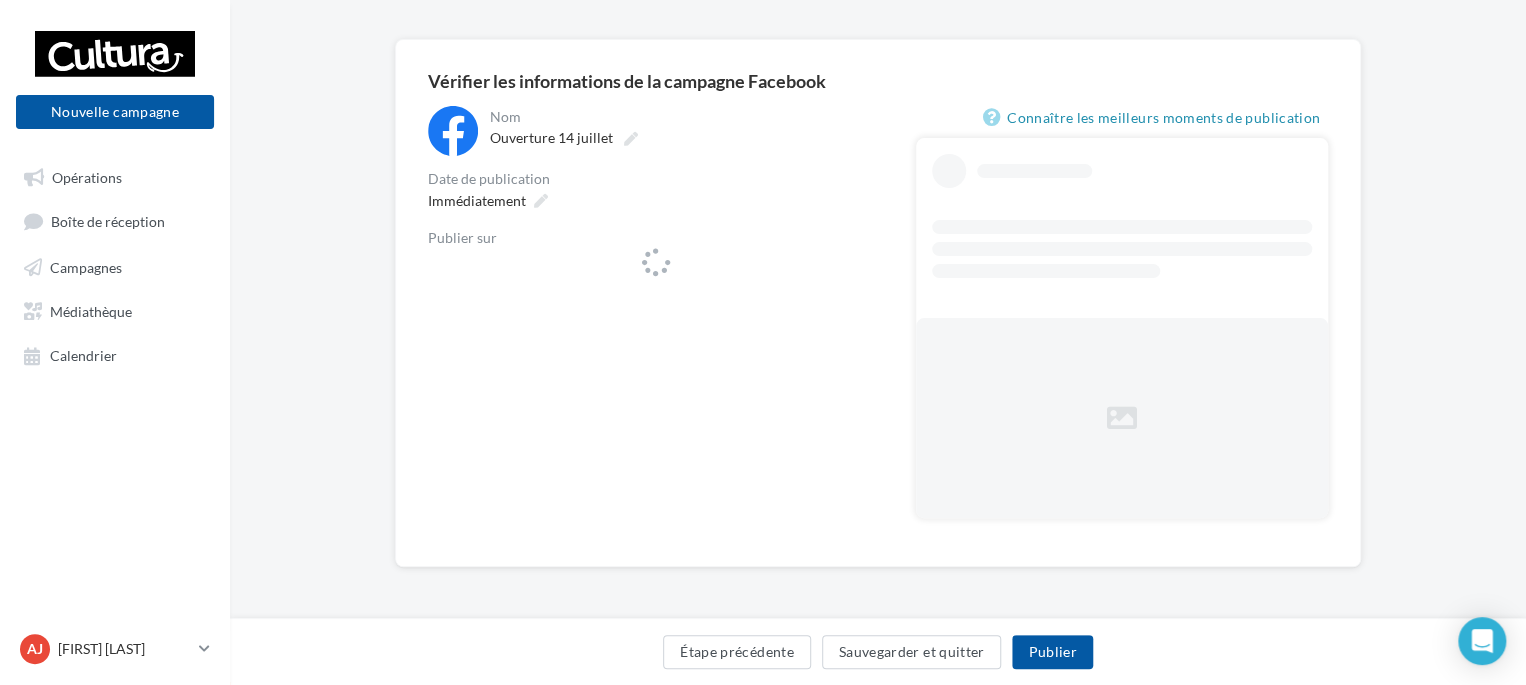scroll, scrollTop: 0, scrollLeft: 0, axis: both 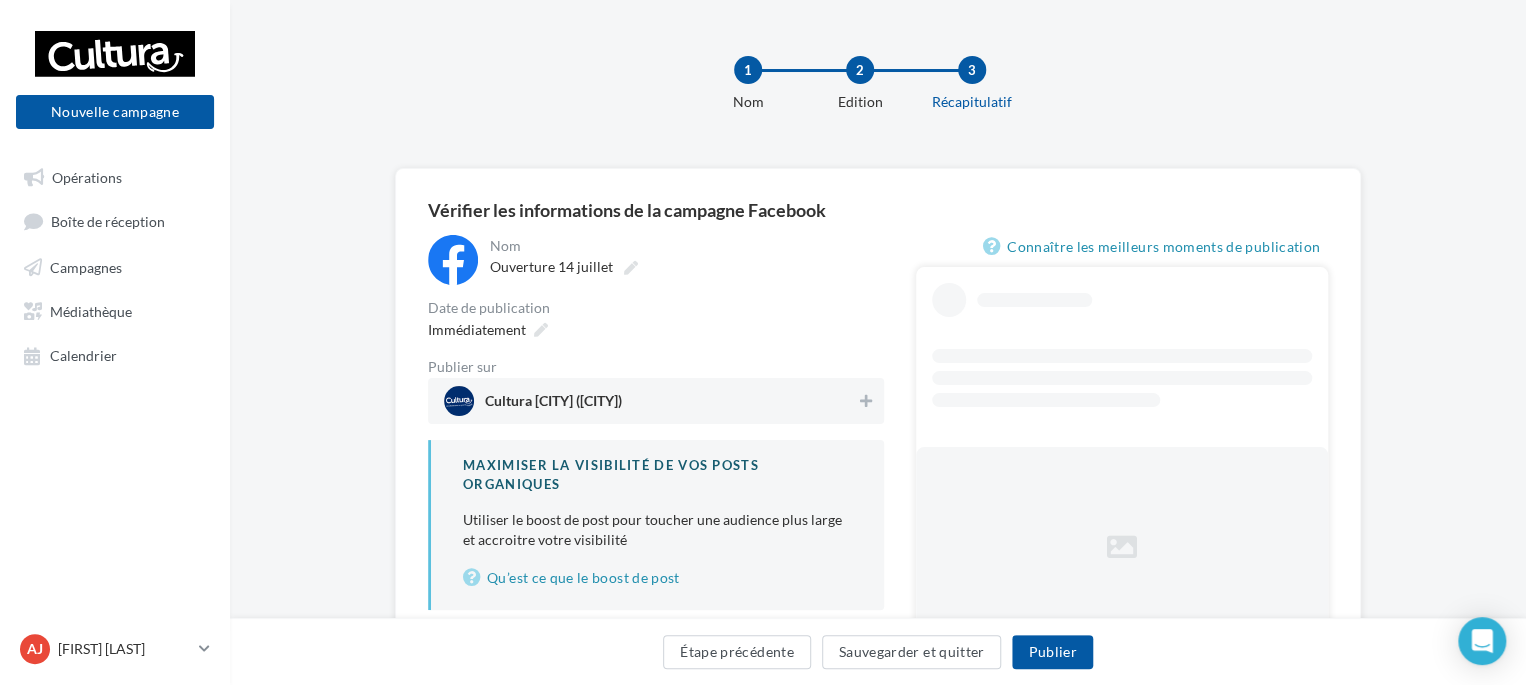 click on "Cultura Auxerre (Auxerre)" at bounding box center [650, 401] 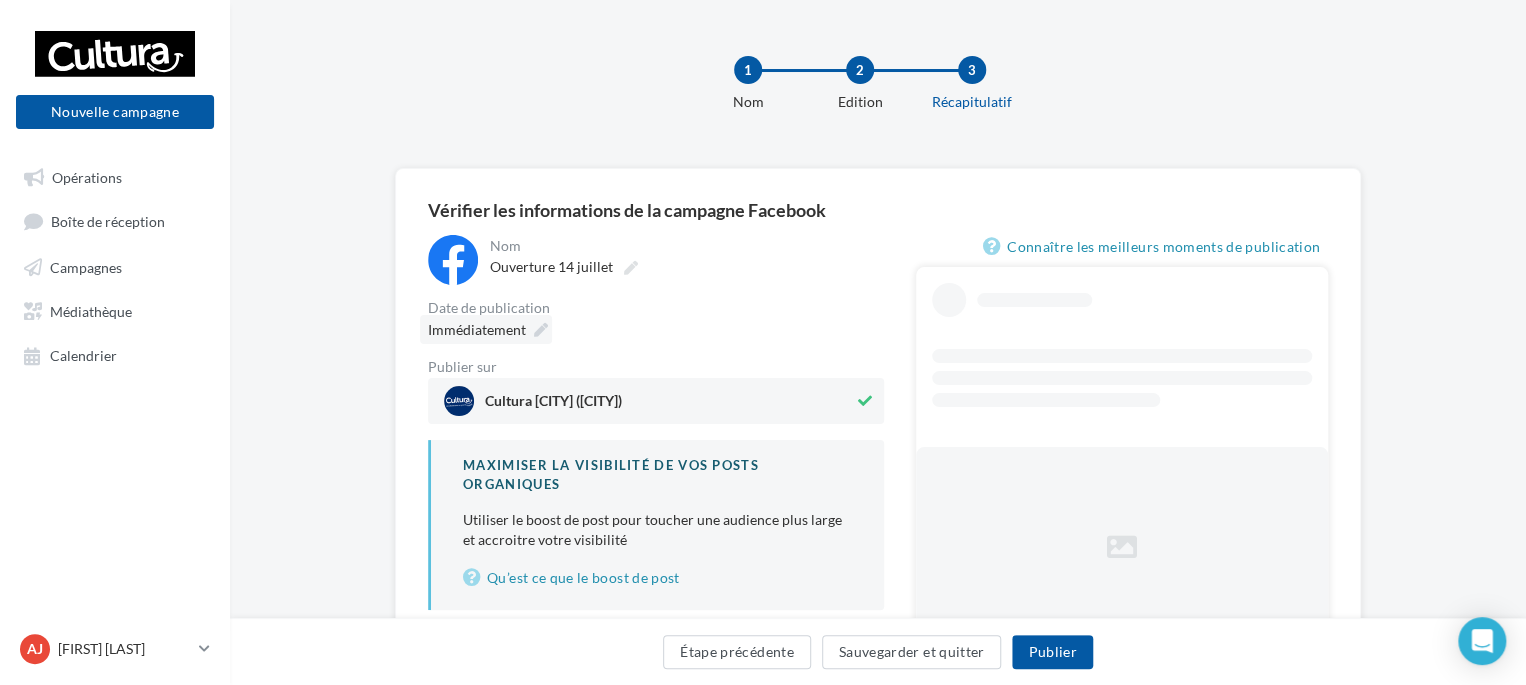 click on "Immédiatement" at bounding box center [477, 330] 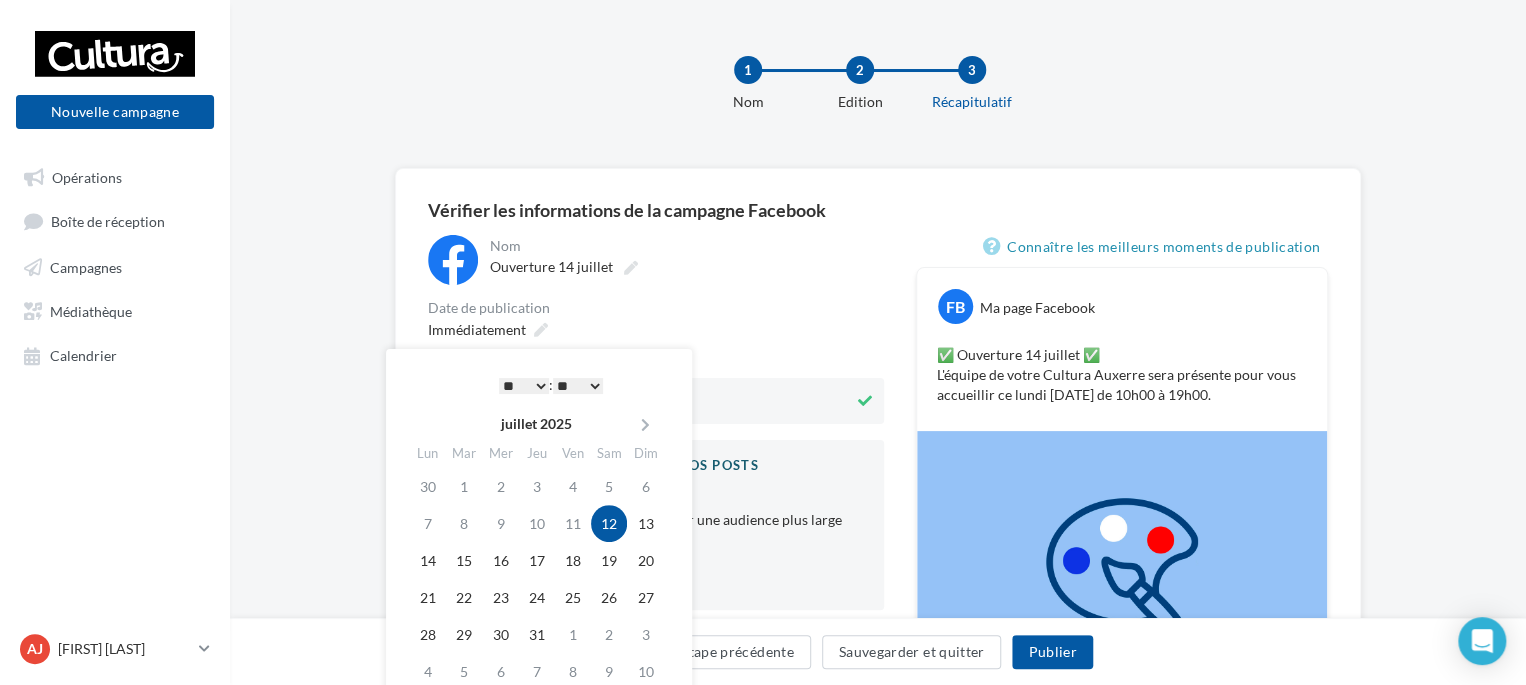 click on "Date de publication" at bounding box center [656, 308] 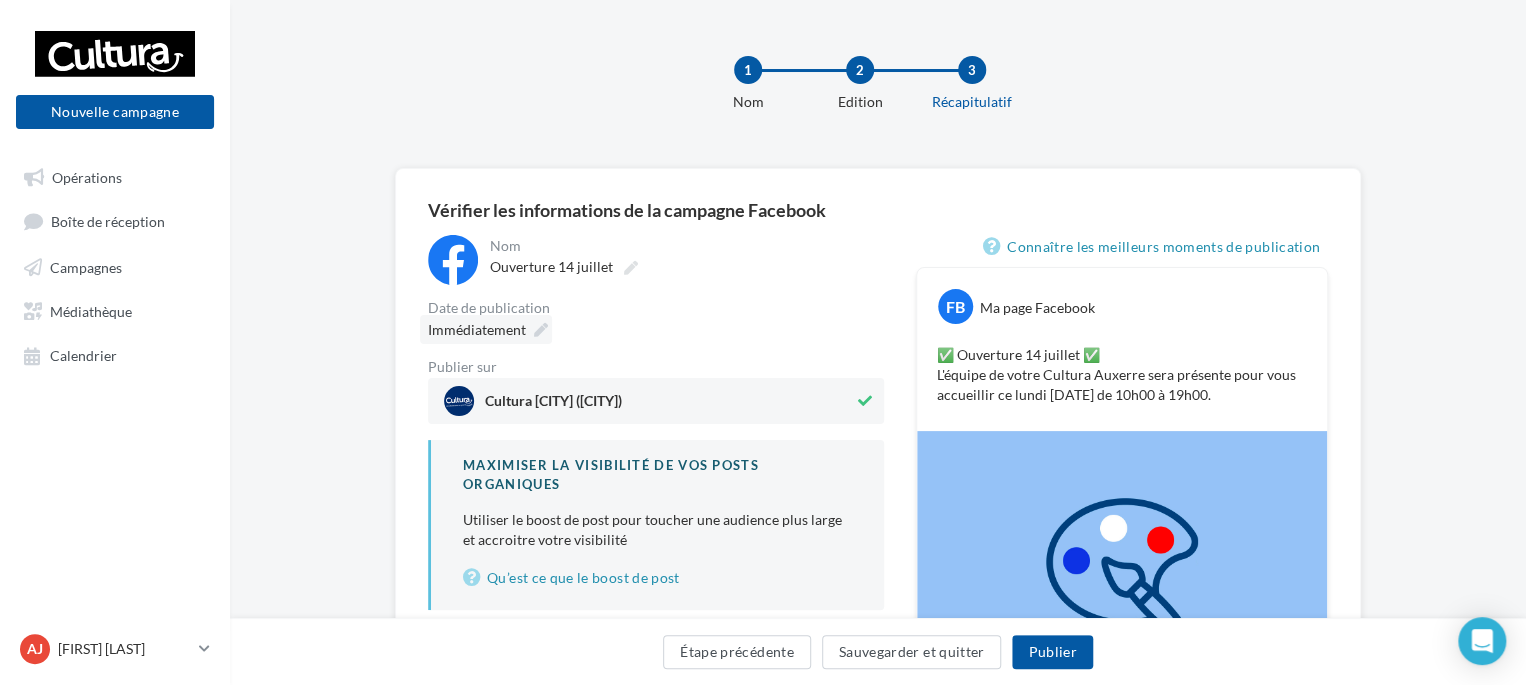 click on "Immédiatement" at bounding box center [477, 329] 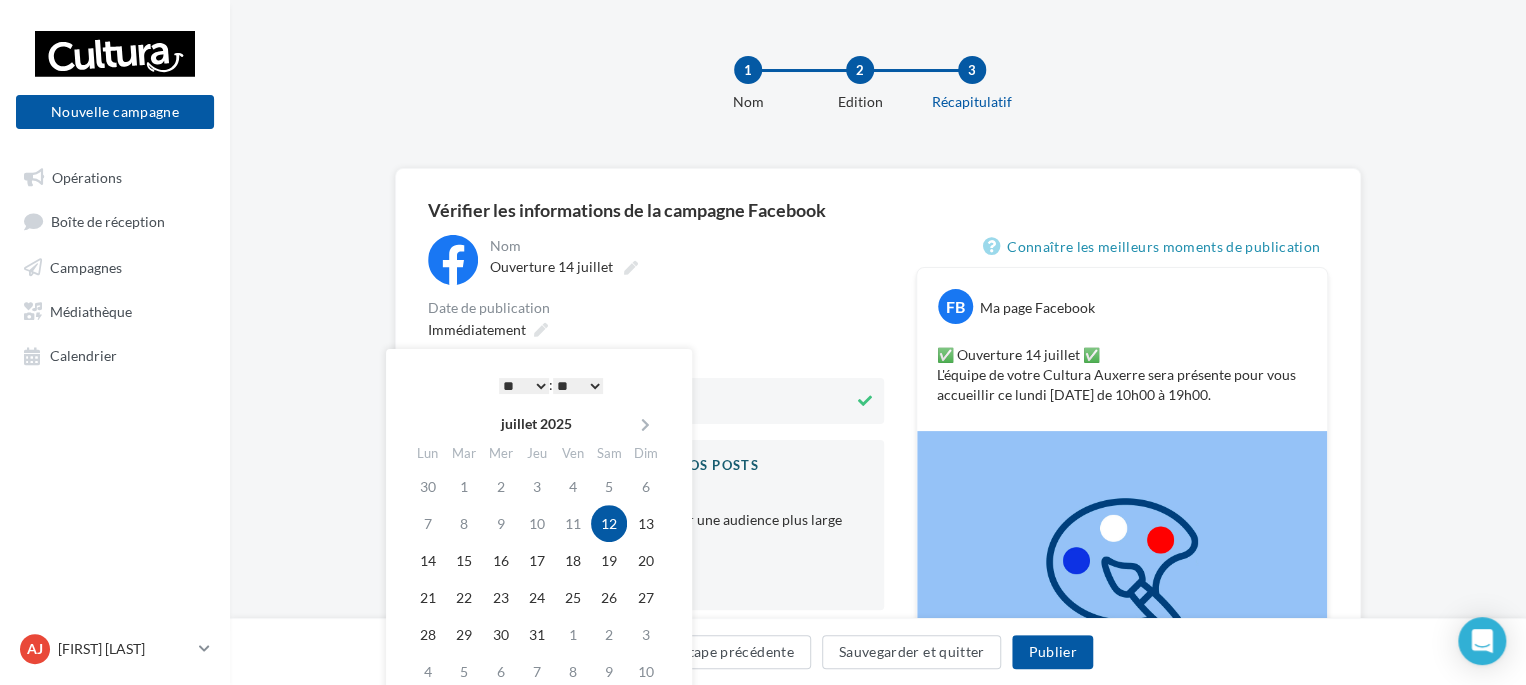 click on "**********" at bounding box center [539, 550] 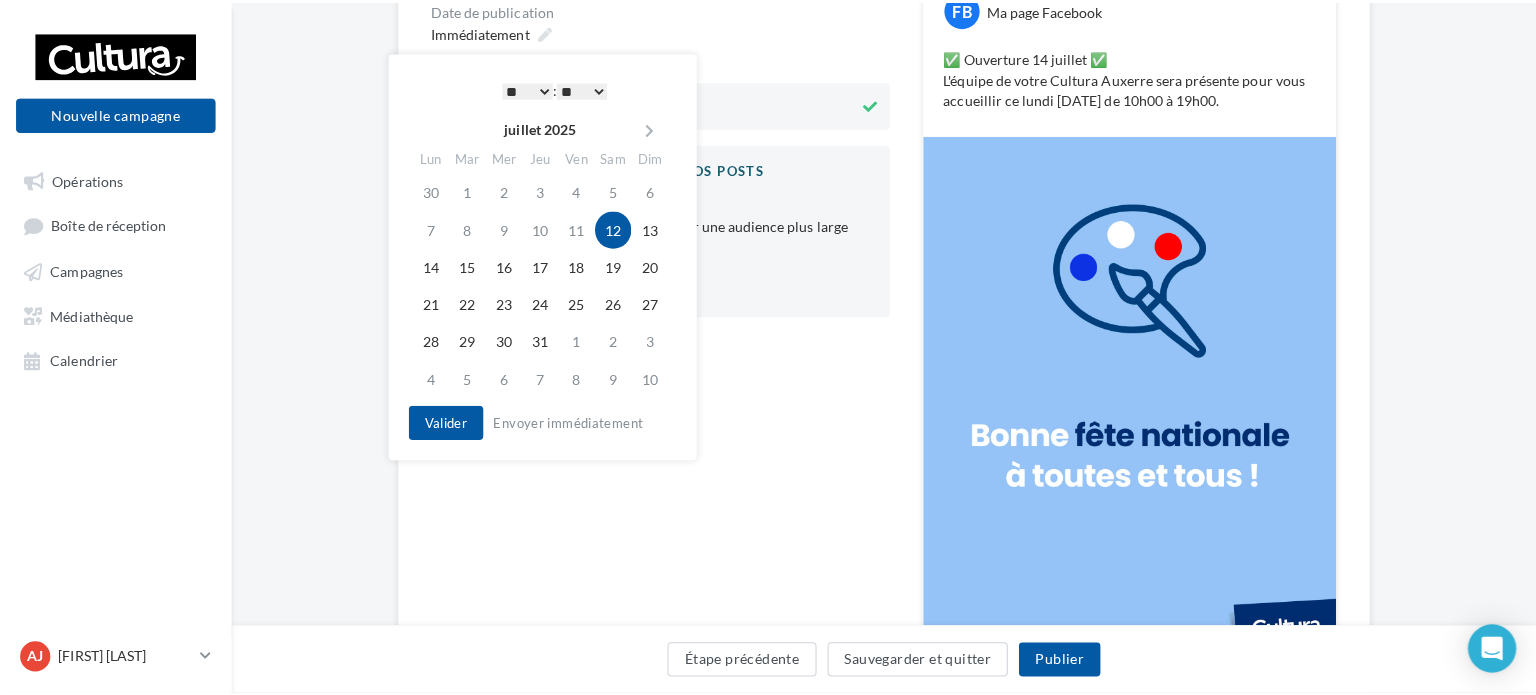 scroll, scrollTop: 300, scrollLeft: 0, axis: vertical 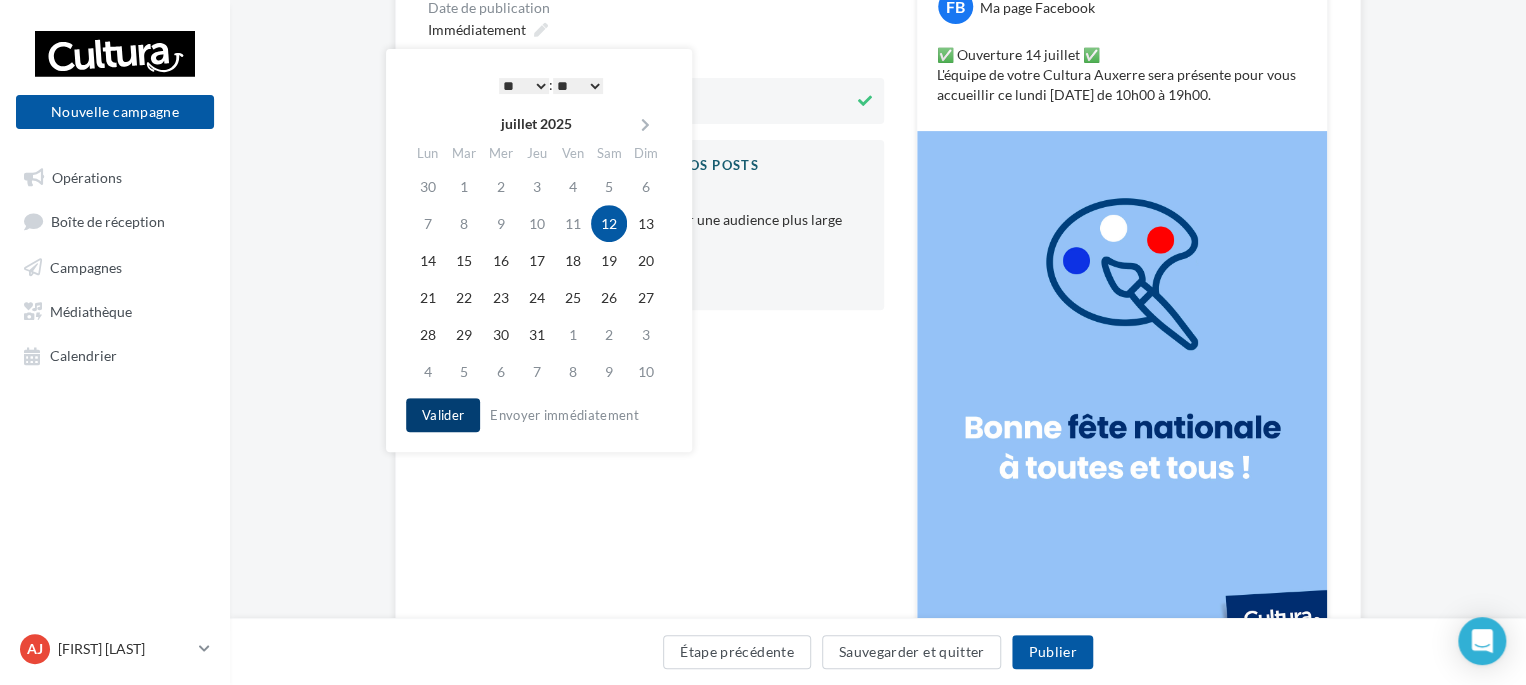 click on "Valider" at bounding box center (443, 415) 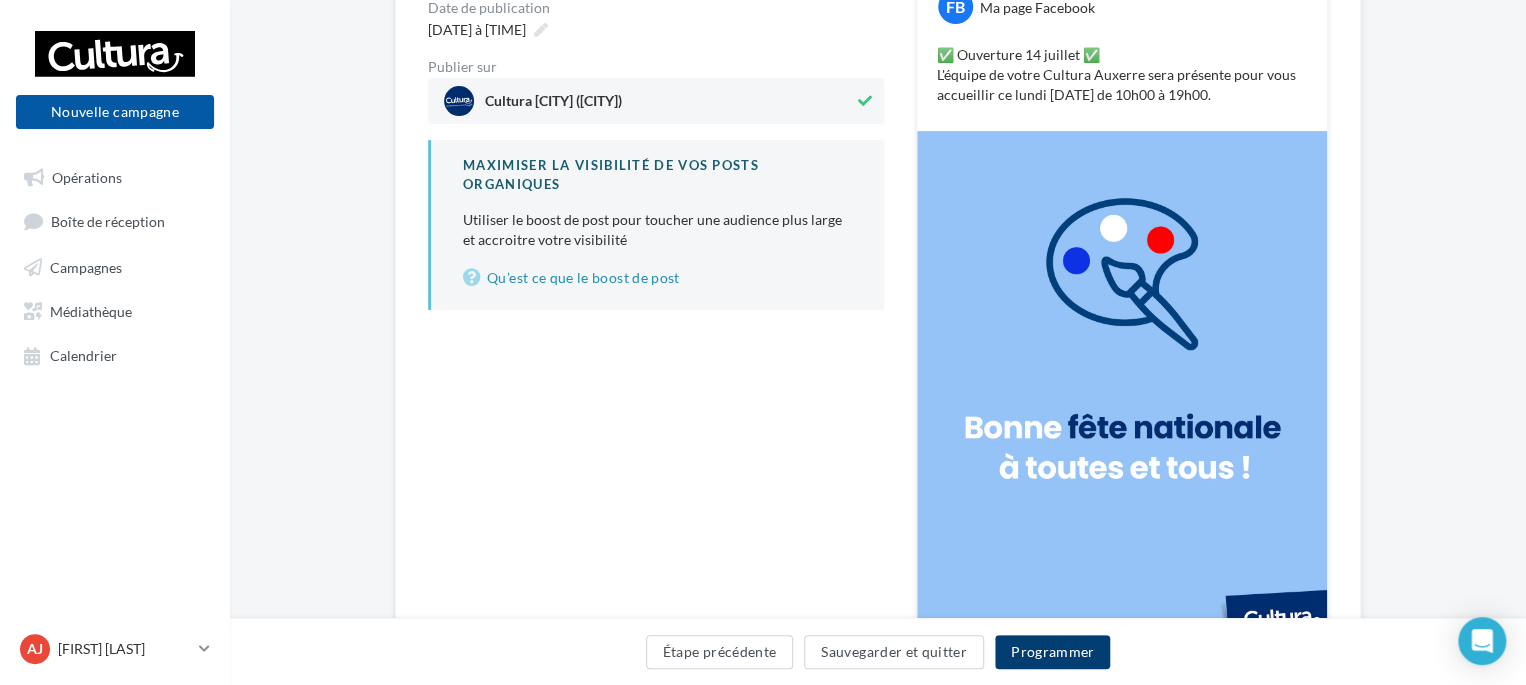 click on "Programmer" at bounding box center (1053, 652) 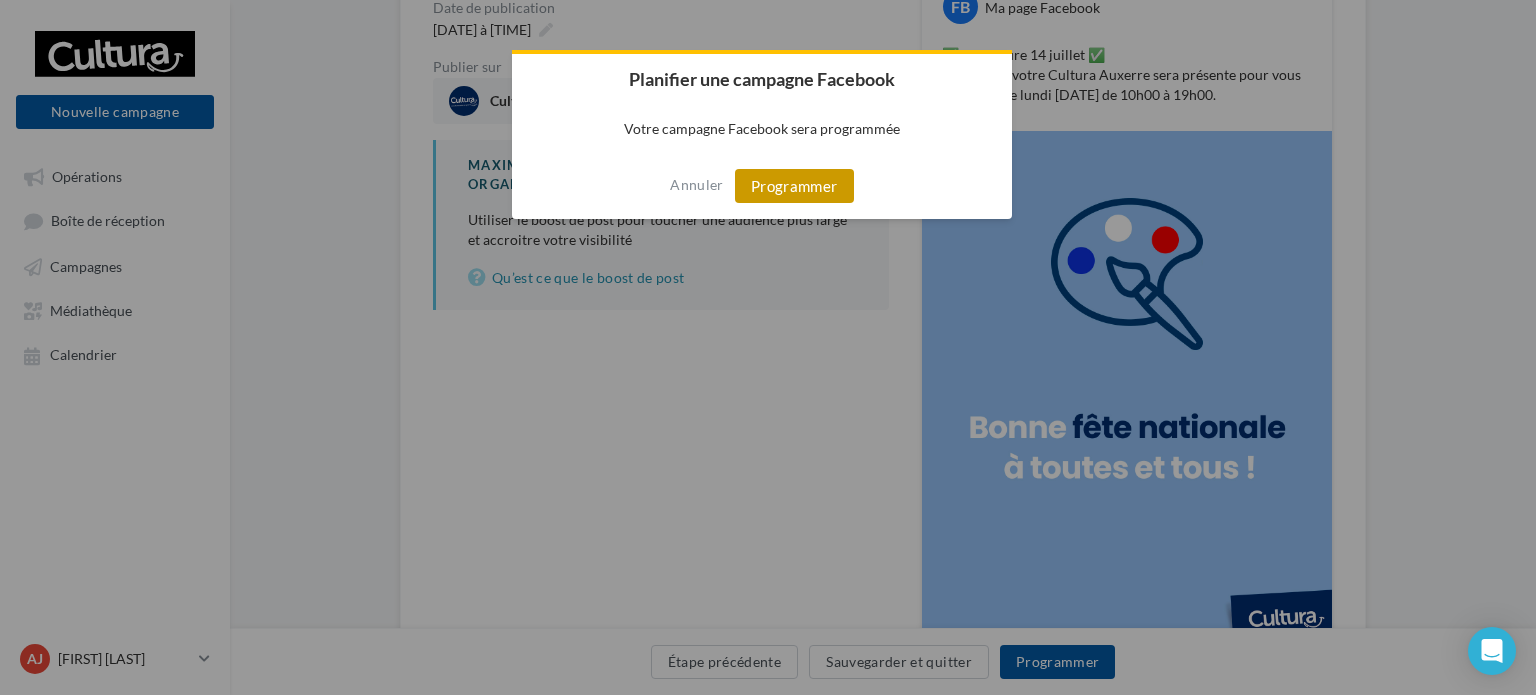 click on "Programmer" at bounding box center (794, 186) 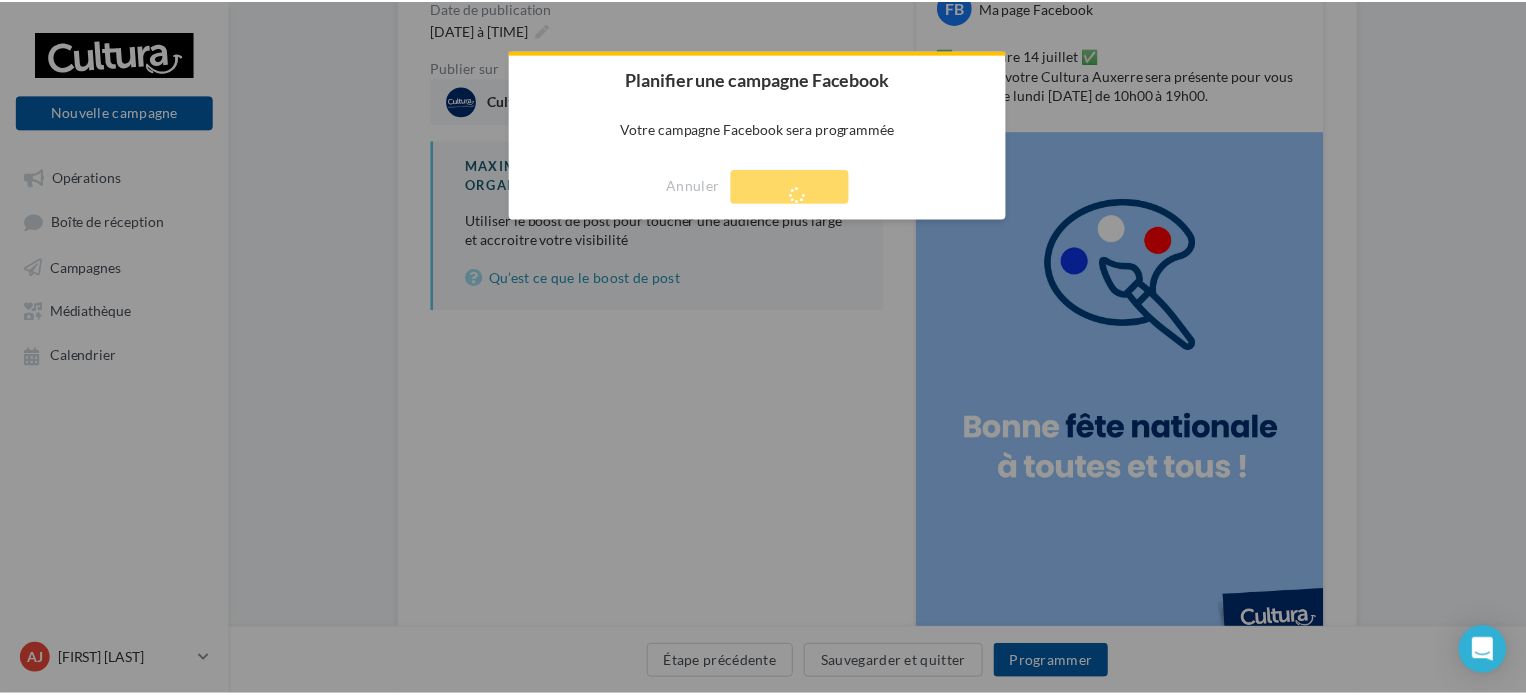 scroll, scrollTop: 32, scrollLeft: 0, axis: vertical 